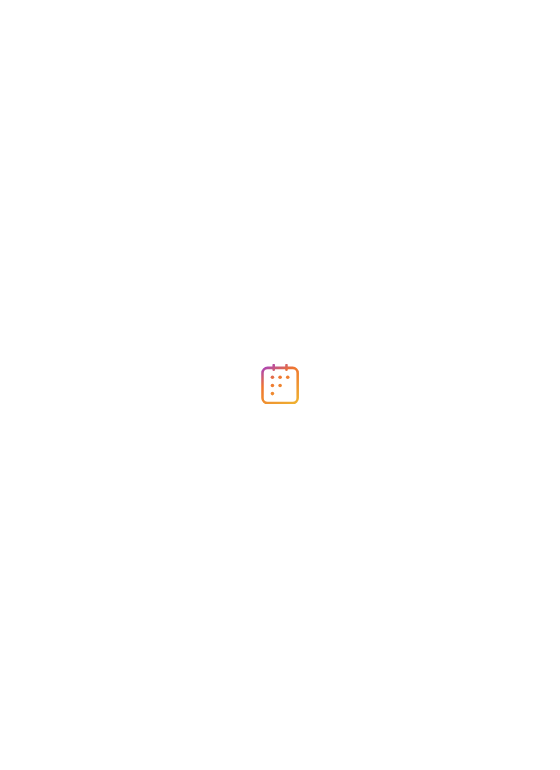 scroll, scrollTop: 0, scrollLeft: 0, axis: both 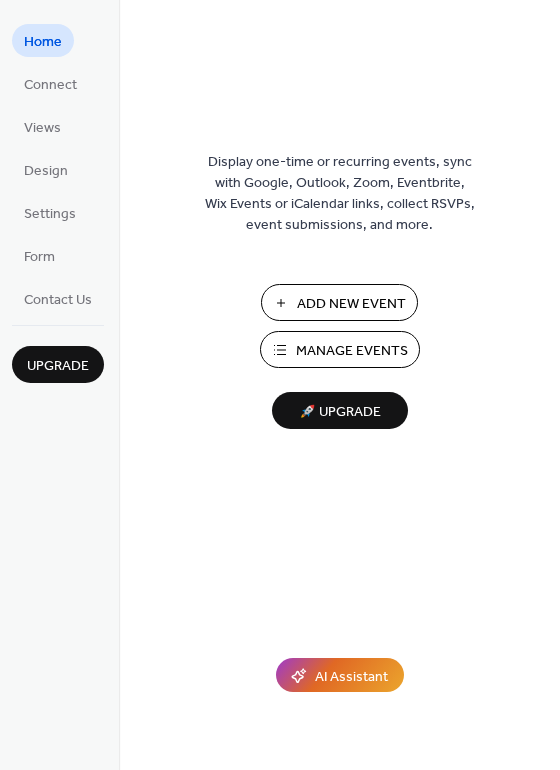 click on "Manage Events" at bounding box center [352, 351] 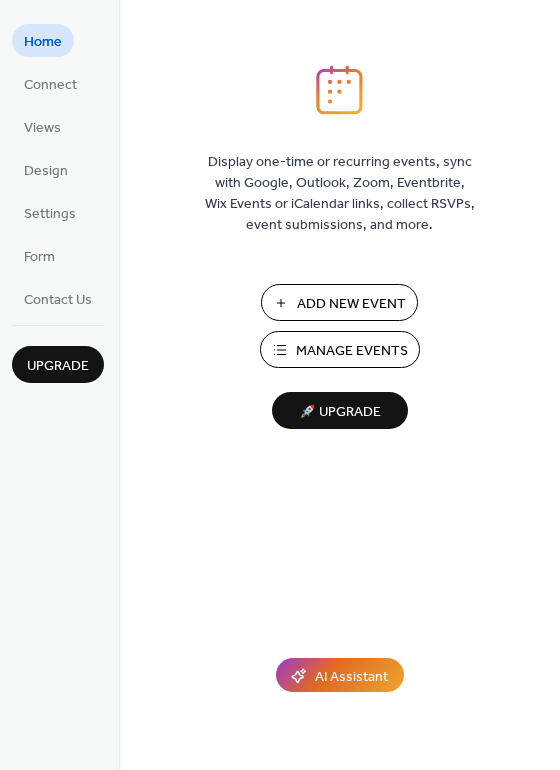 click on "Manage Events" at bounding box center (352, 351) 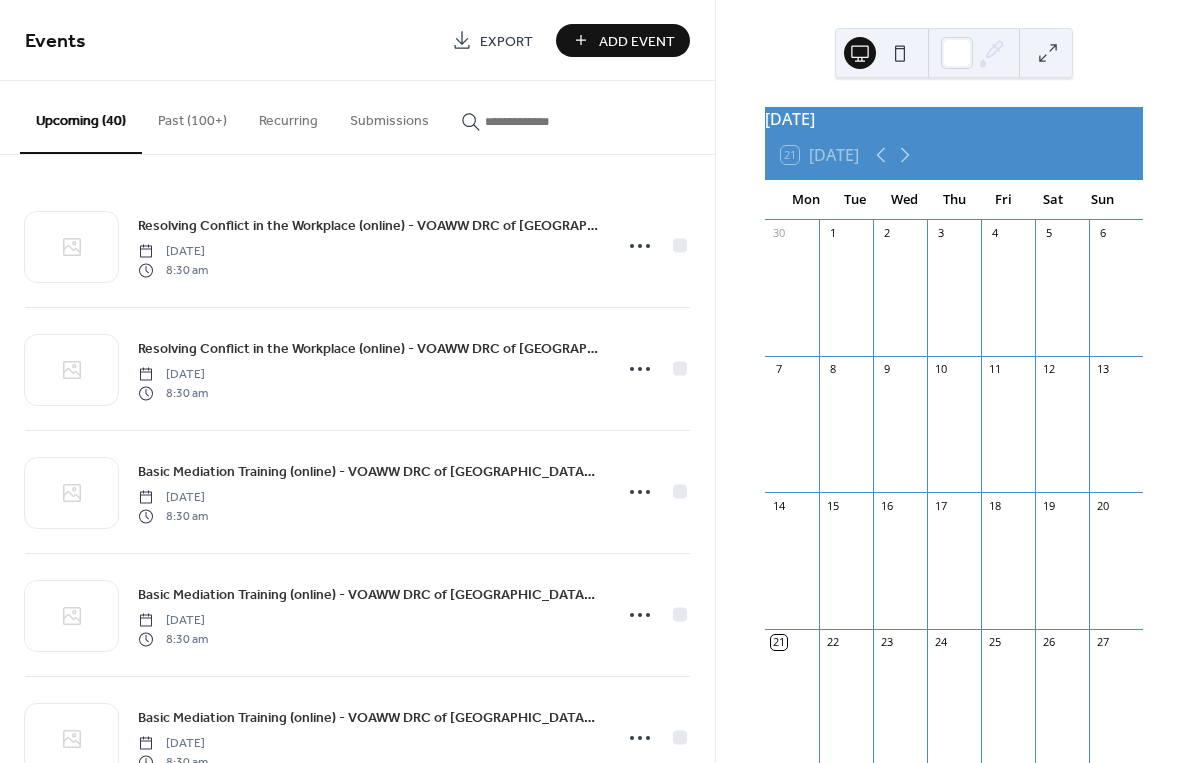 scroll, scrollTop: 0, scrollLeft: 0, axis: both 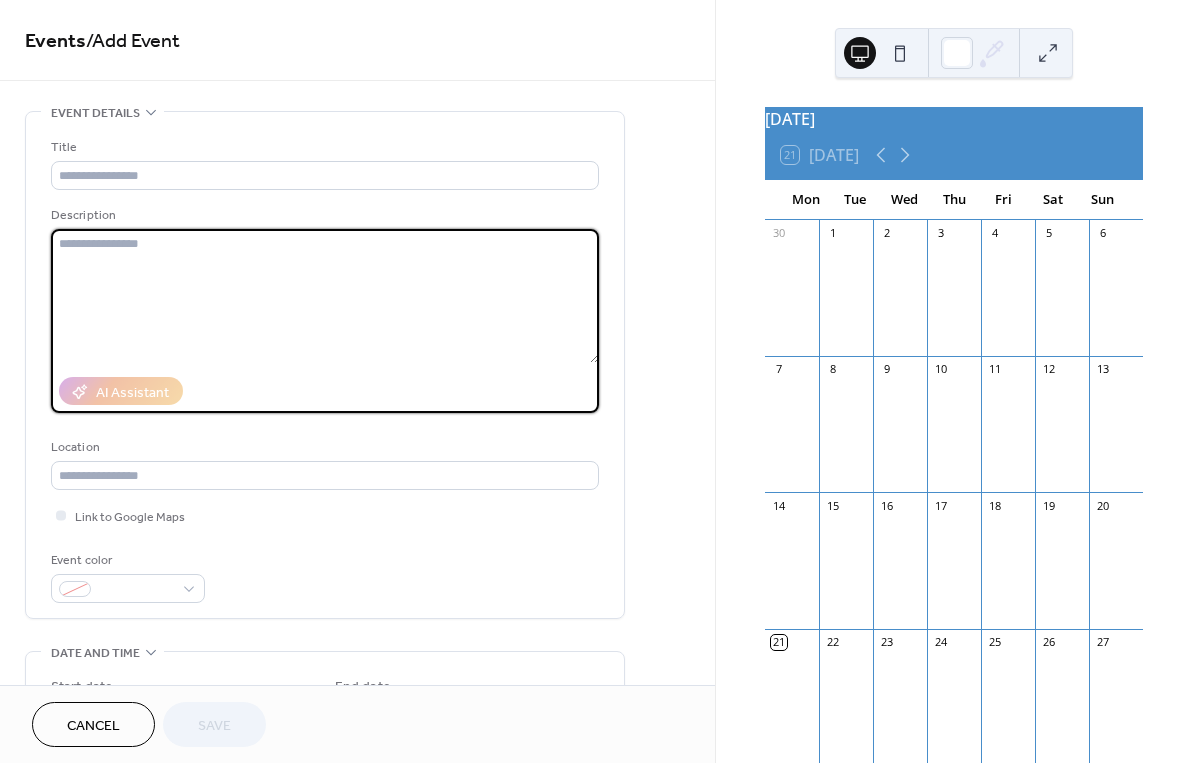 click at bounding box center [325, 296] 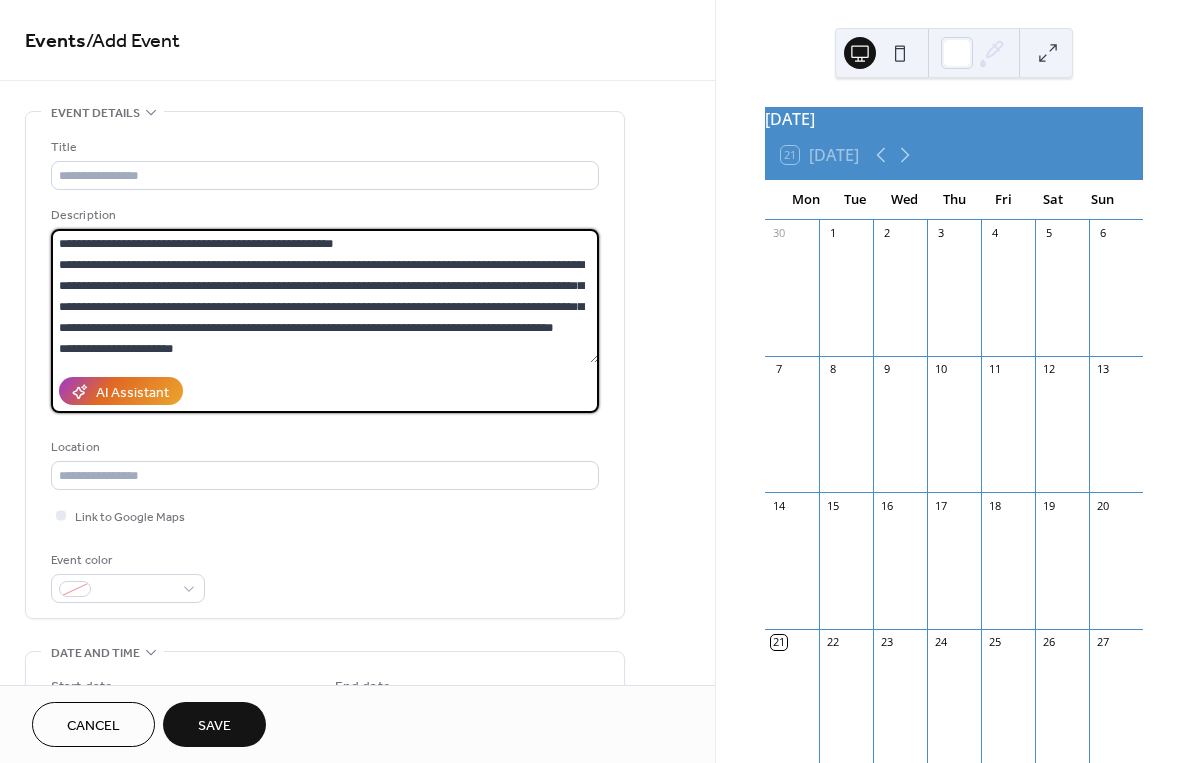 scroll, scrollTop: 315, scrollLeft: 0, axis: vertical 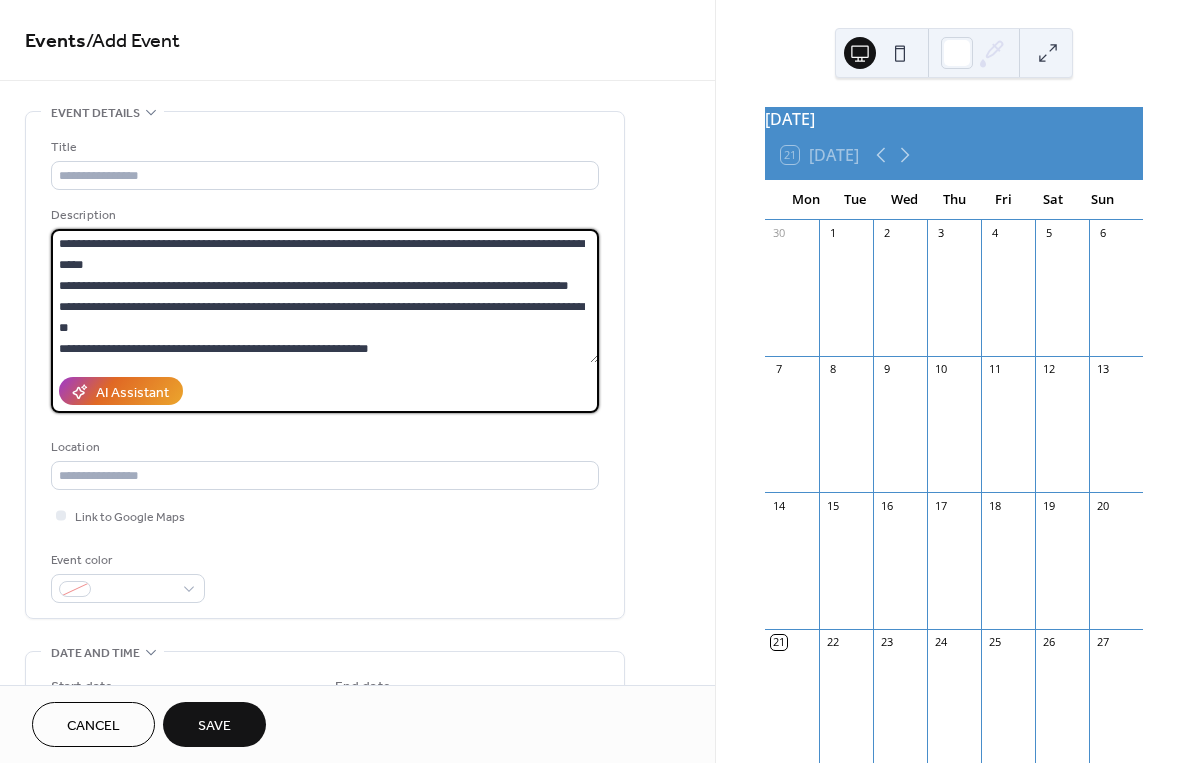 drag, startPoint x: 425, startPoint y: 350, endPoint x: 86, endPoint y: 352, distance: 339.0059 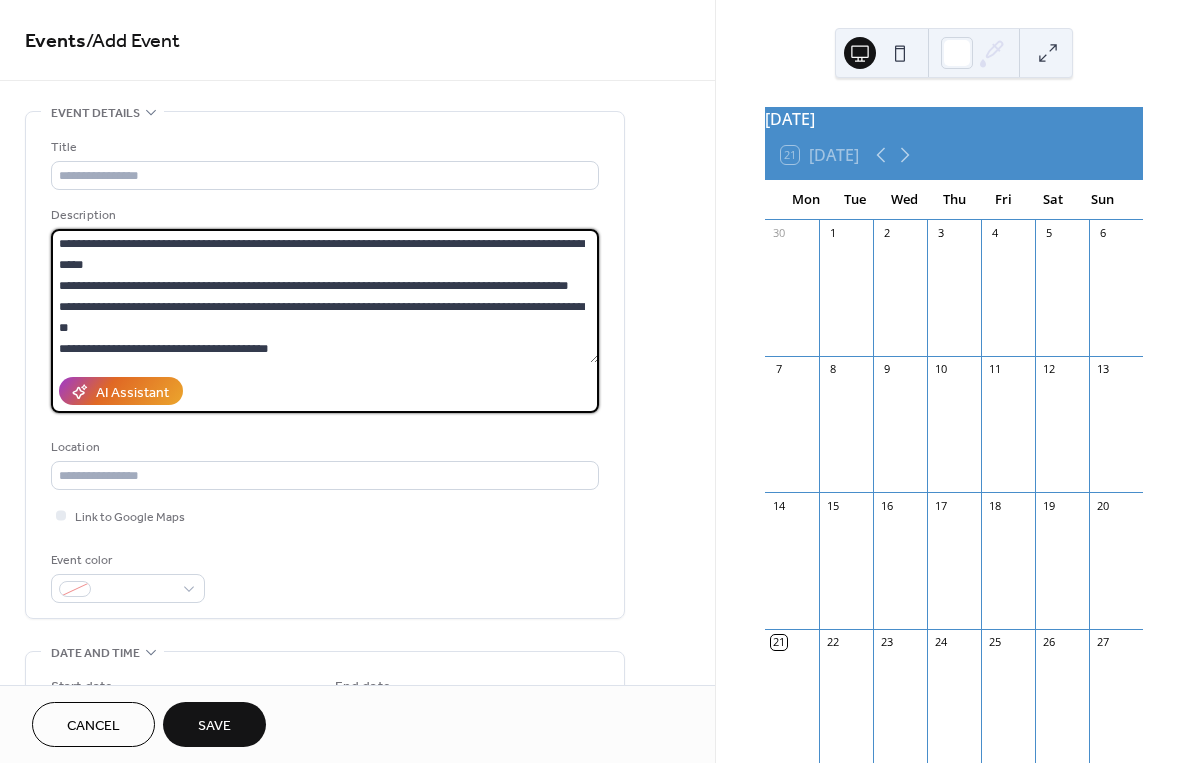 scroll, scrollTop: 293, scrollLeft: 0, axis: vertical 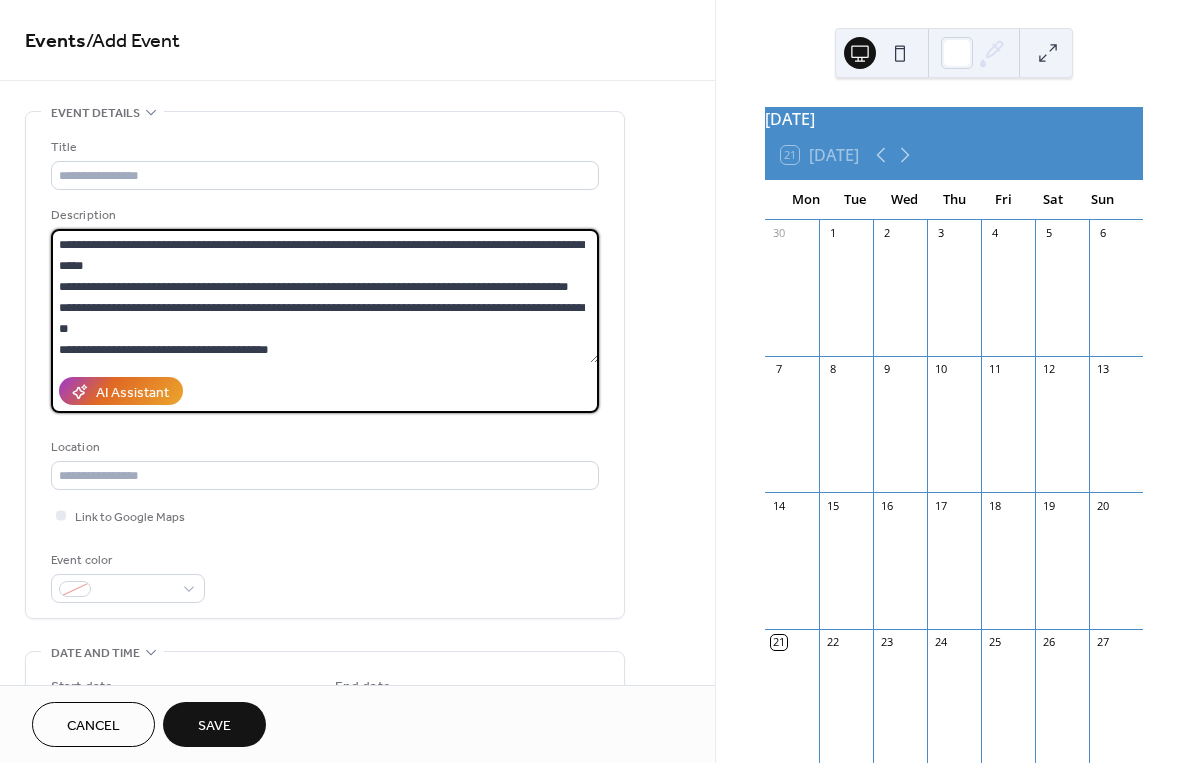 drag, startPoint x: 432, startPoint y: 328, endPoint x: 289, endPoint y: 312, distance: 143.89232 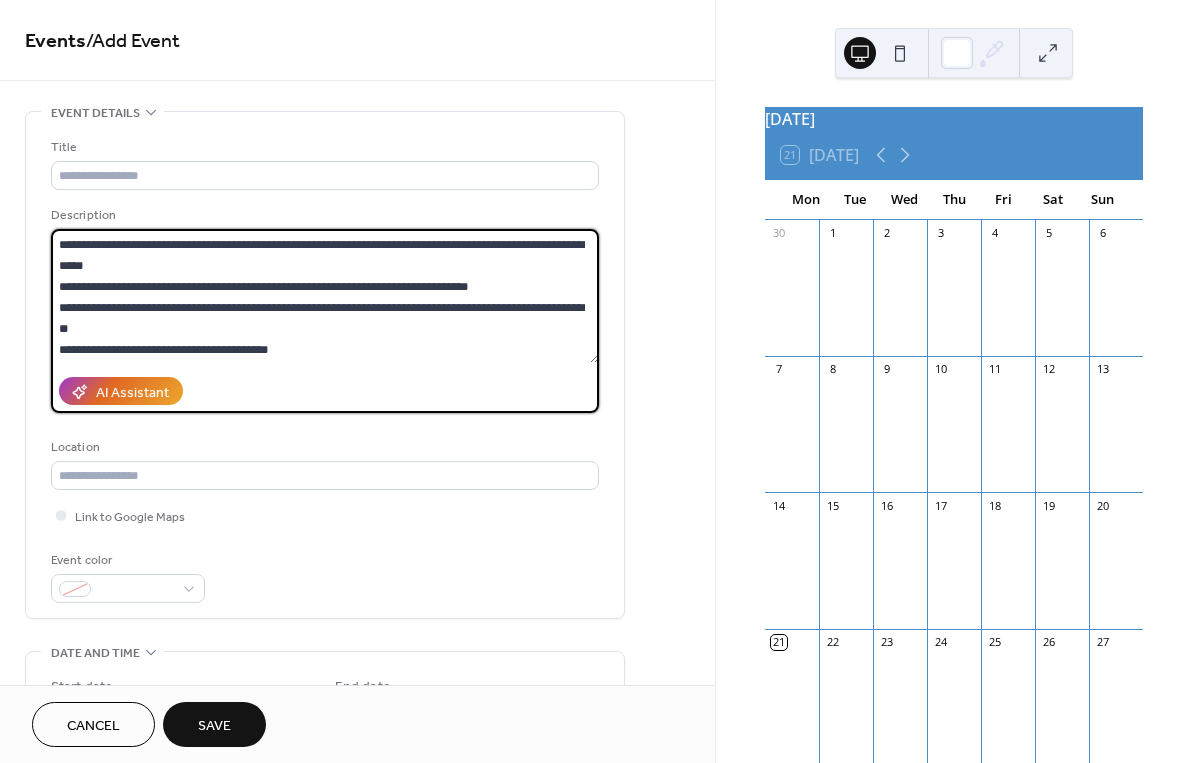 click at bounding box center [325, 296] 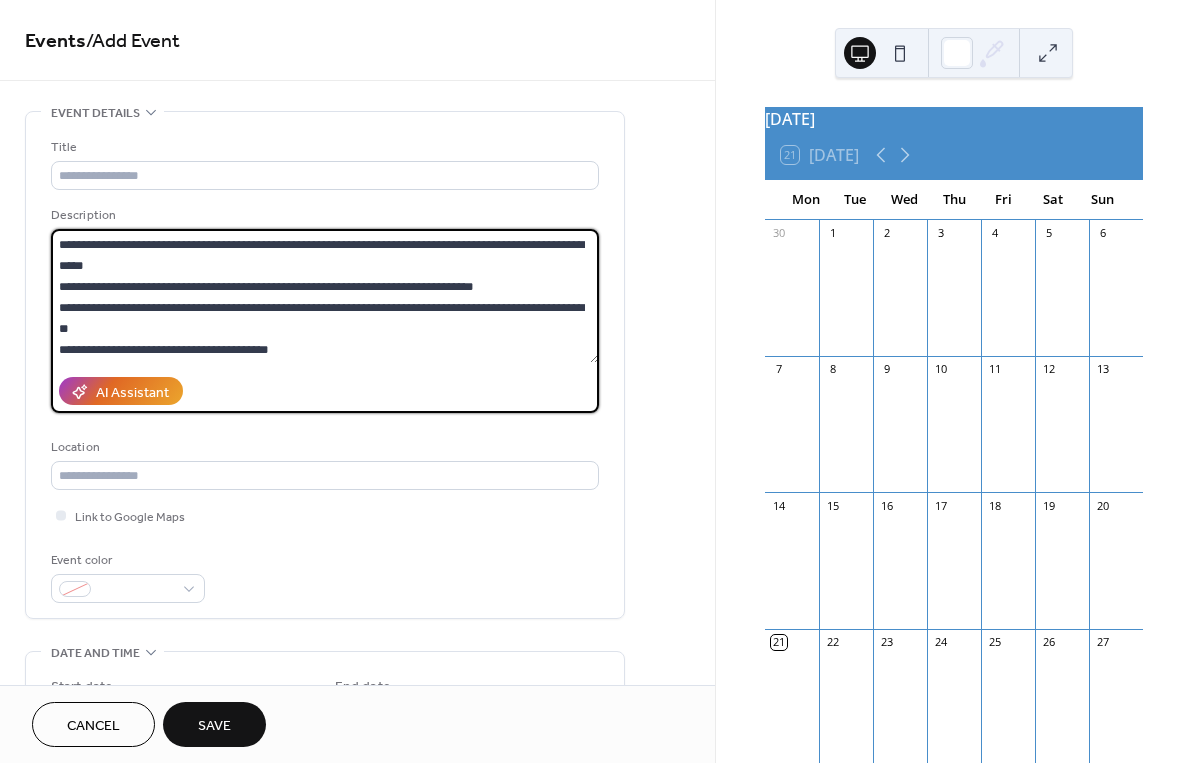 click at bounding box center [325, 296] 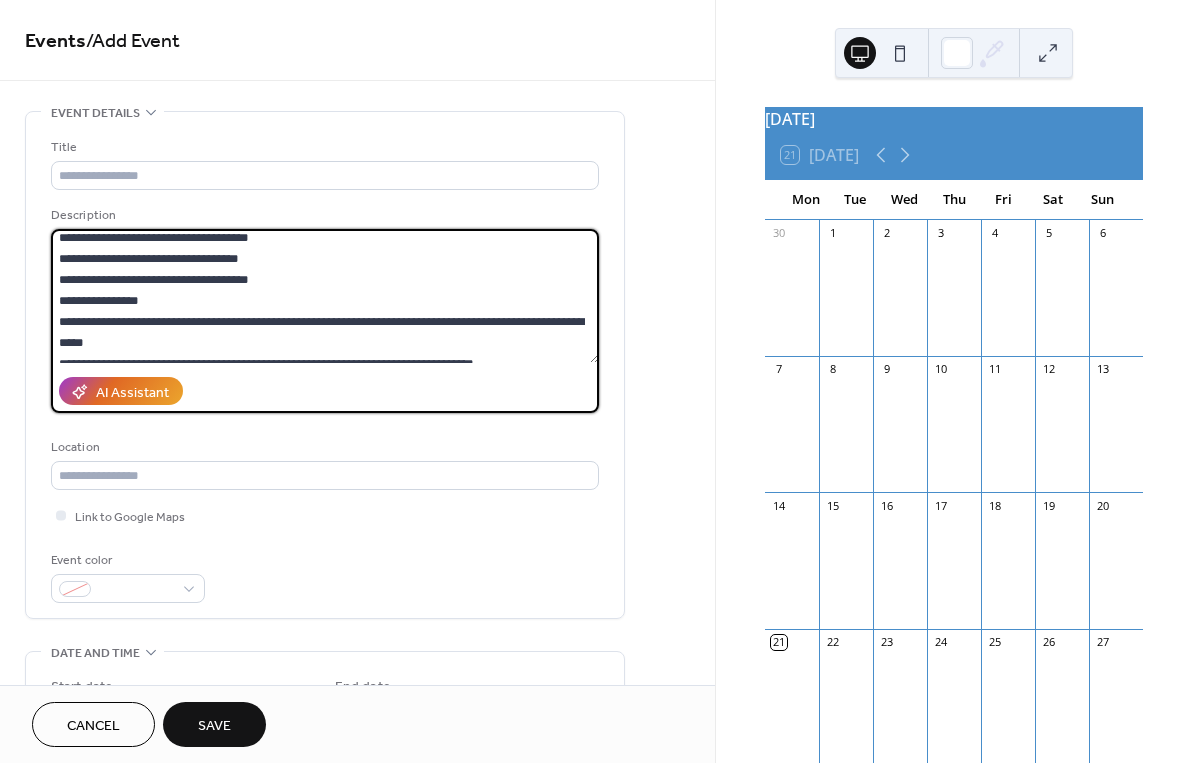 scroll, scrollTop: 230, scrollLeft: 0, axis: vertical 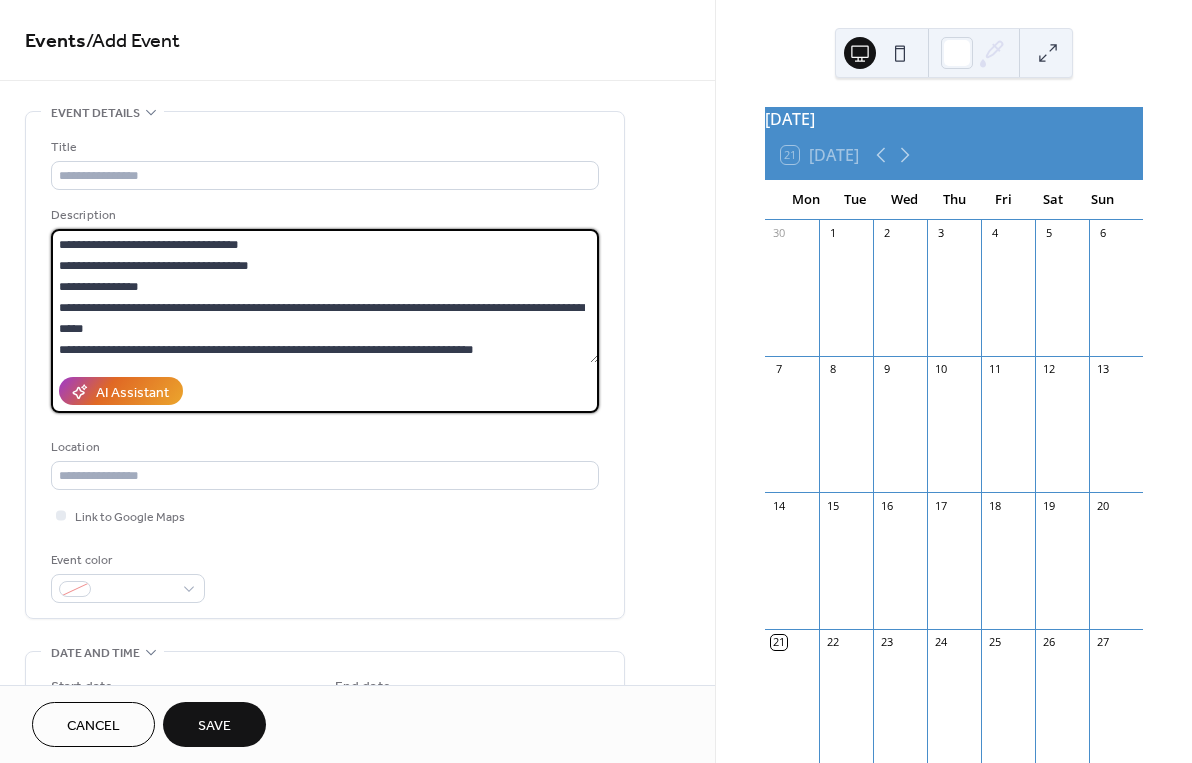 click at bounding box center [325, 296] 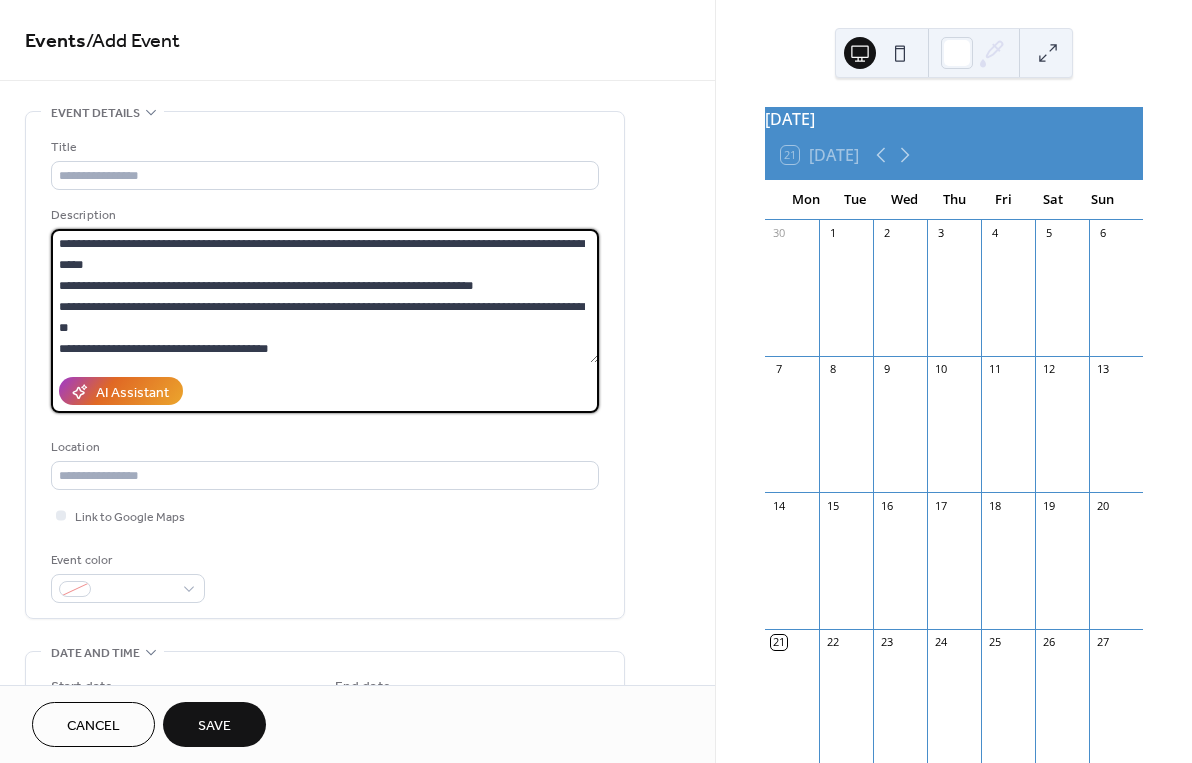 scroll, scrollTop: 294, scrollLeft: 0, axis: vertical 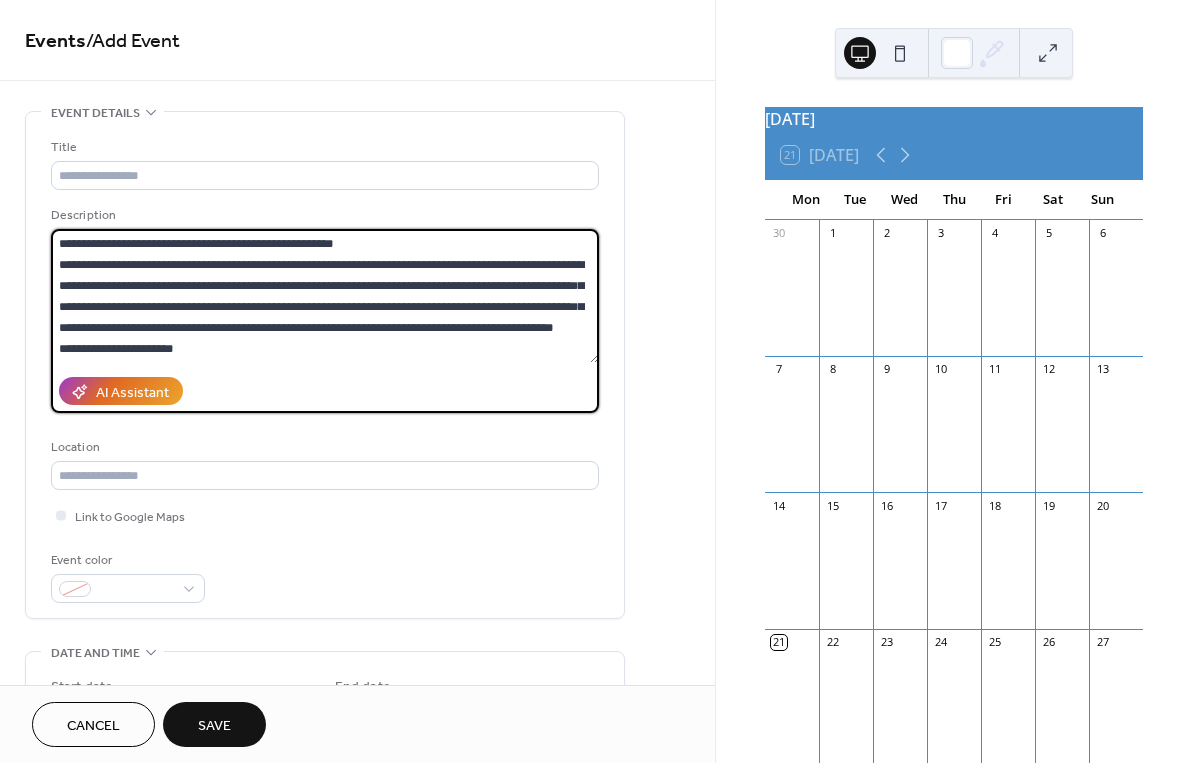drag, startPoint x: 143, startPoint y: 247, endPoint x: 31, endPoint y: 248, distance: 112.00446 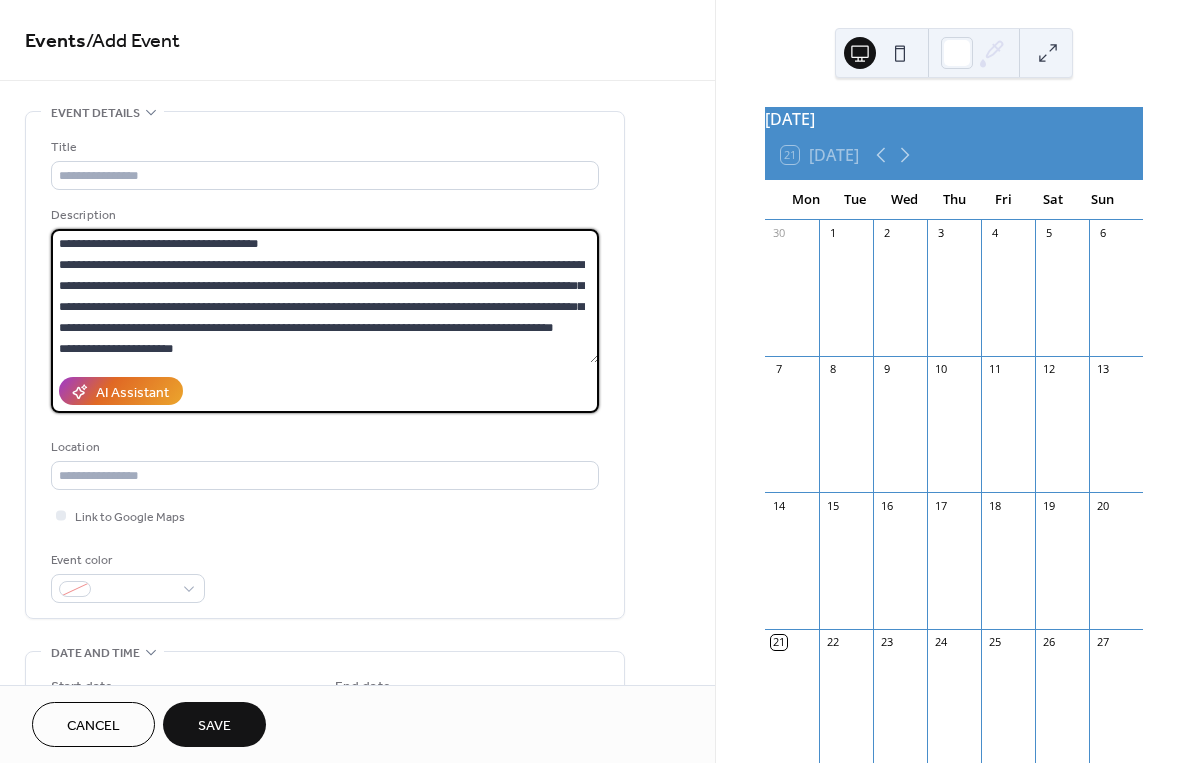 drag, startPoint x: 289, startPoint y: 245, endPoint x: 58, endPoint y: 247, distance: 231.00865 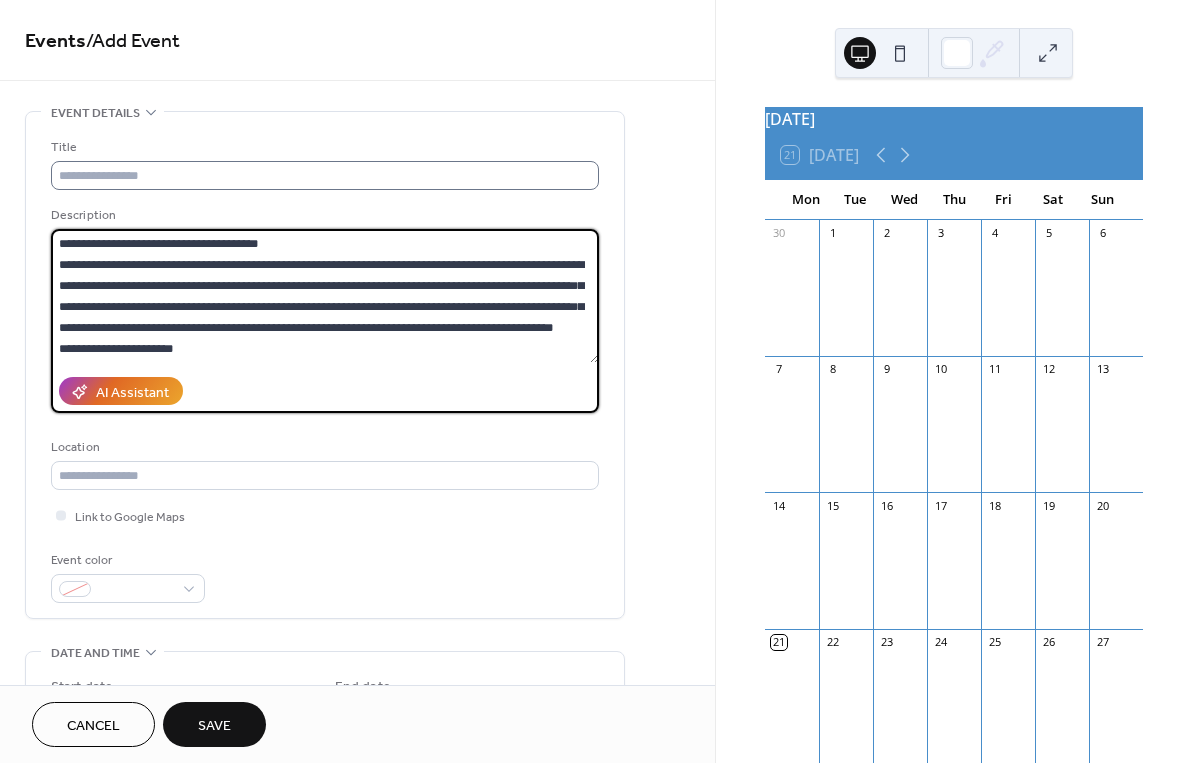 type on "**********" 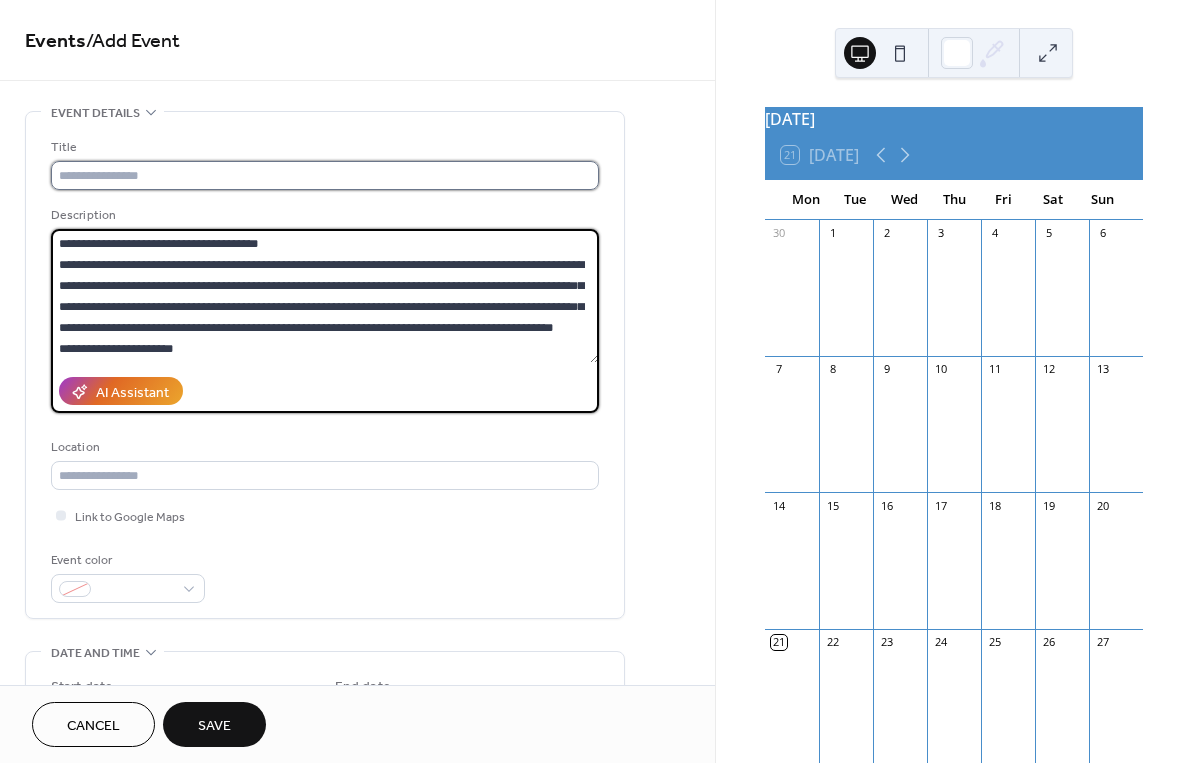 click at bounding box center (325, 175) 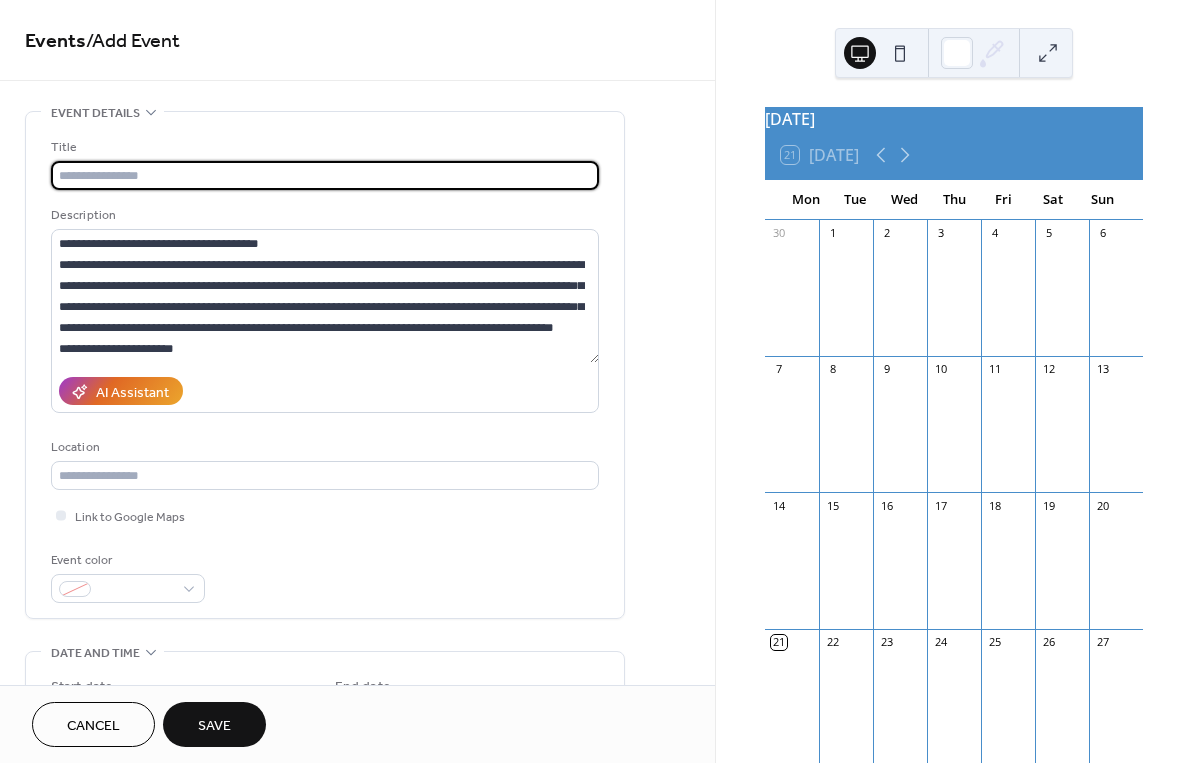 paste on "**********" 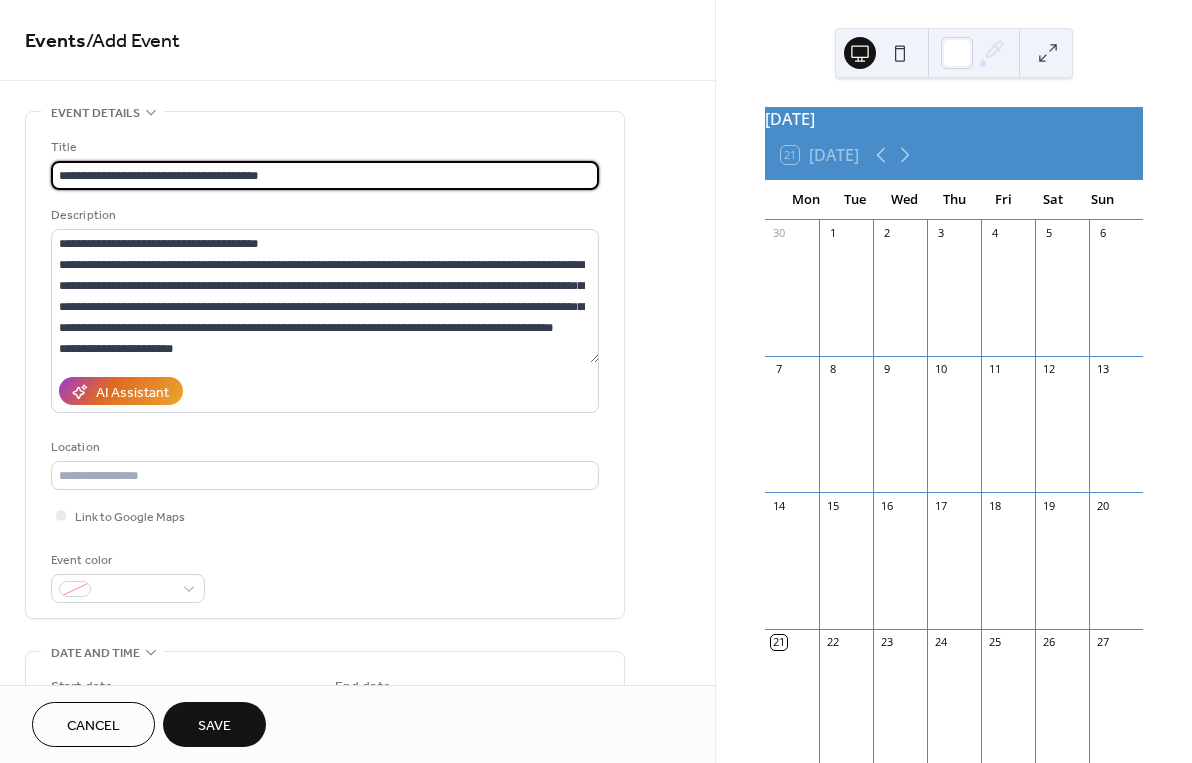 drag, startPoint x: 98, startPoint y: 179, endPoint x: -16, endPoint y: 183, distance: 114.07015 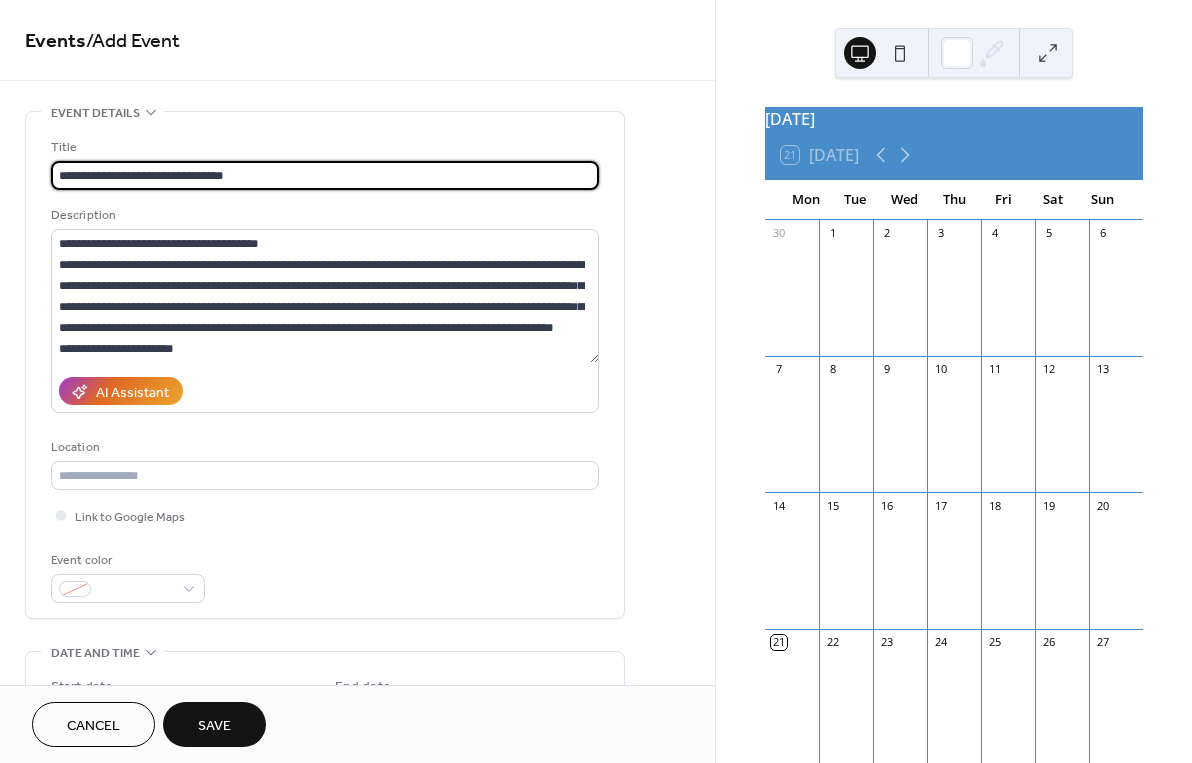 click on "**********" at bounding box center (325, 175) 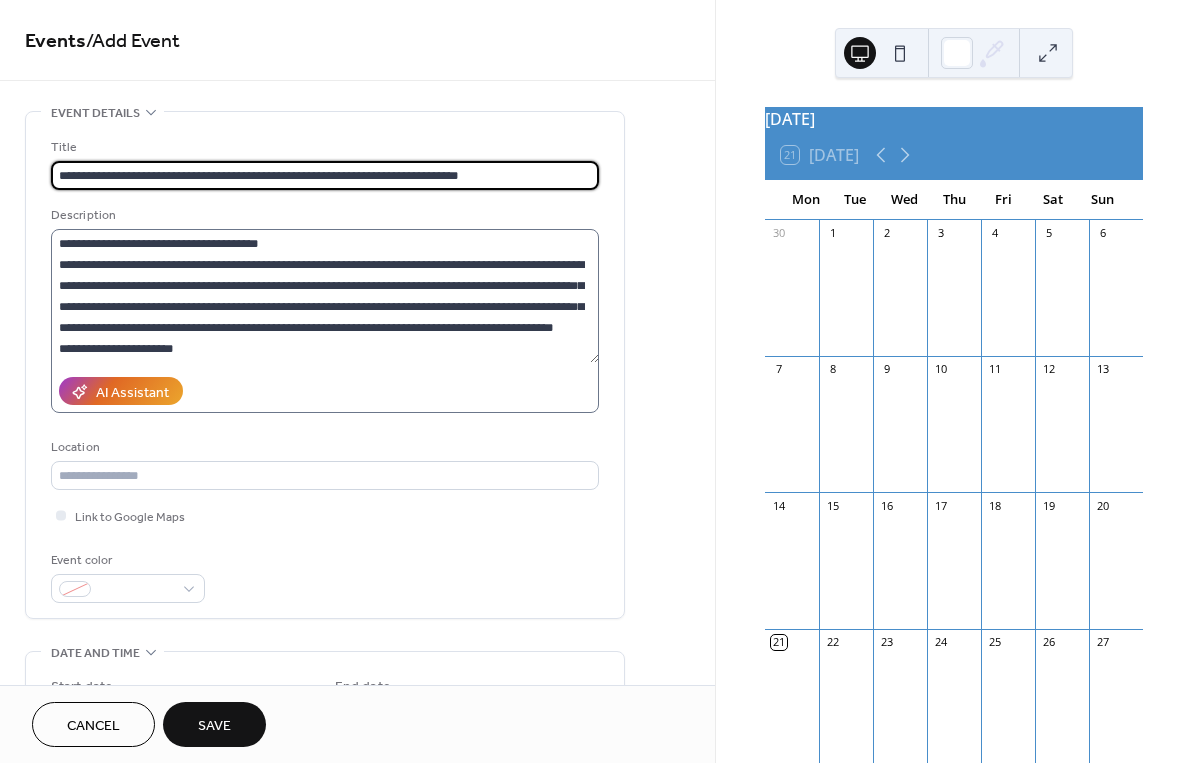 type on "**********" 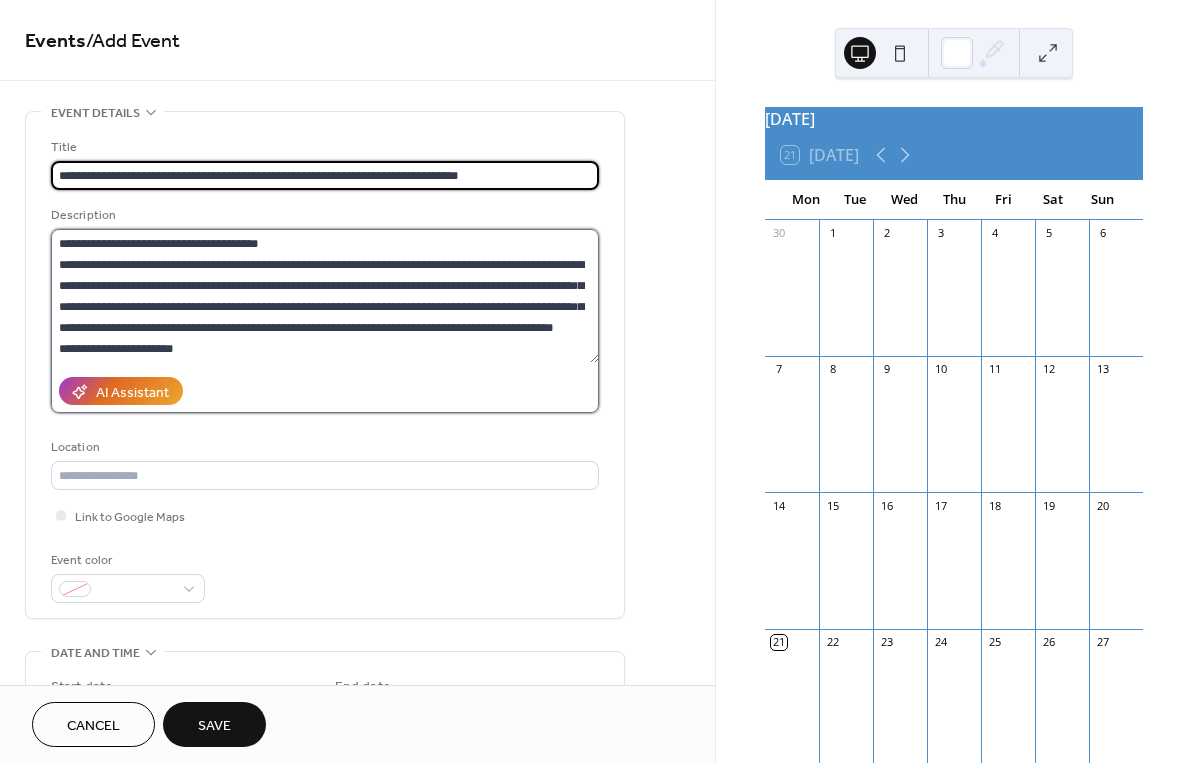click at bounding box center (325, 296) 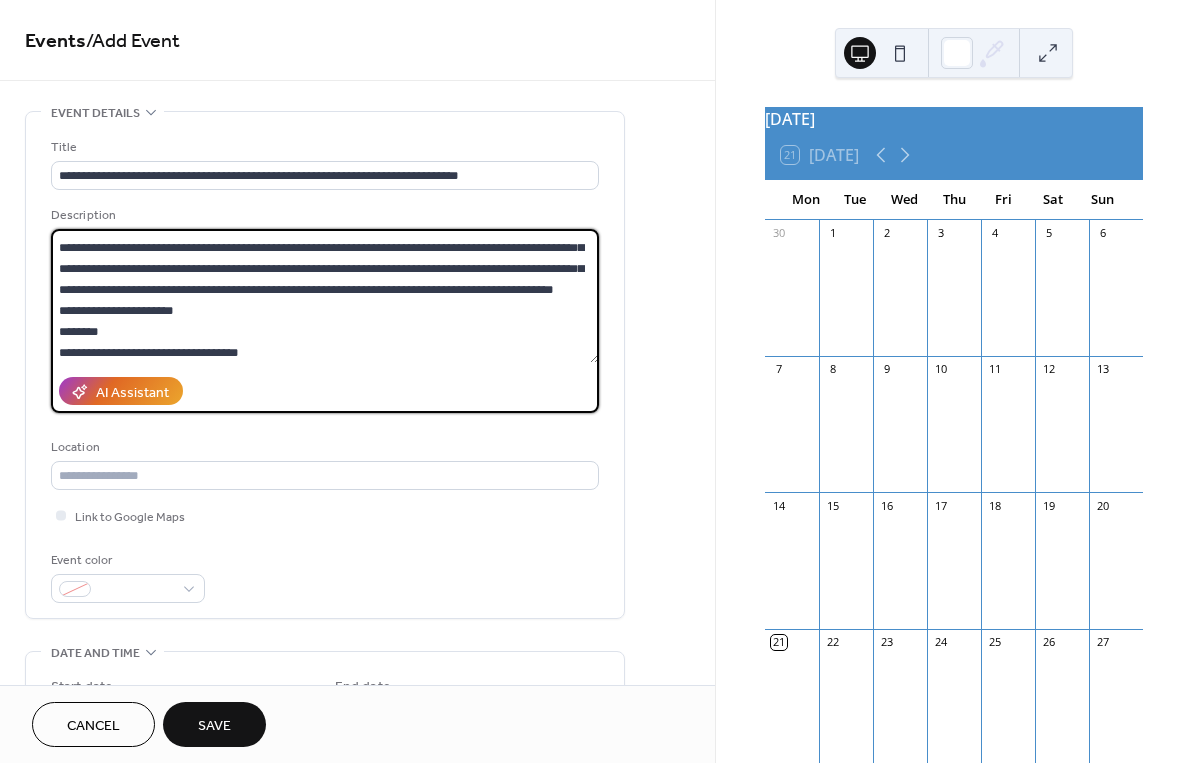 scroll, scrollTop: 65, scrollLeft: 0, axis: vertical 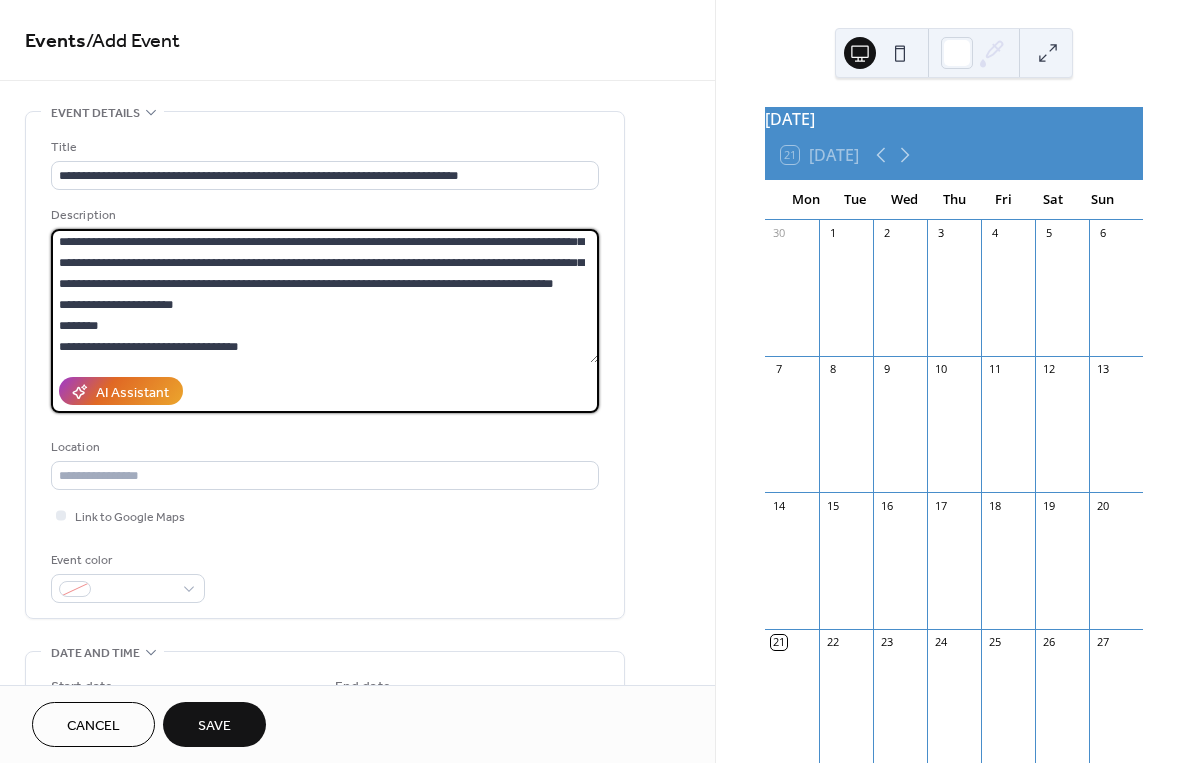 click at bounding box center (325, 296) 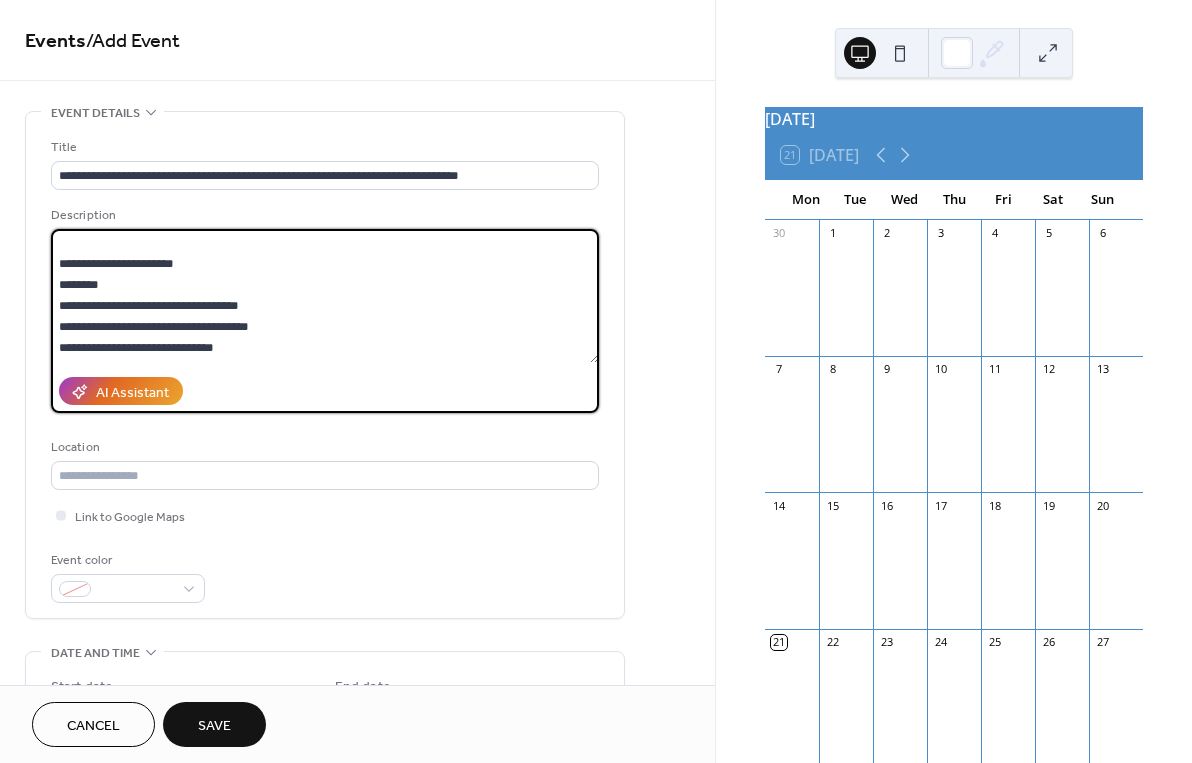 scroll, scrollTop: 136, scrollLeft: 0, axis: vertical 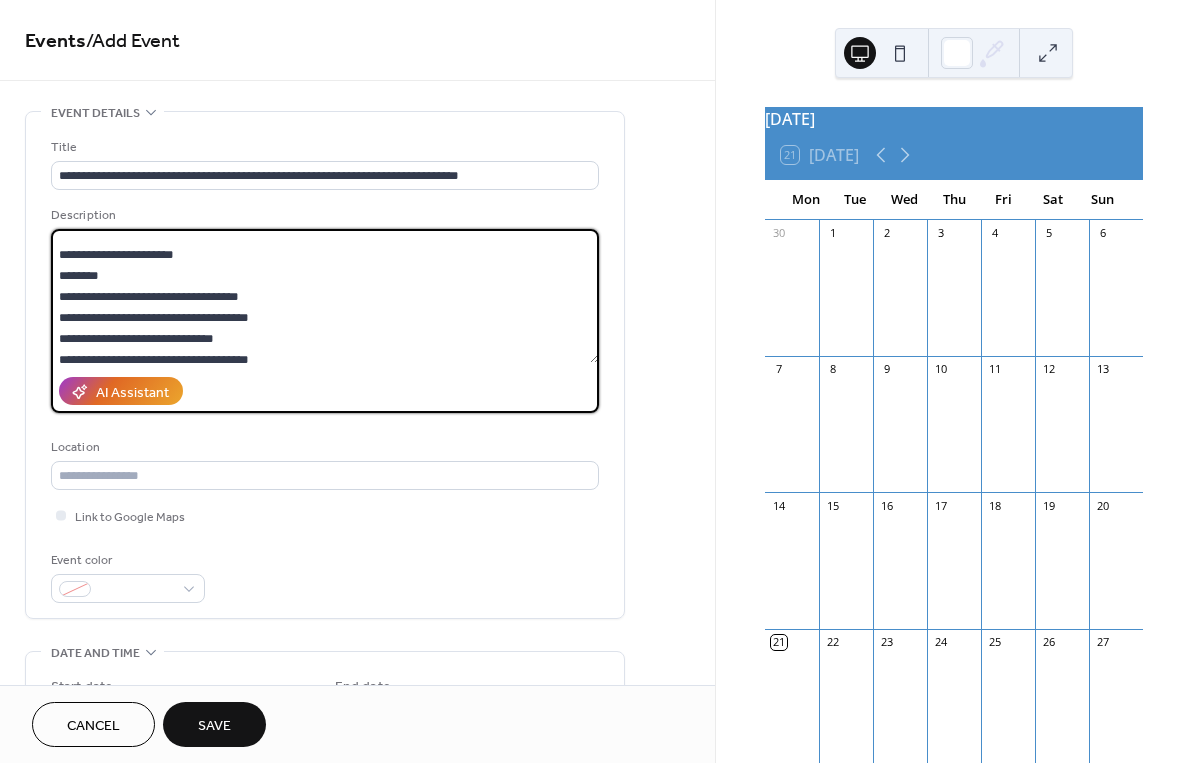 click at bounding box center (325, 296) 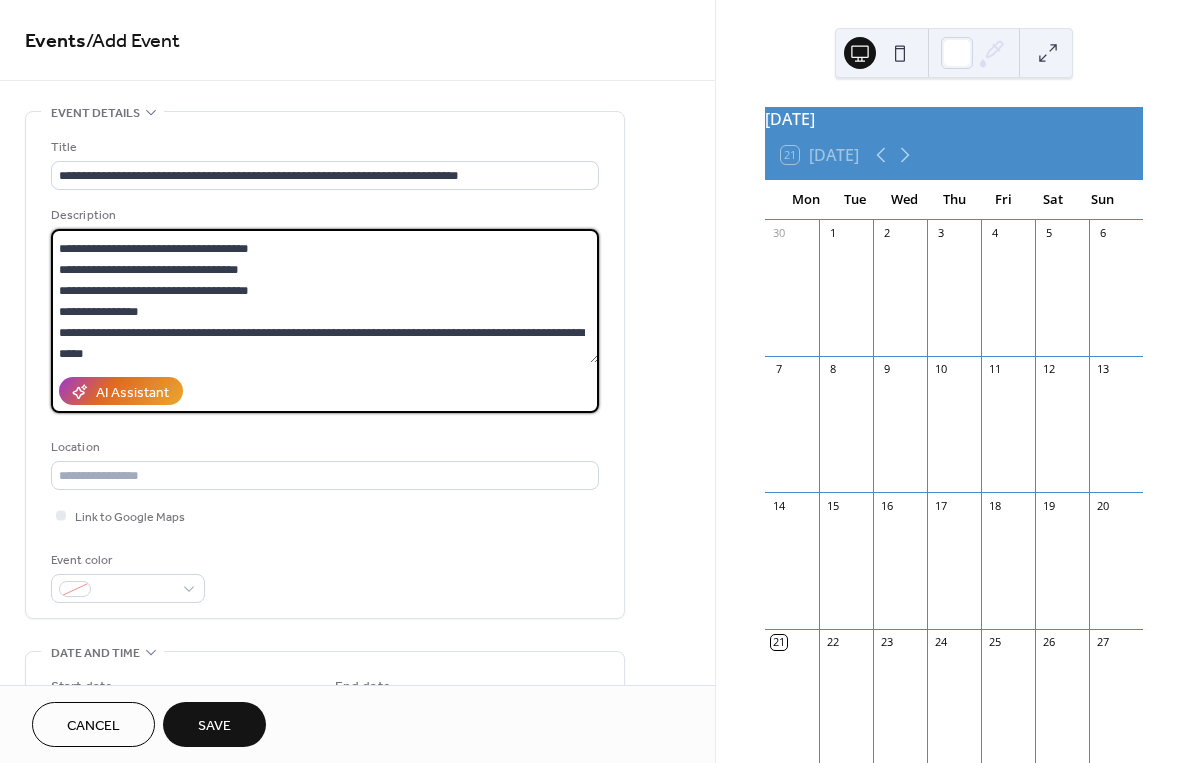 scroll, scrollTop: 277, scrollLeft: 0, axis: vertical 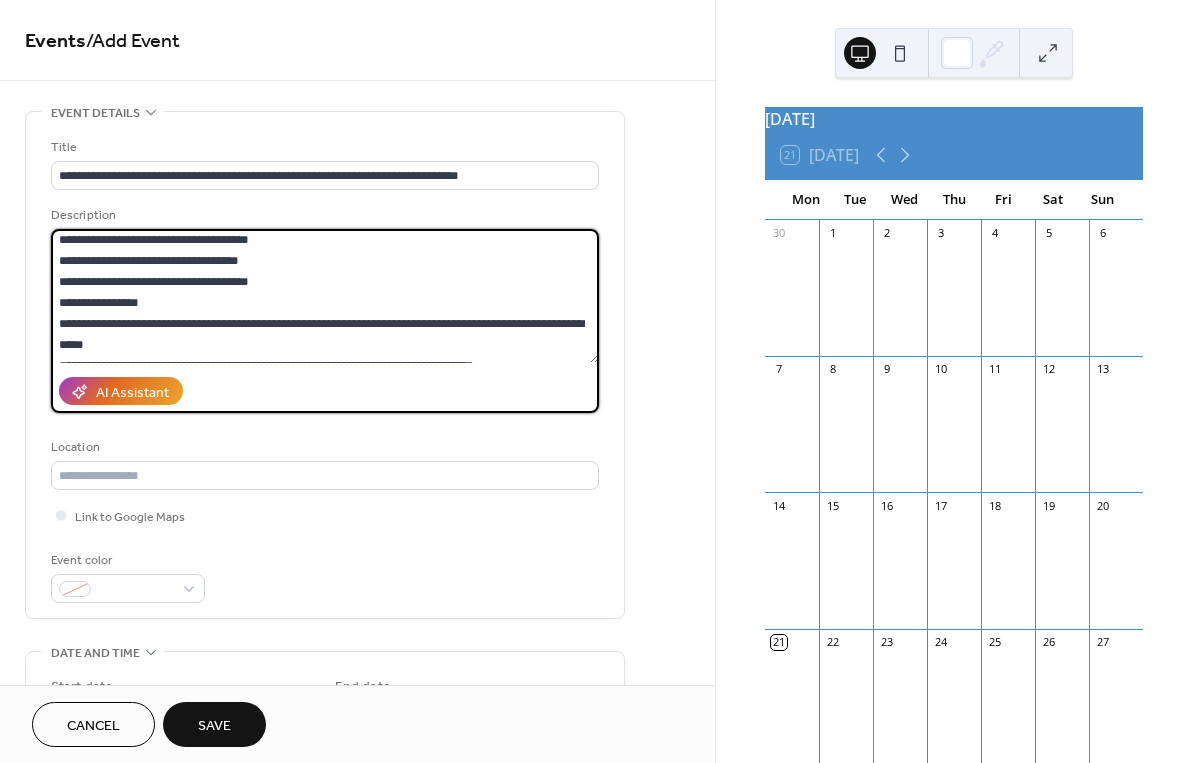 click at bounding box center (325, 296) 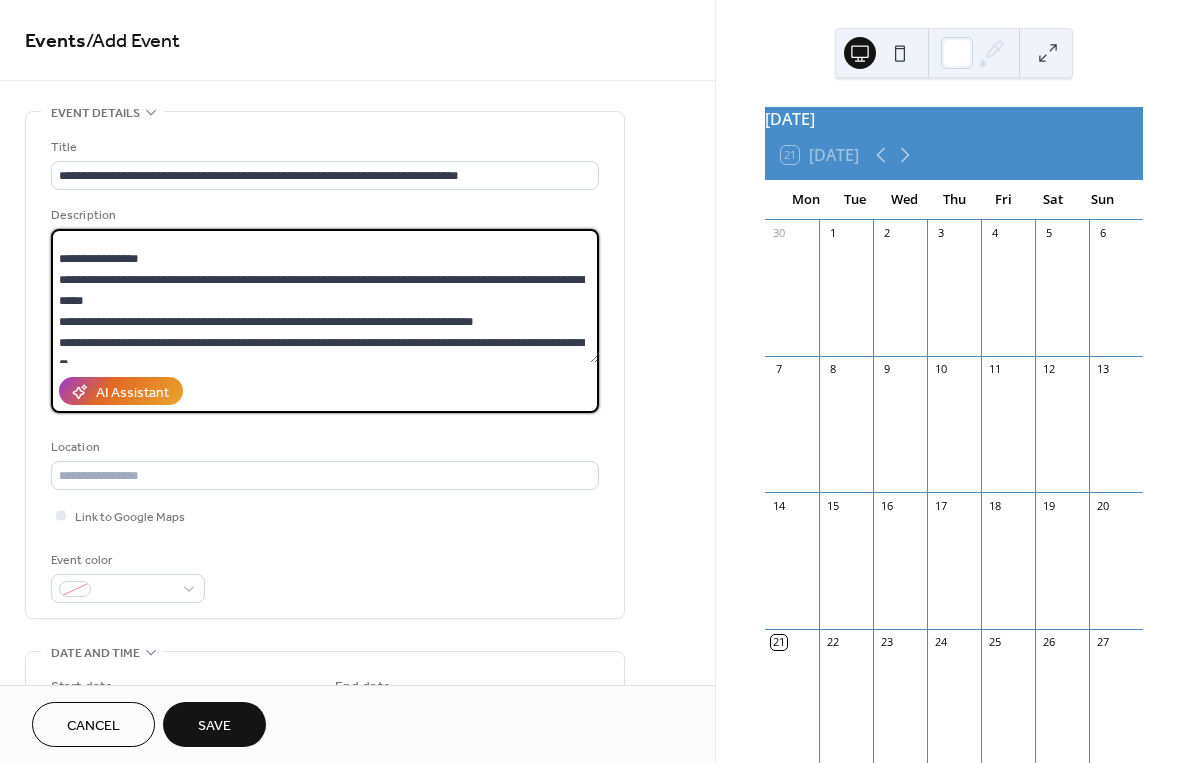scroll, scrollTop: 350, scrollLeft: 0, axis: vertical 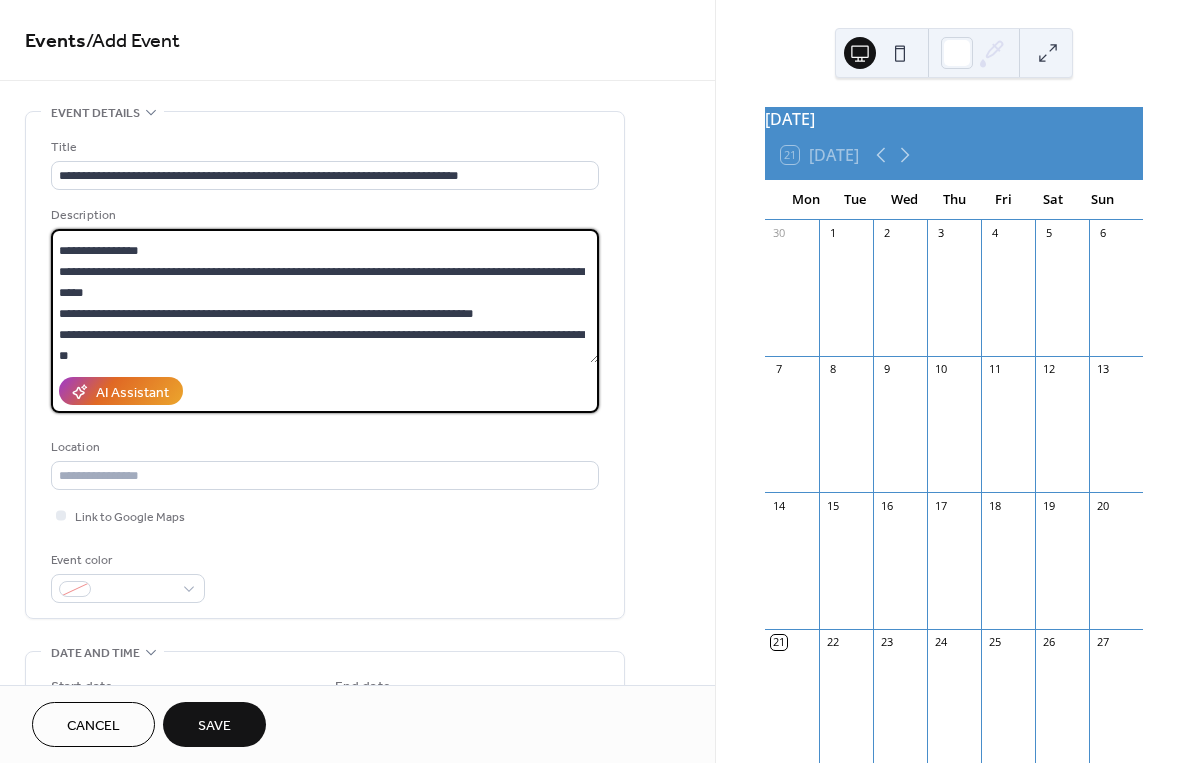 click at bounding box center (325, 296) 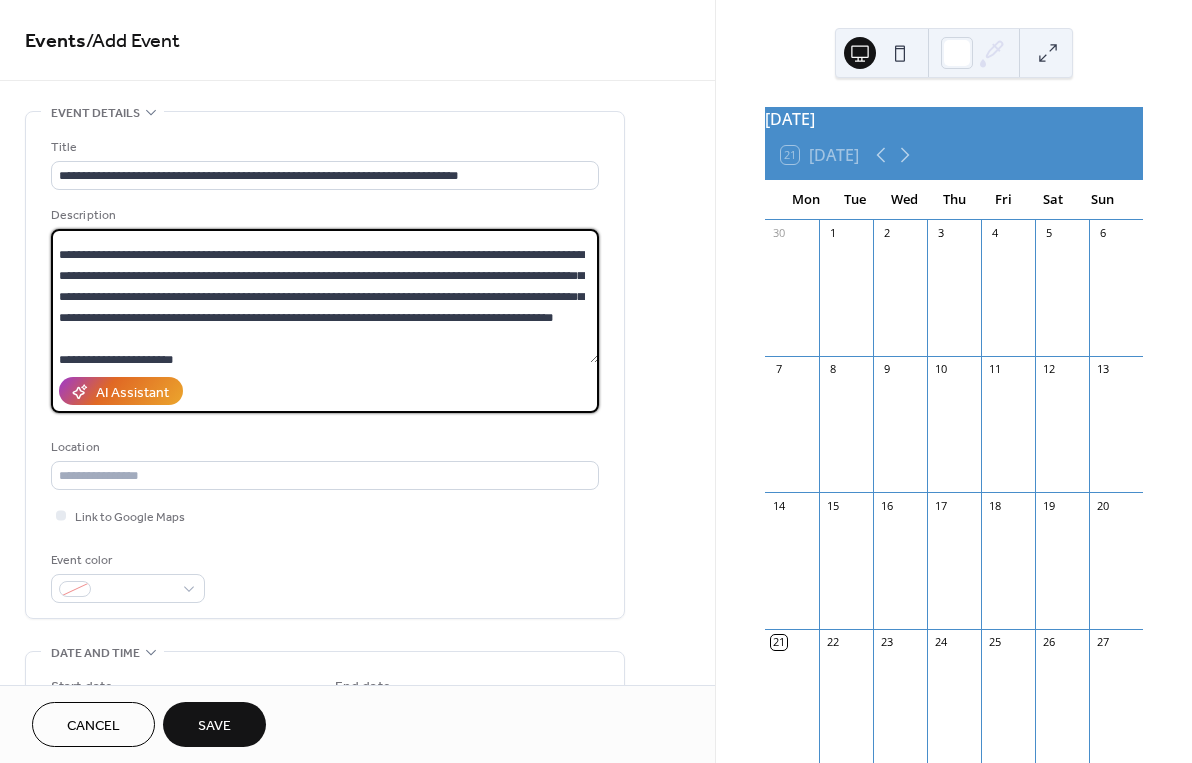 scroll, scrollTop: 78, scrollLeft: 0, axis: vertical 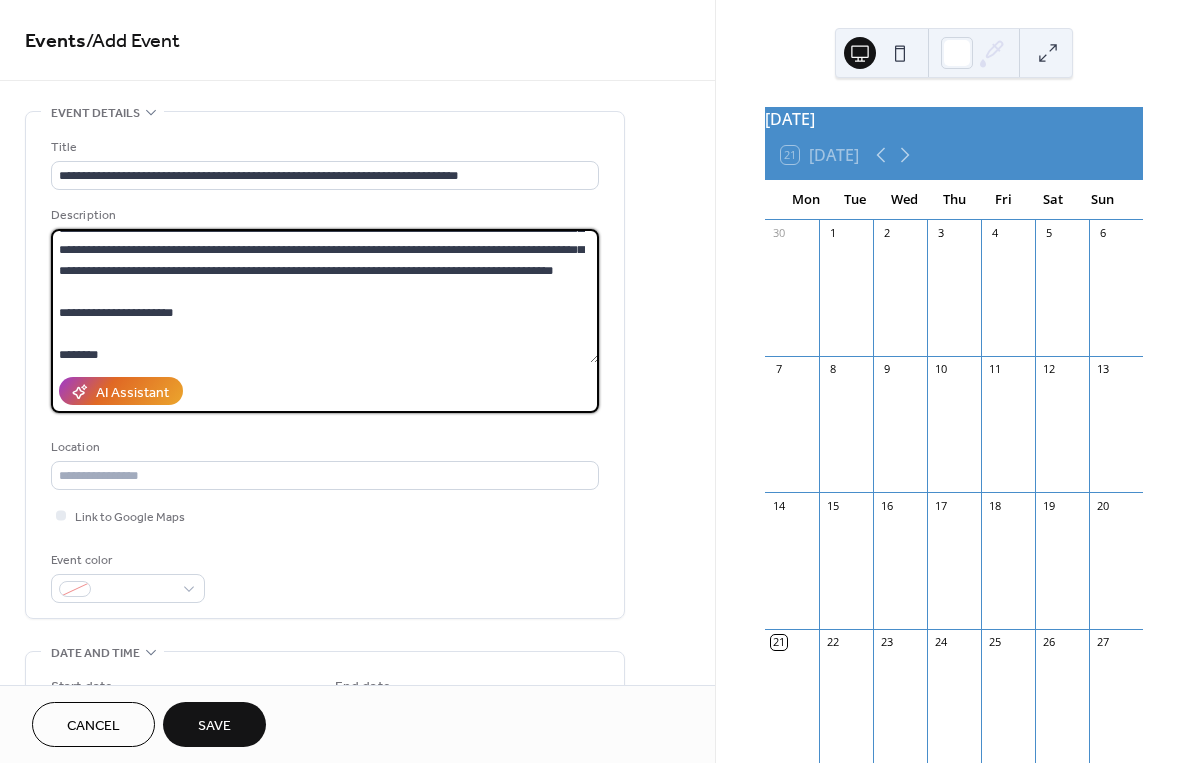 click at bounding box center [325, 296] 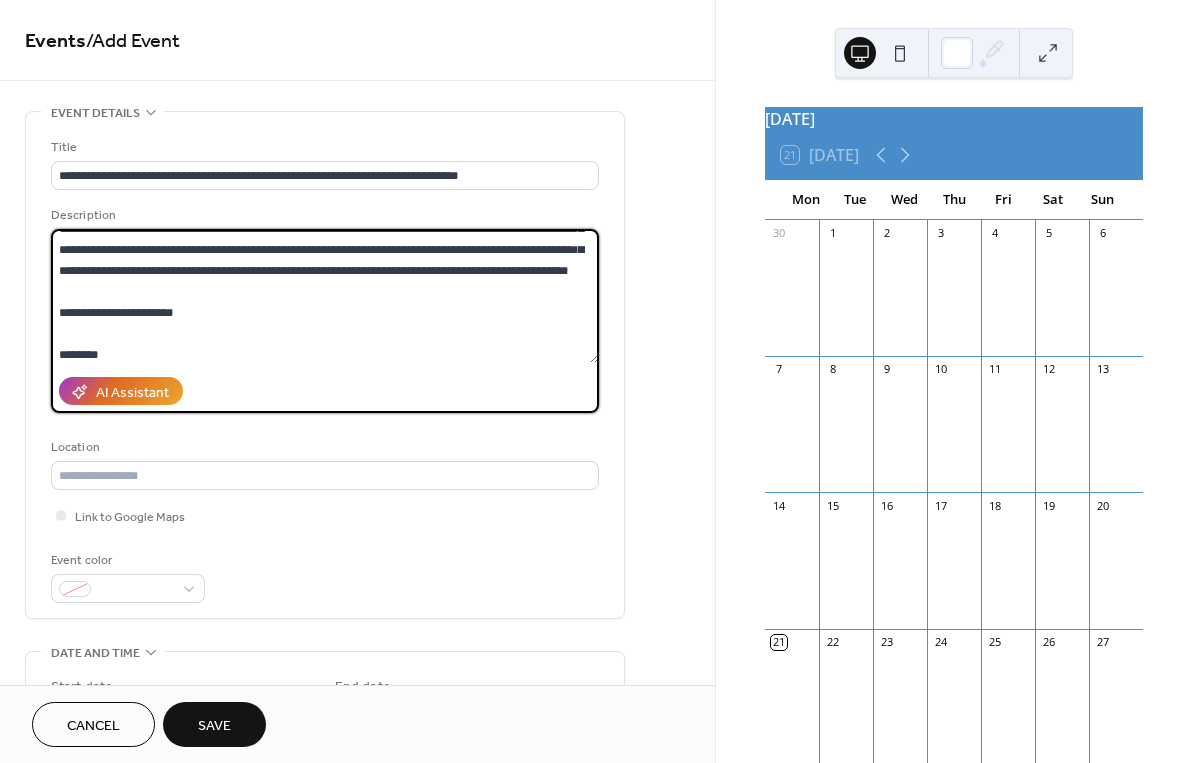 paste on "**********" 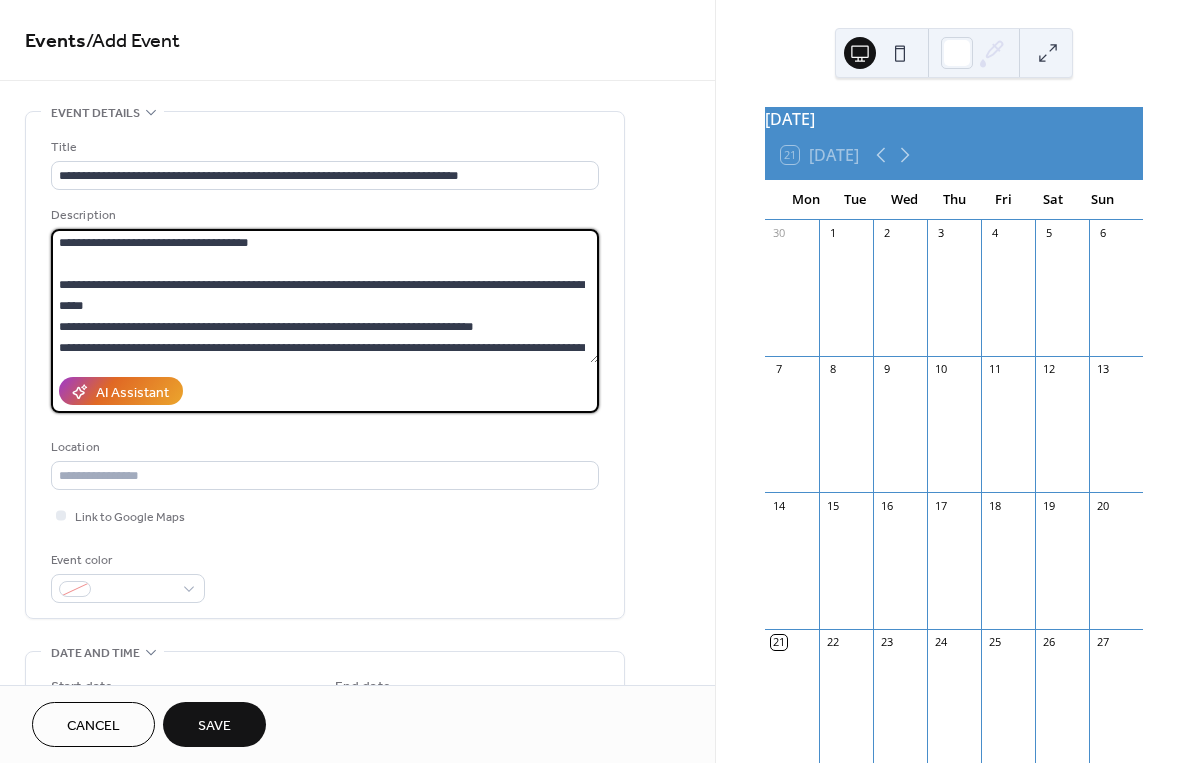 scroll, scrollTop: 340, scrollLeft: 0, axis: vertical 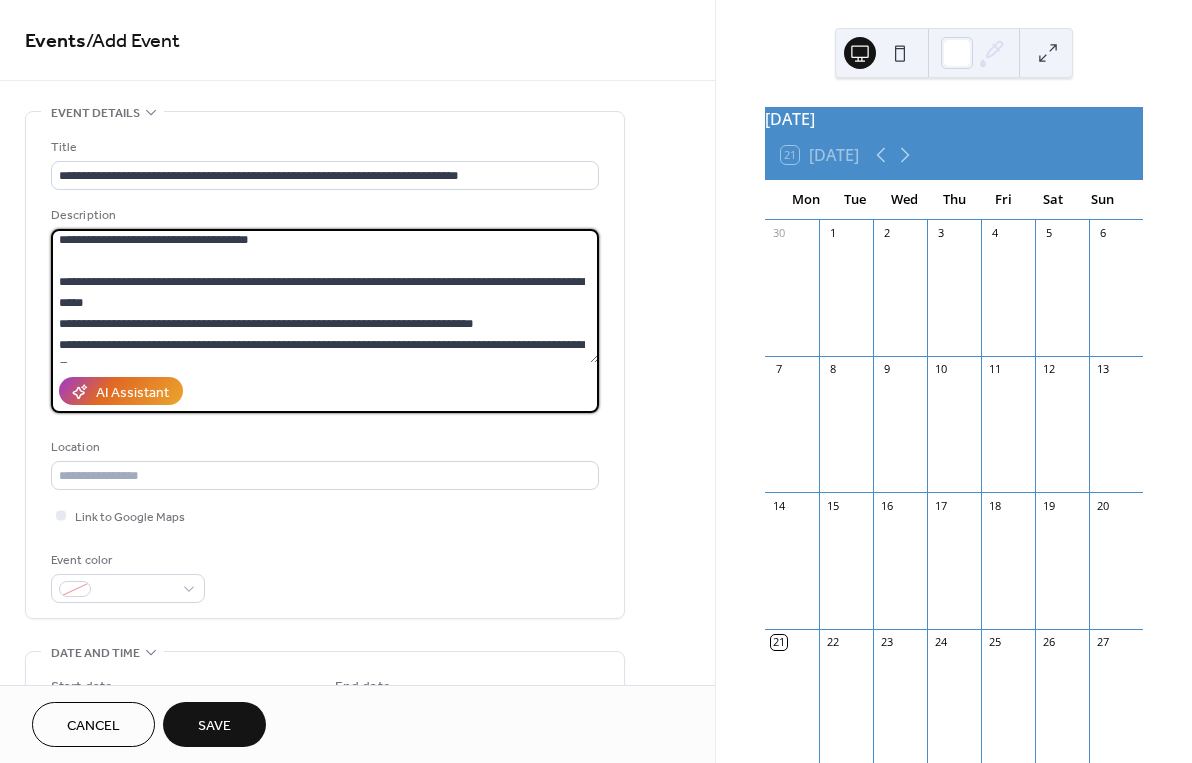 click at bounding box center [325, 296] 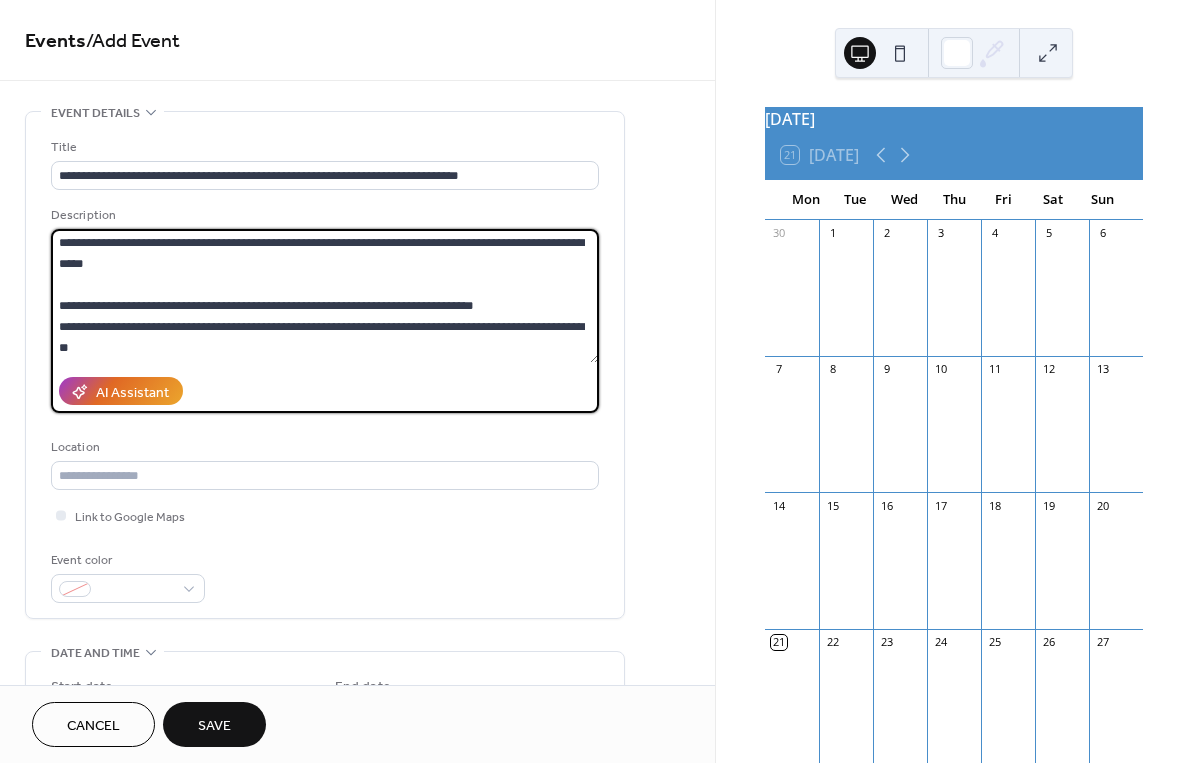 scroll, scrollTop: 378, scrollLeft: 0, axis: vertical 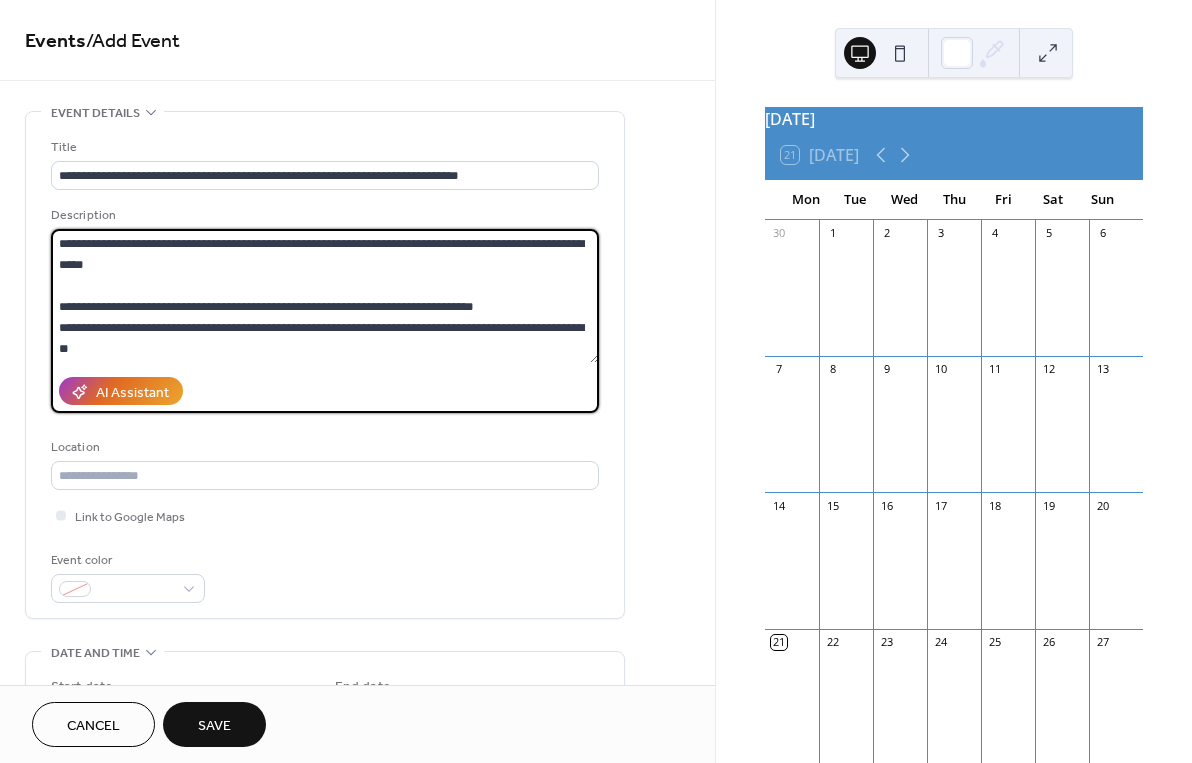 click at bounding box center [325, 296] 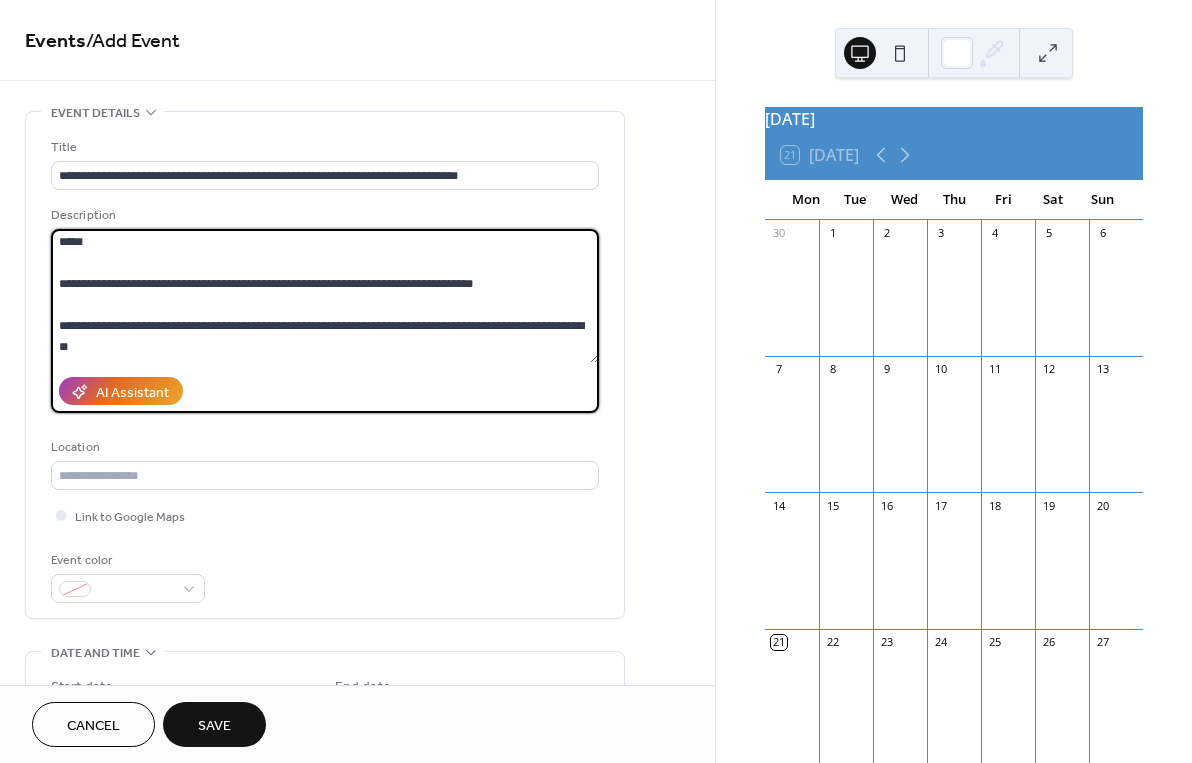 scroll, scrollTop: 399, scrollLeft: 0, axis: vertical 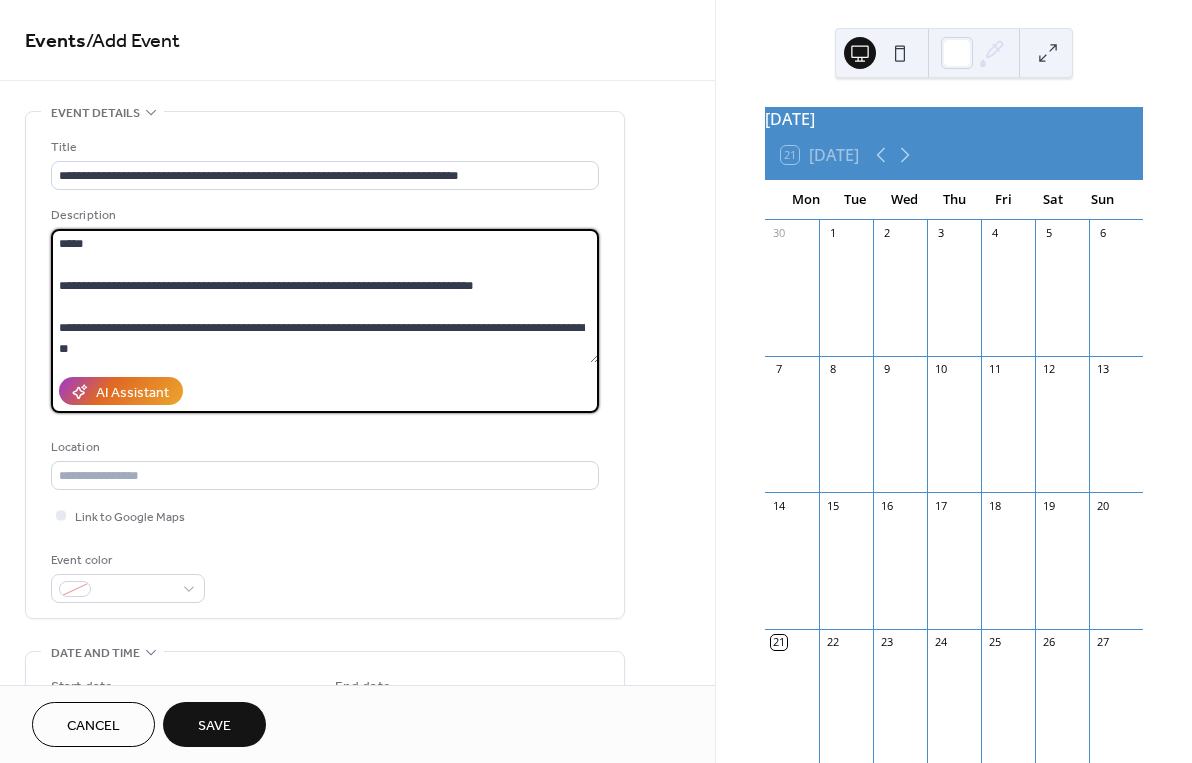 drag, startPoint x: 291, startPoint y: 348, endPoint x: 49, endPoint y: 352, distance: 242.03305 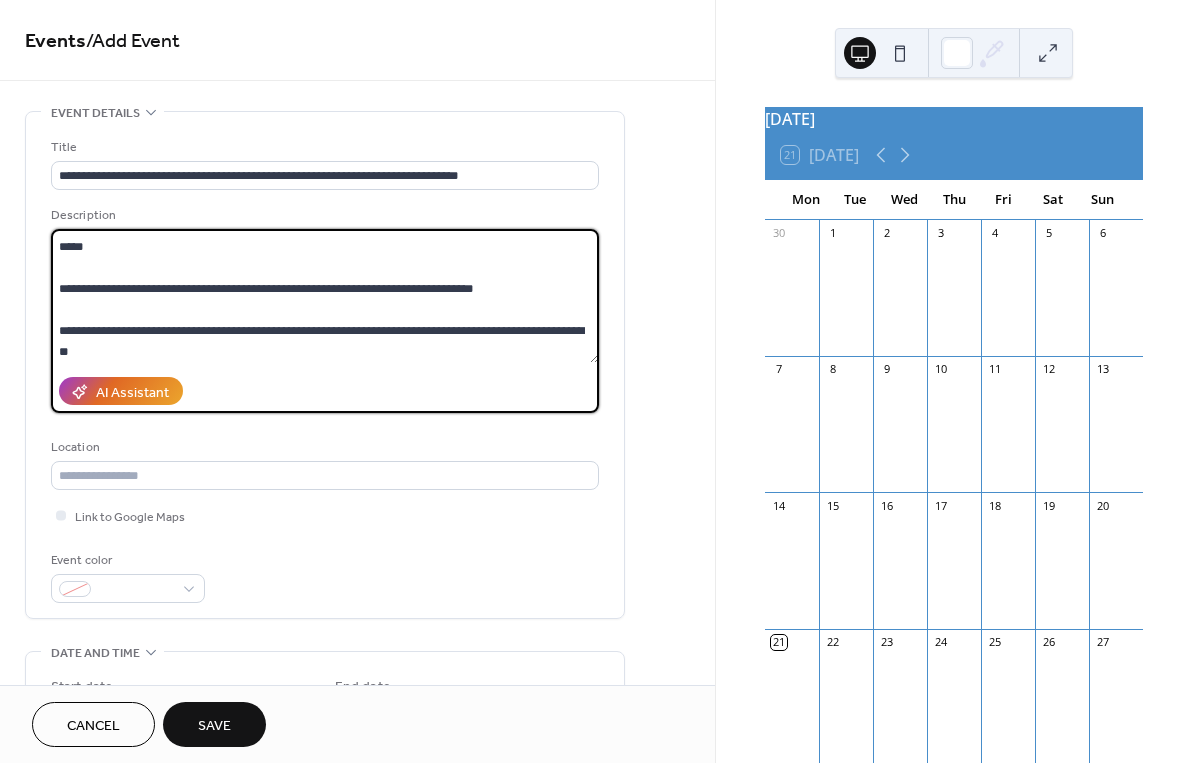scroll, scrollTop: 378, scrollLeft: 0, axis: vertical 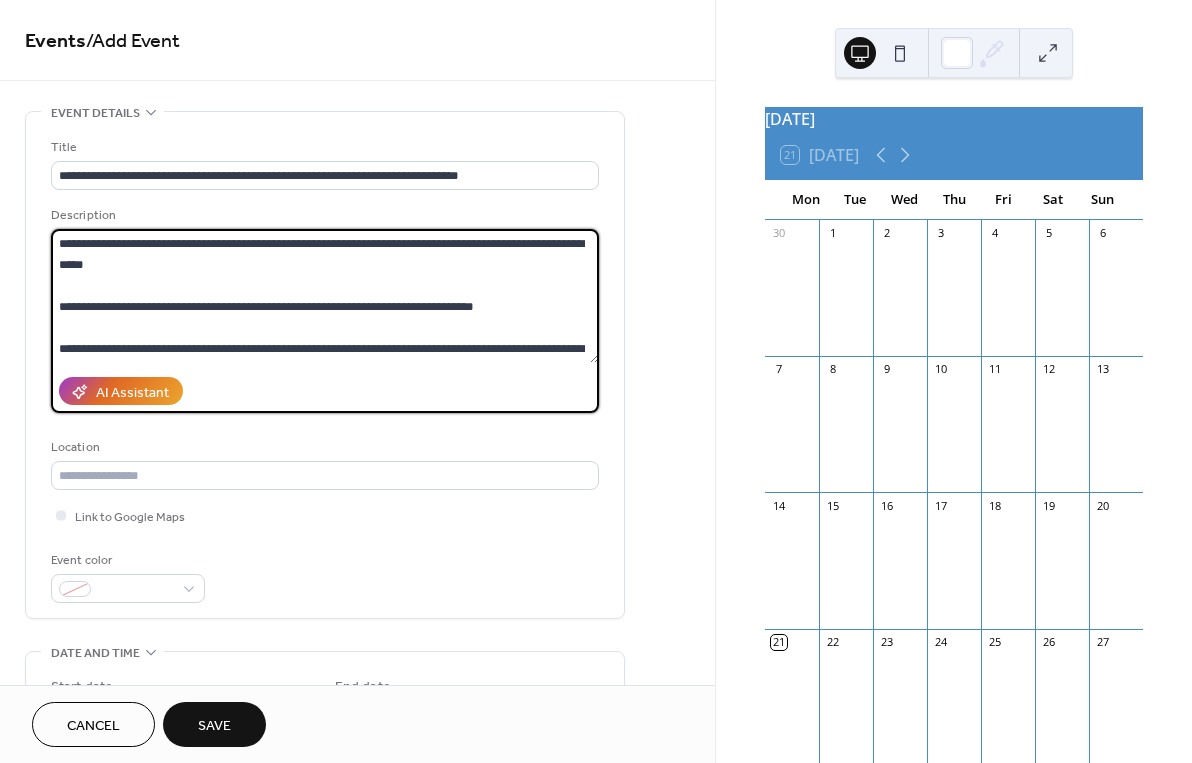 click at bounding box center [325, 296] 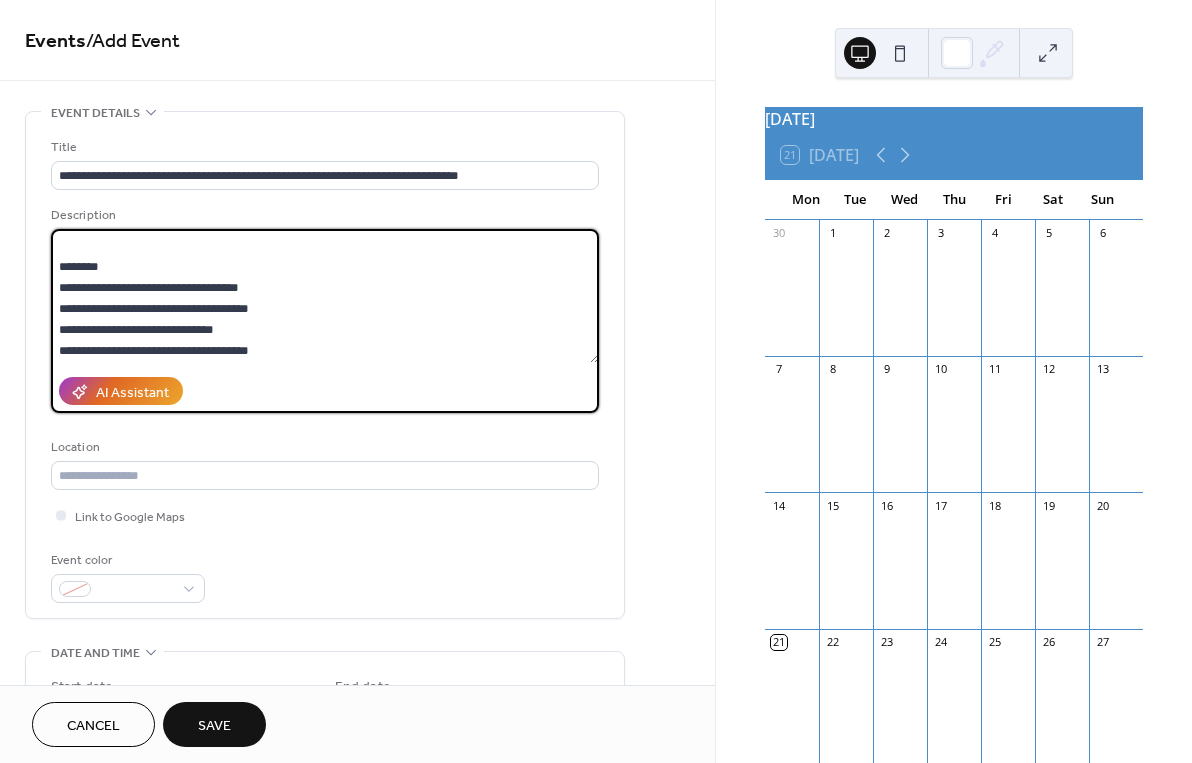 scroll, scrollTop: 164, scrollLeft: 0, axis: vertical 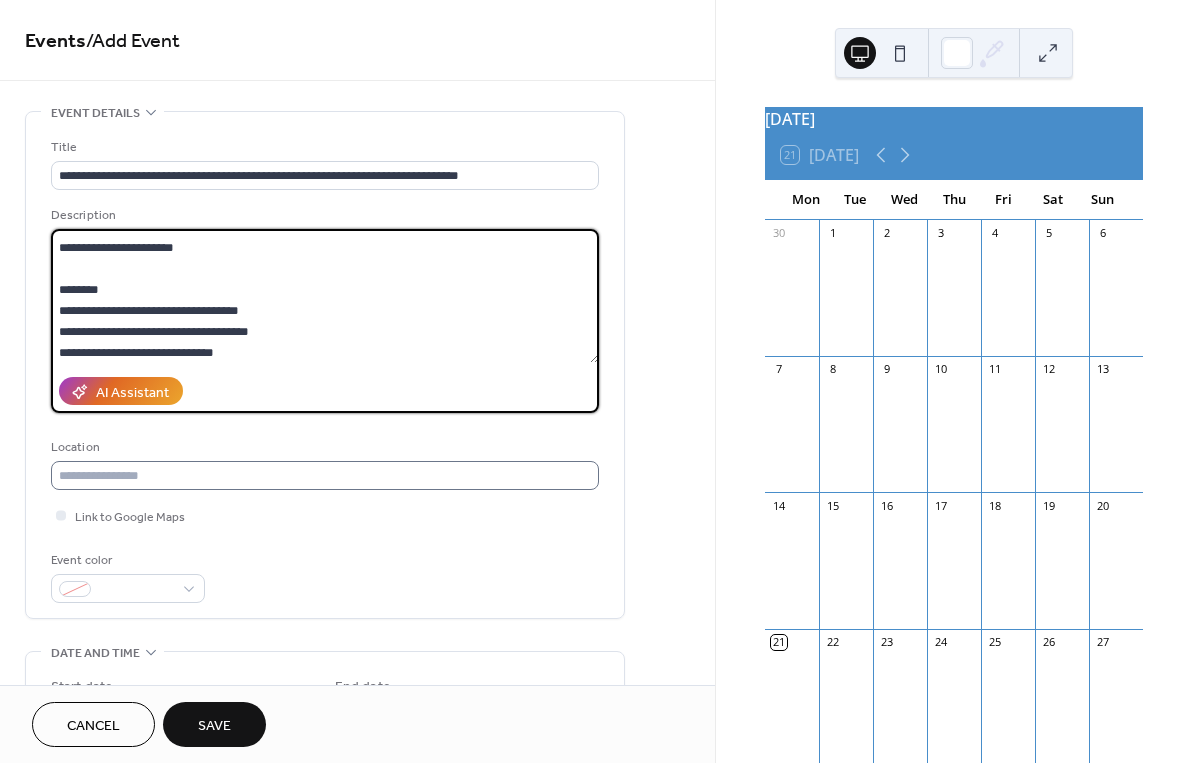 type on "**********" 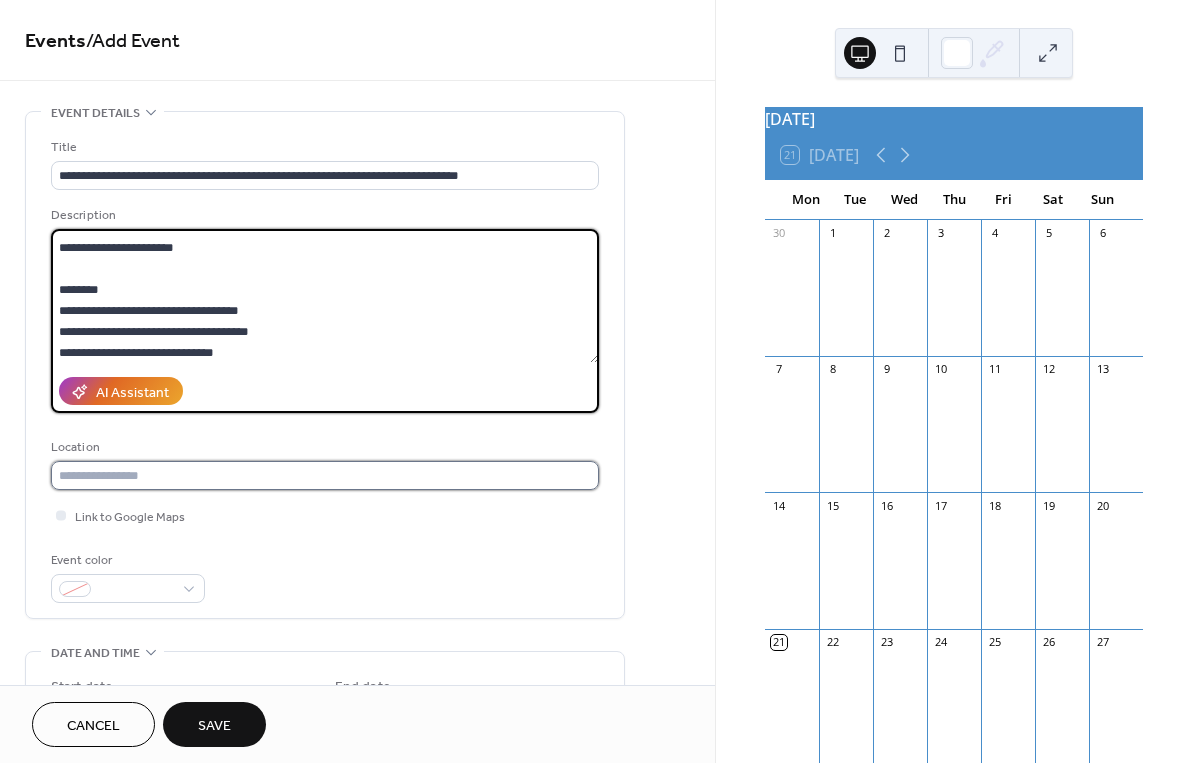 click at bounding box center [325, 475] 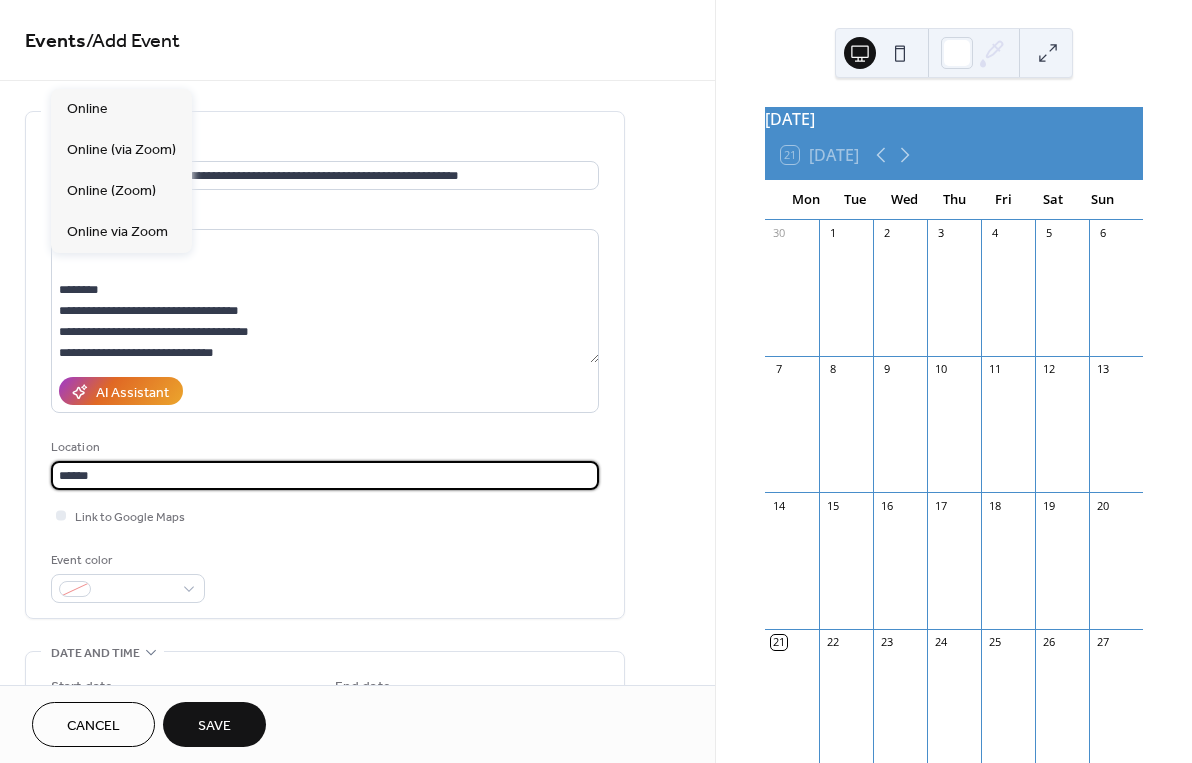 type on "******" 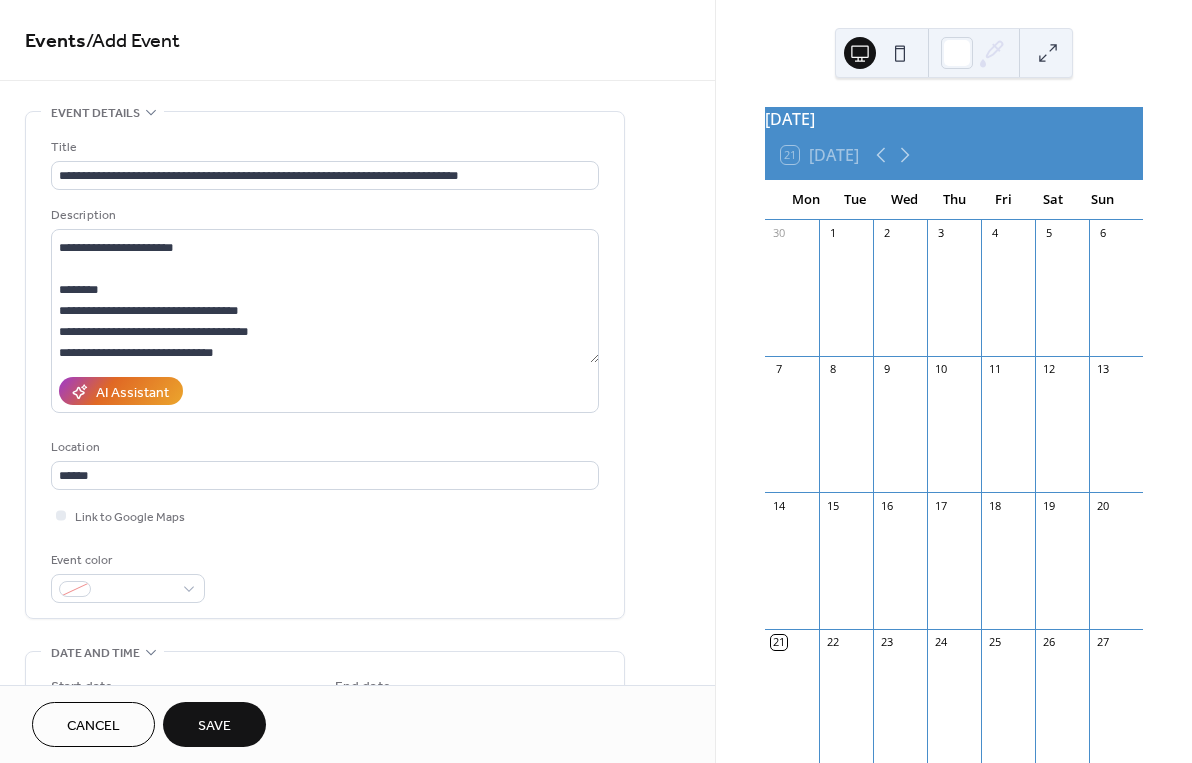 click on "Event color" at bounding box center (325, 576) 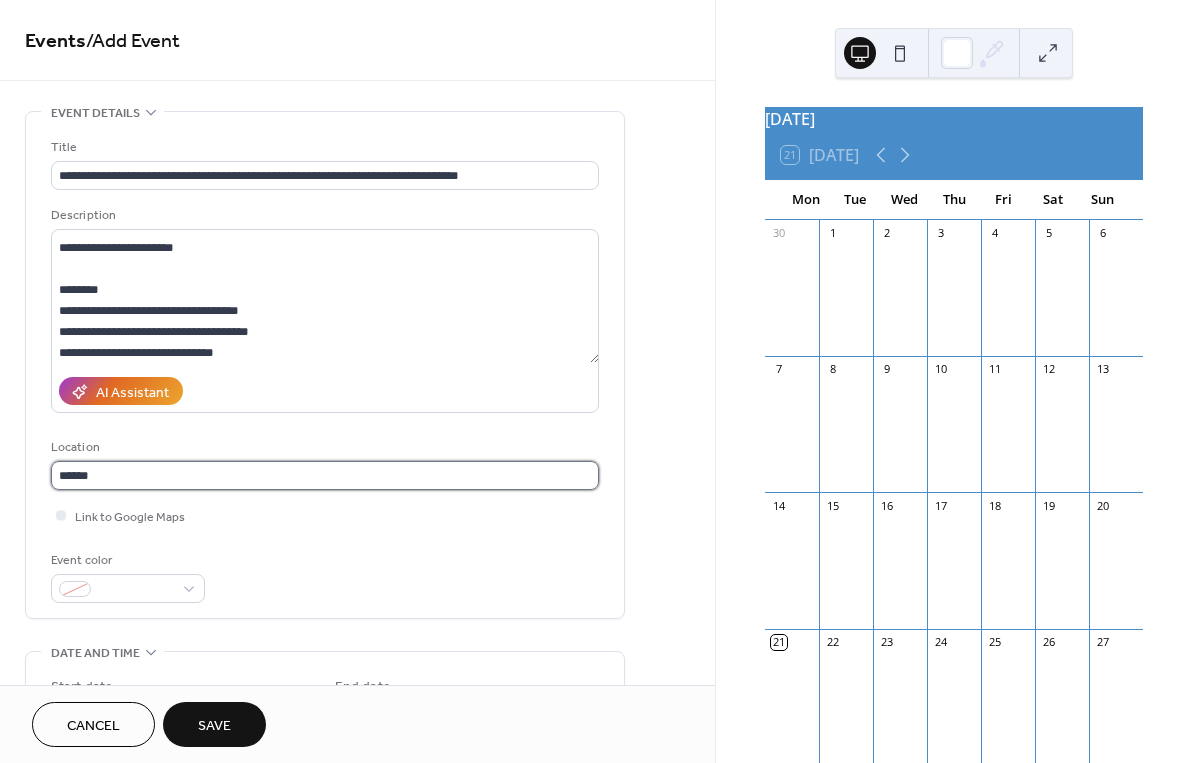 click on "******" at bounding box center (325, 475) 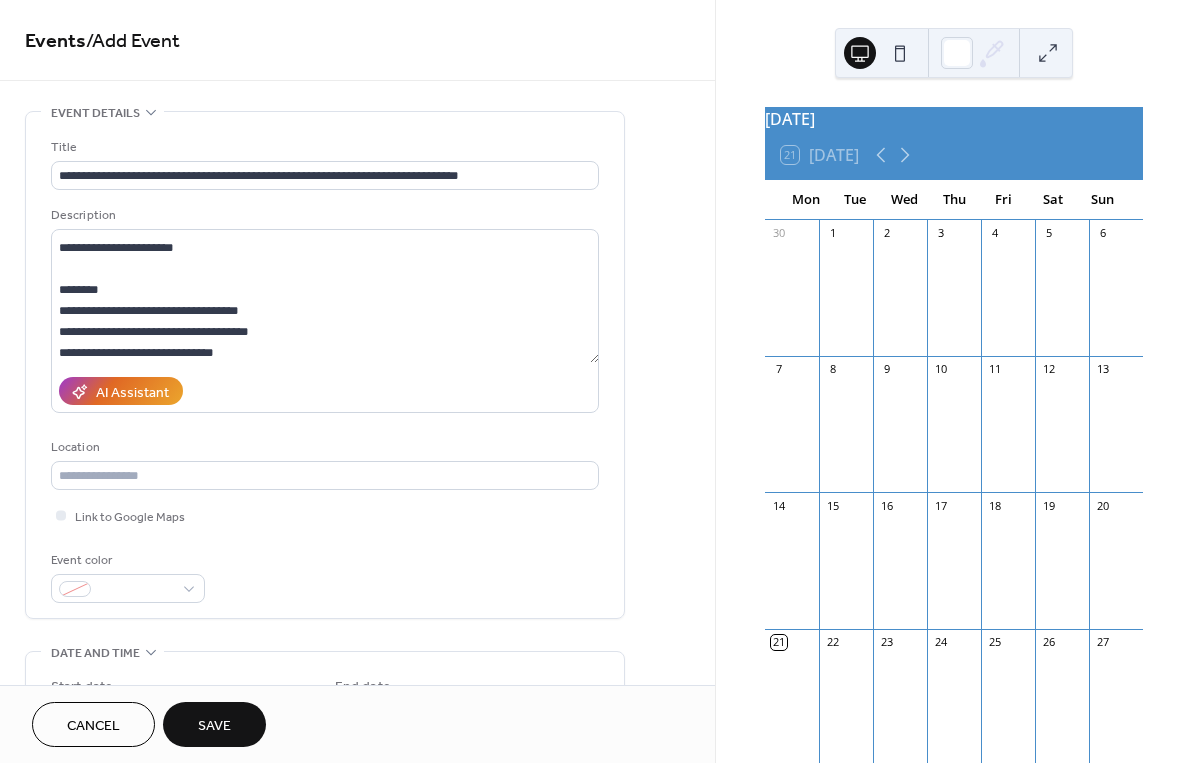 click on "**********" at bounding box center (325, 370) 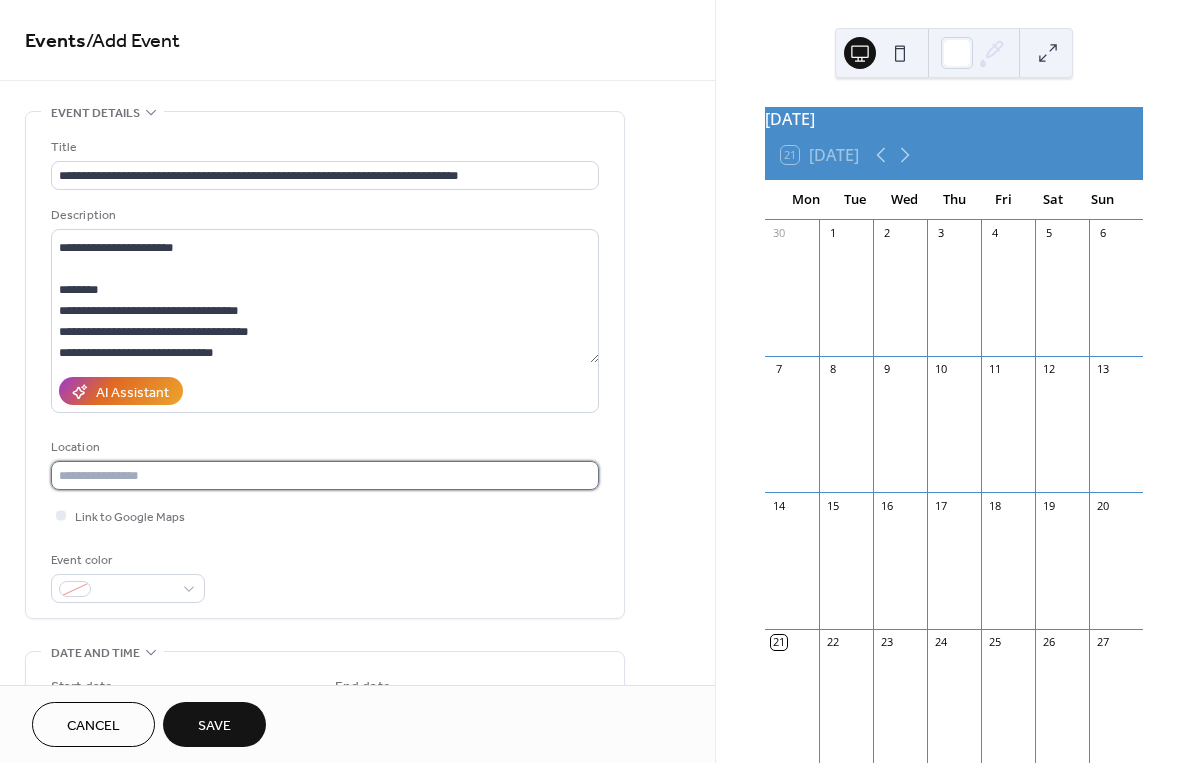 click at bounding box center (325, 475) 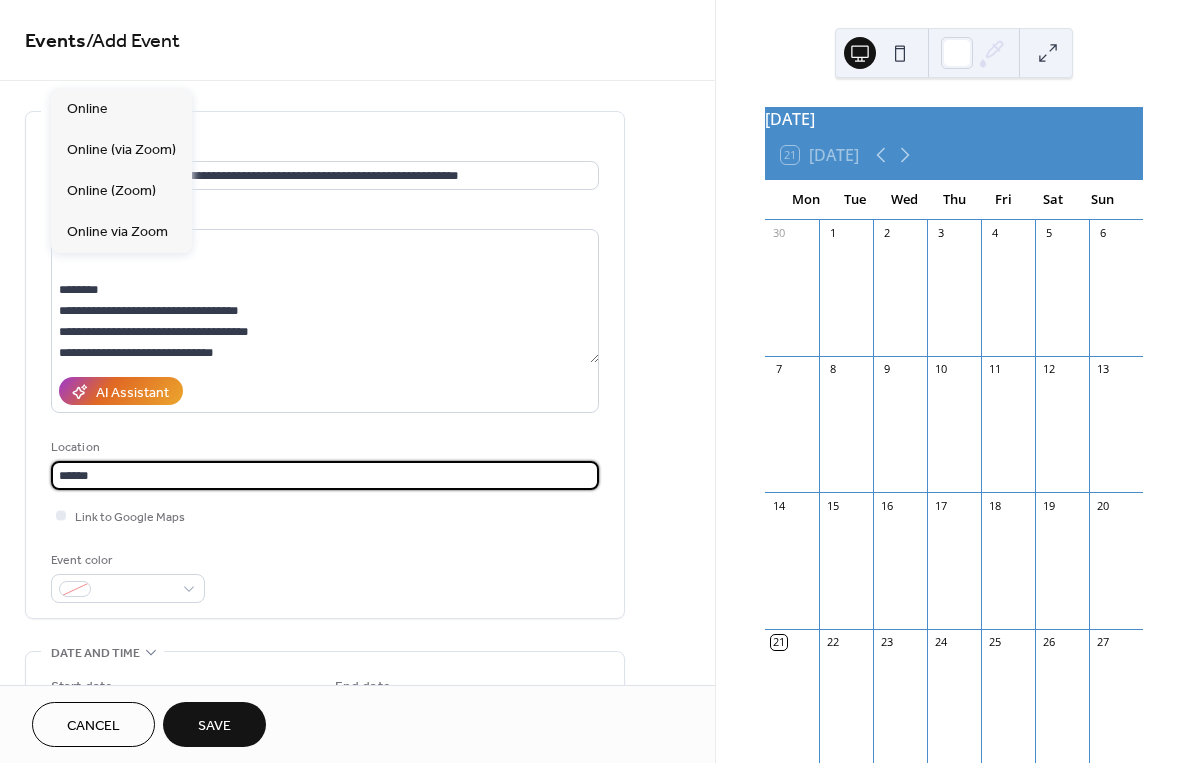 type on "******" 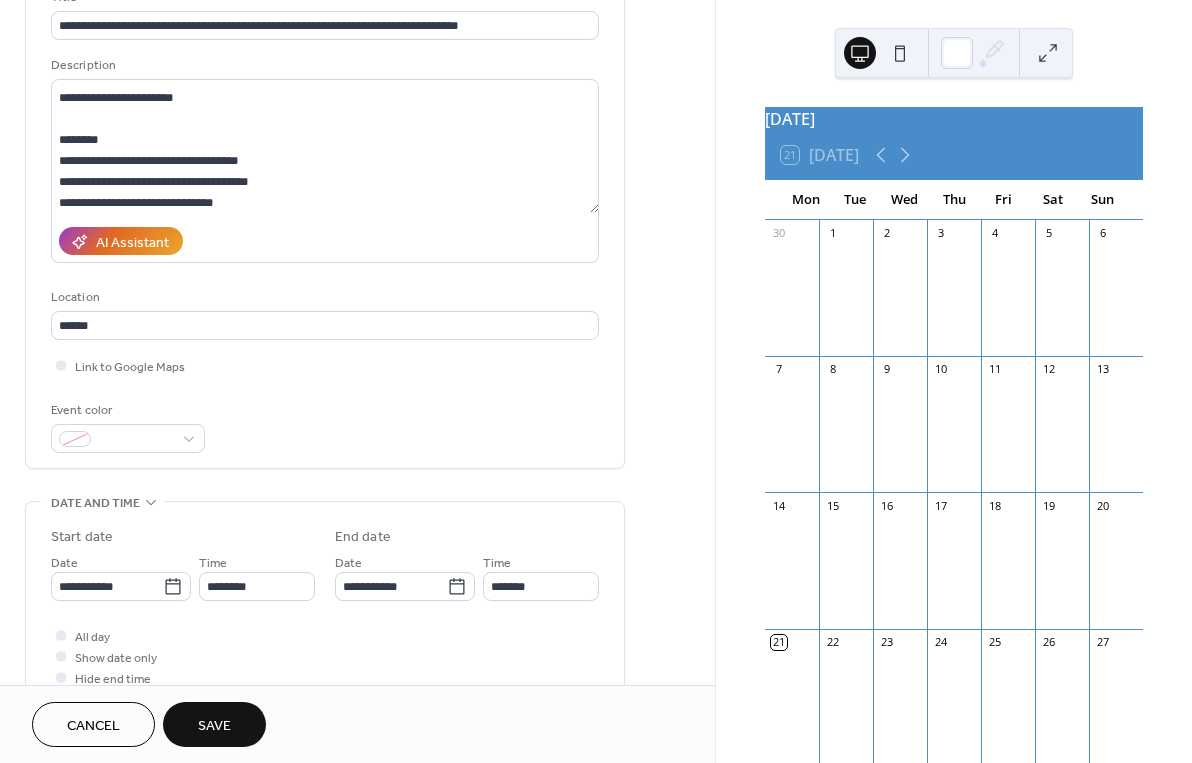 scroll, scrollTop: 152, scrollLeft: 0, axis: vertical 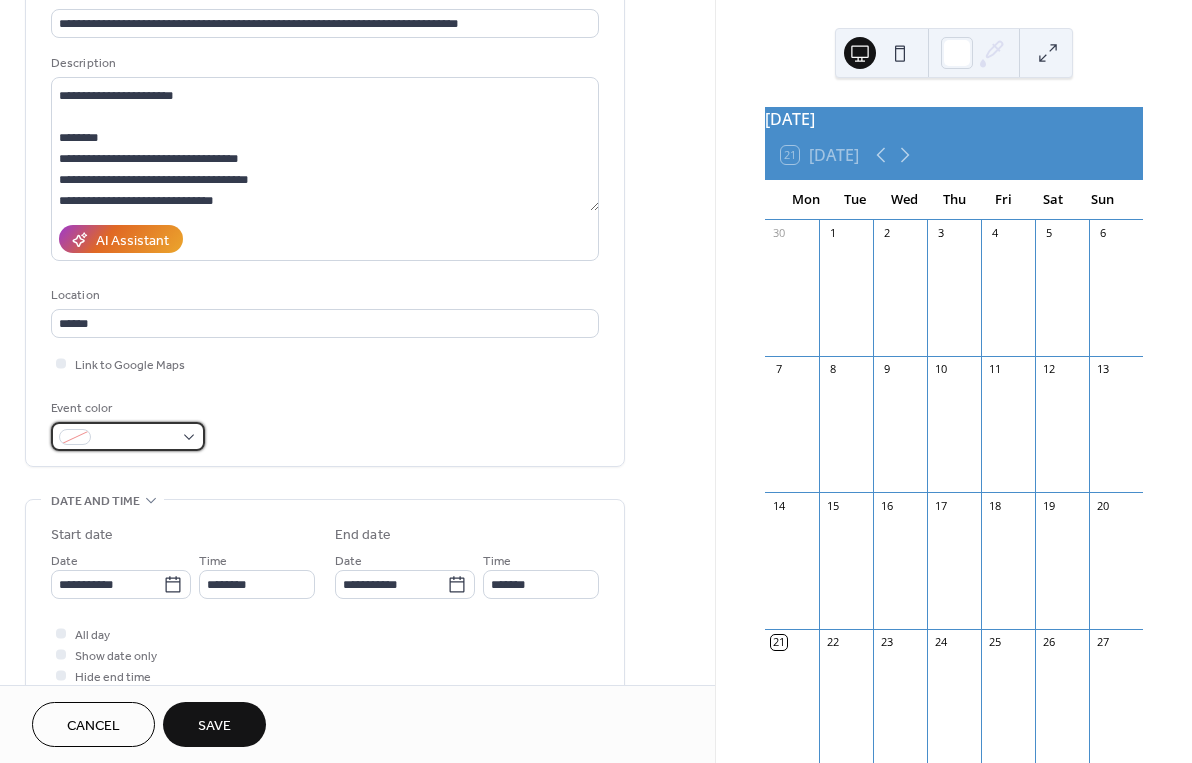 click at bounding box center [128, 436] 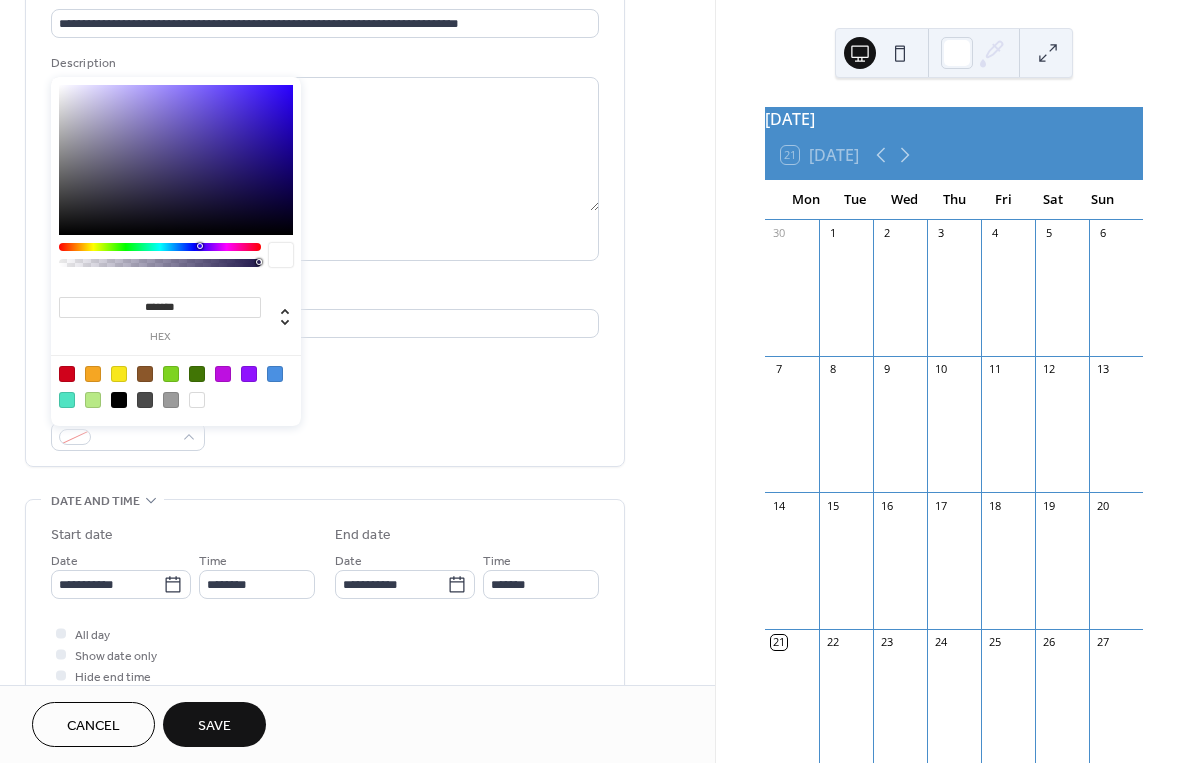 click at bounding box center [171, 374] 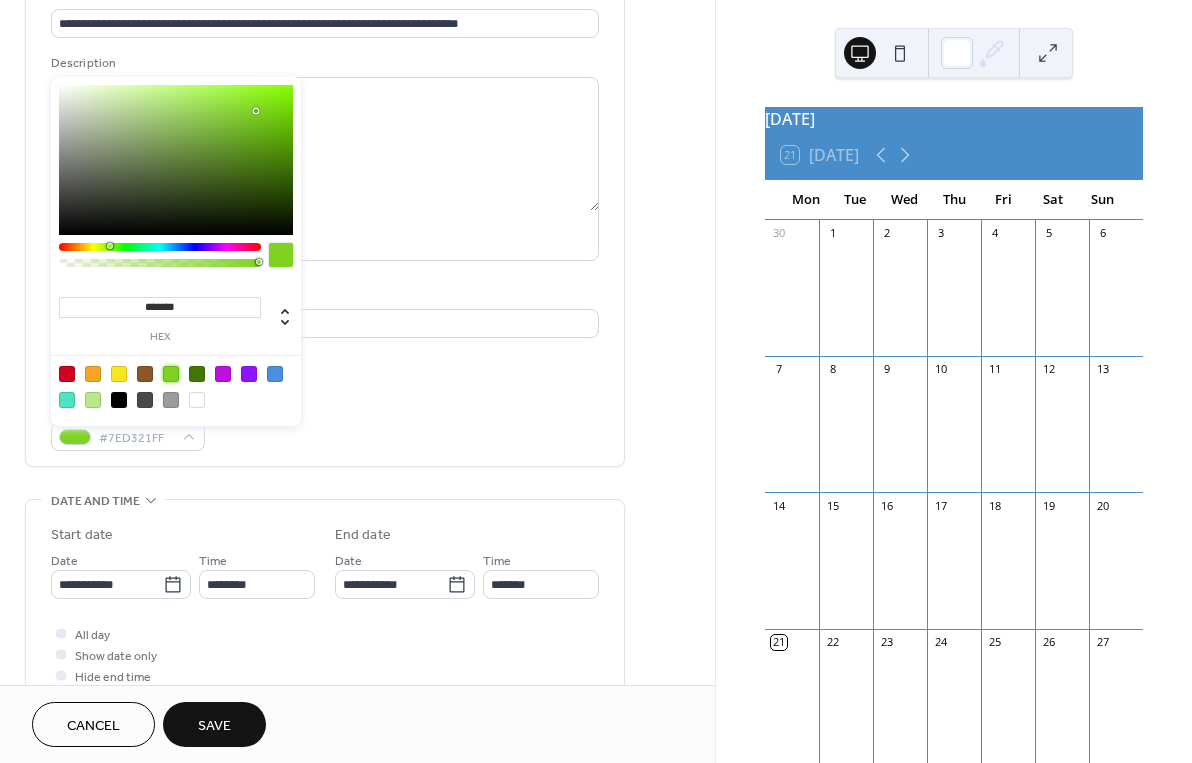 click on "**********" at bounding box center (325, 558) 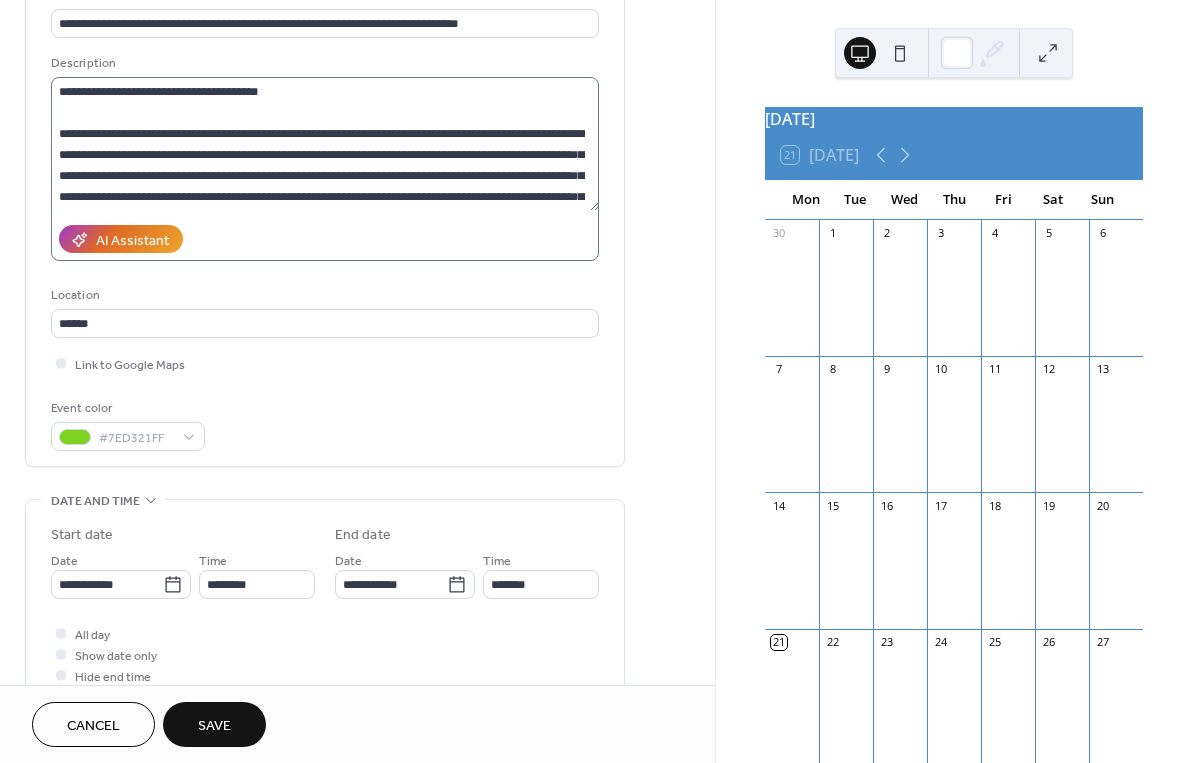 scroll, scrollTop: 0, scrollLeft: 0, axis: both 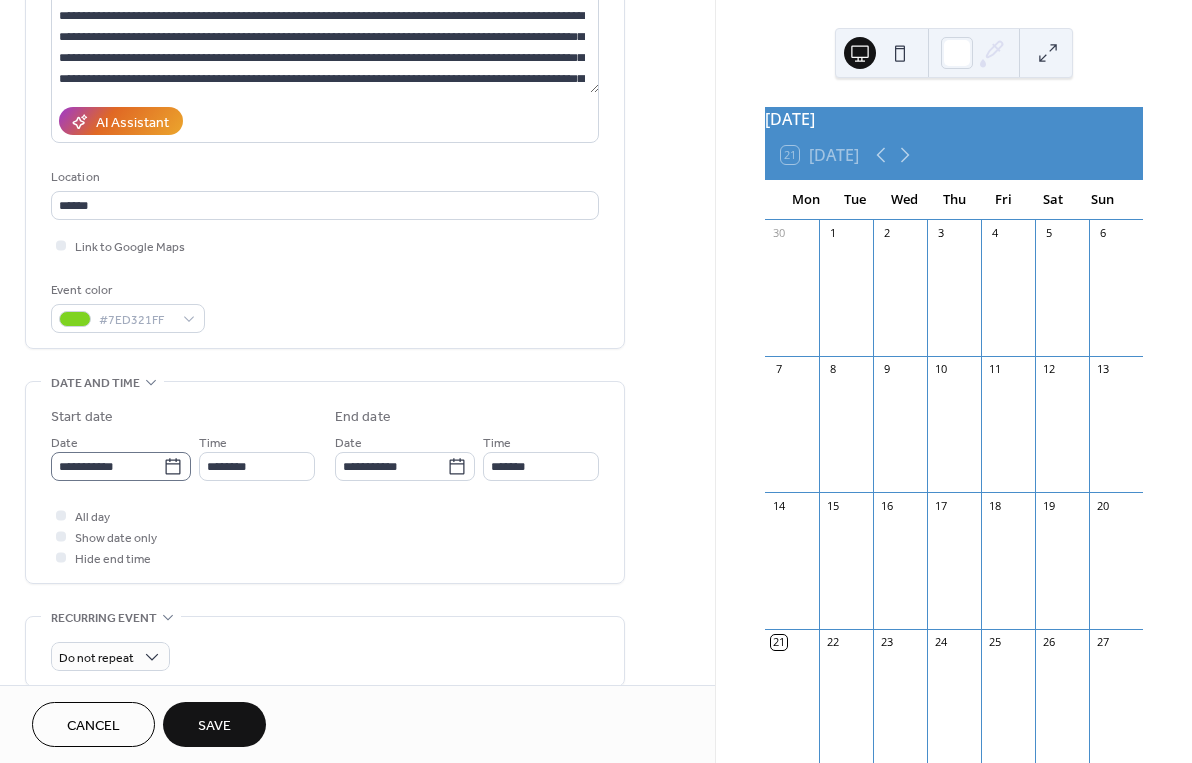 click 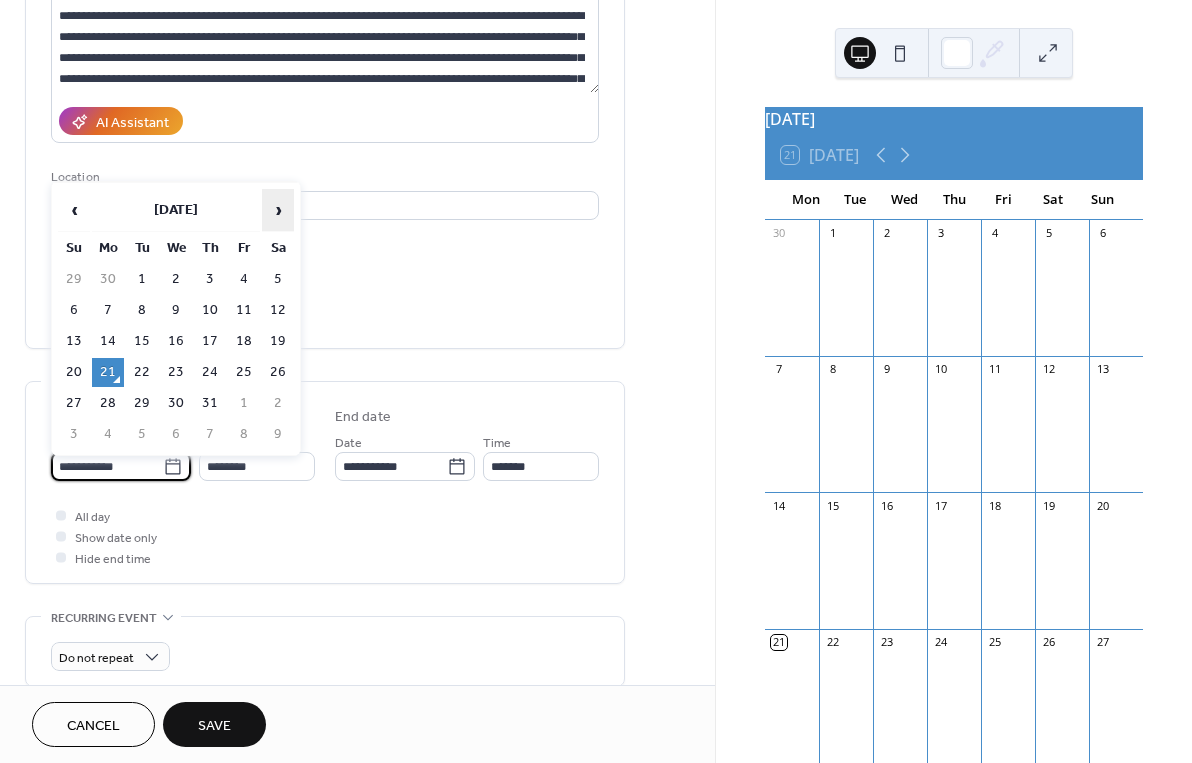 click on "›" at bounding box center (278, 210) 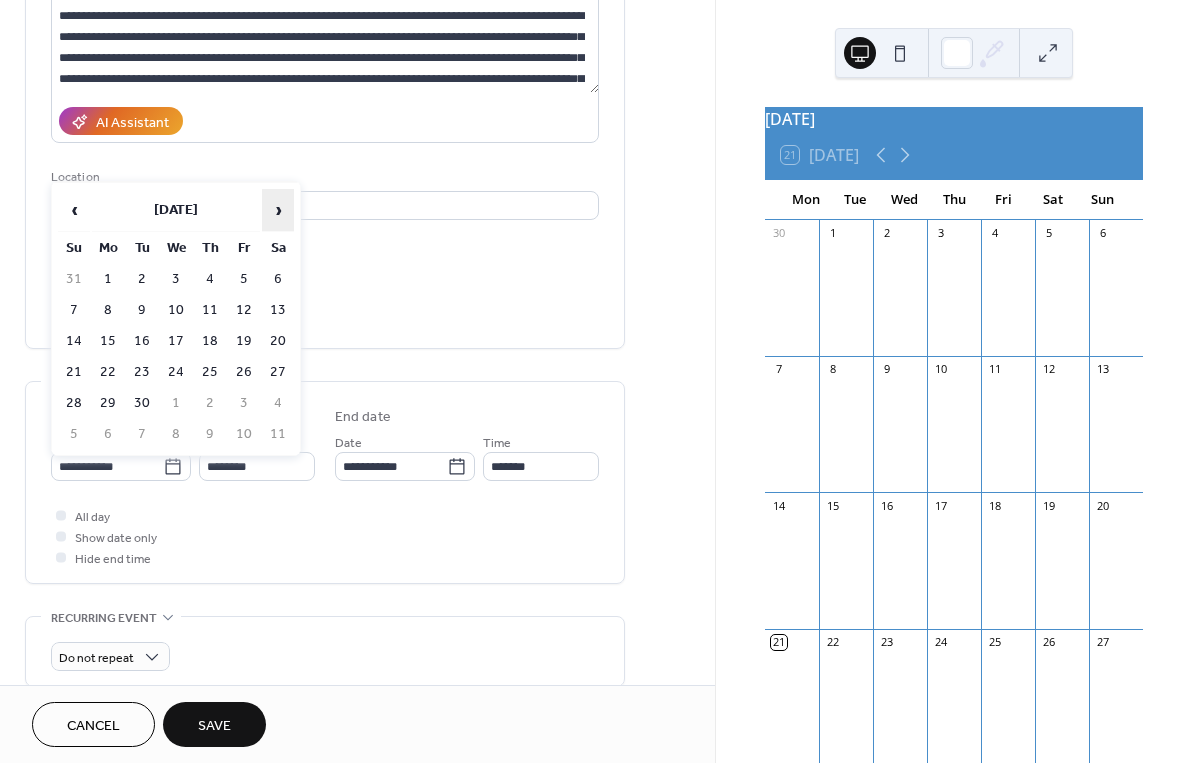 click on "›" at bounding box center (278, 210) 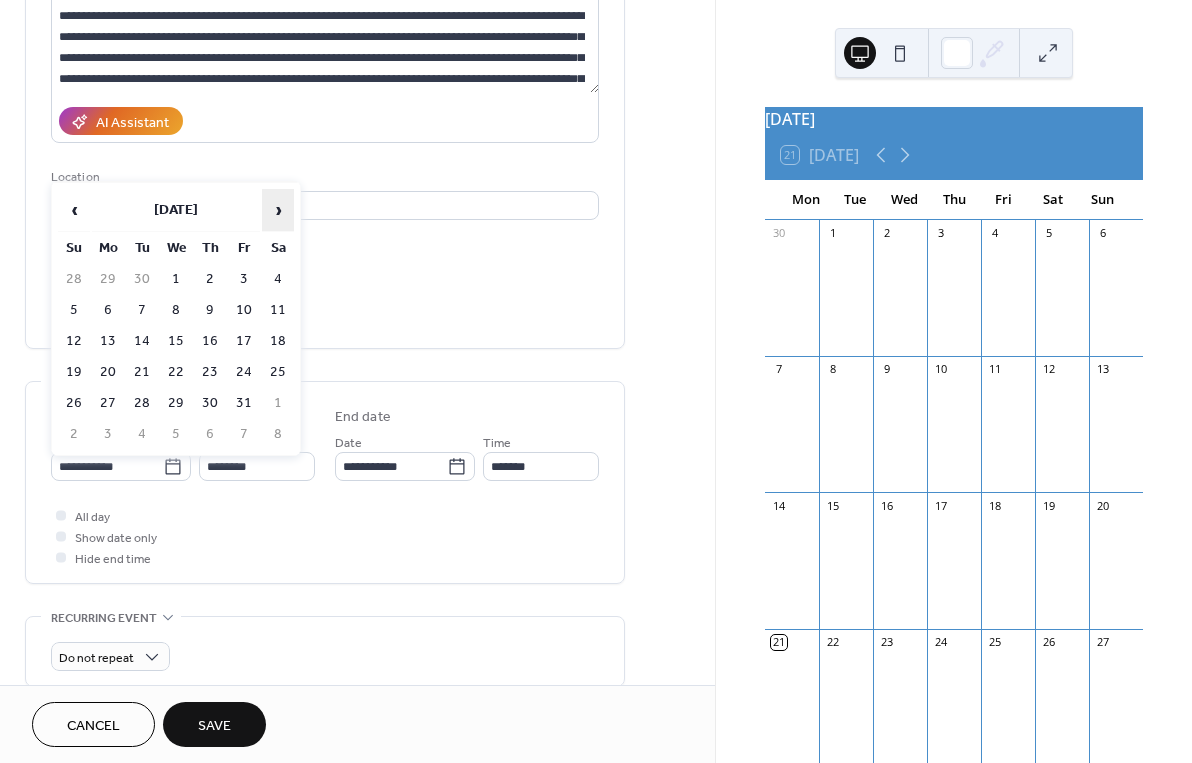 click on "›" at bounding box center (278, 210) 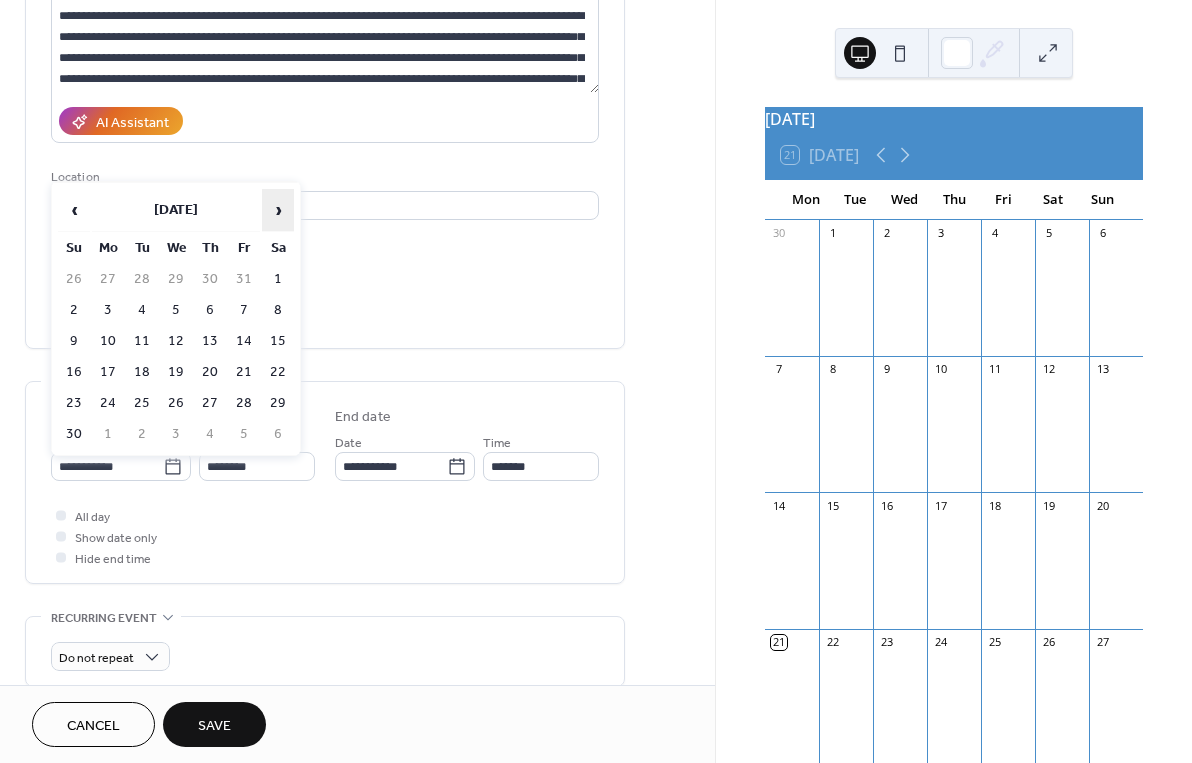 click on "›" at bounding box center [278, 210] 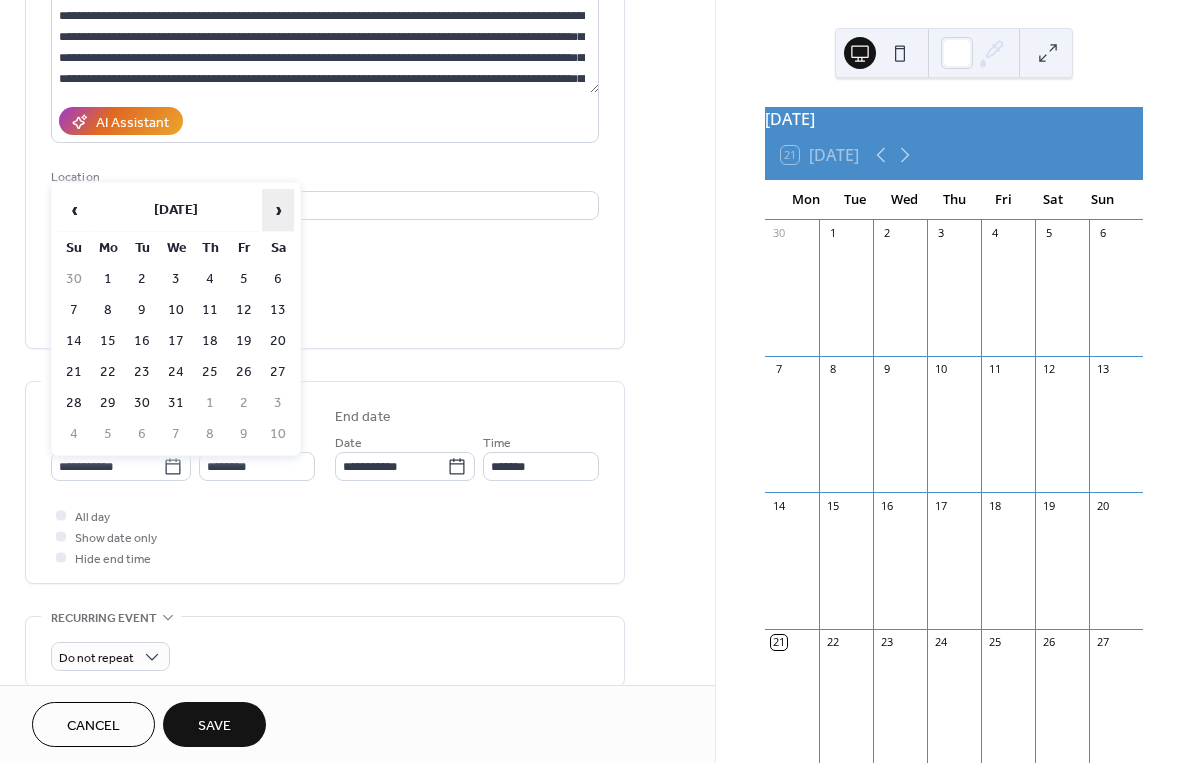 click on "›" at bounding box center (278, 210) 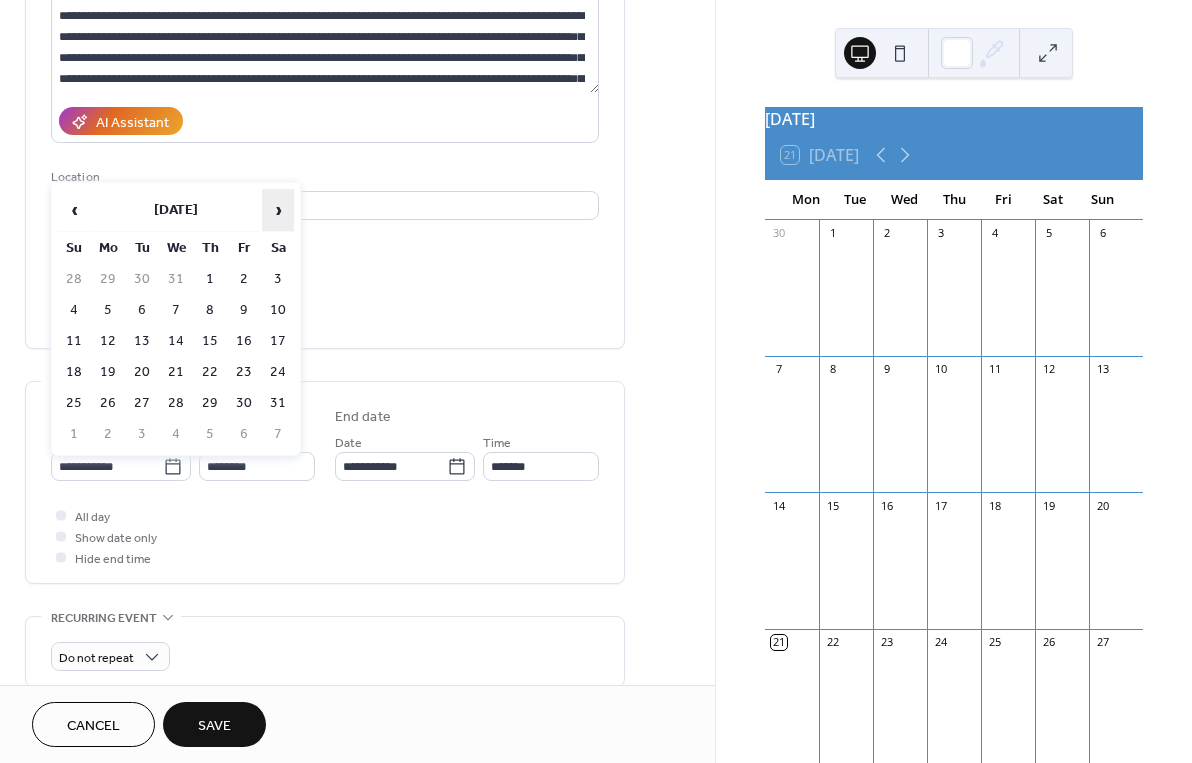 click on "›" at bounding box center (278, 210) 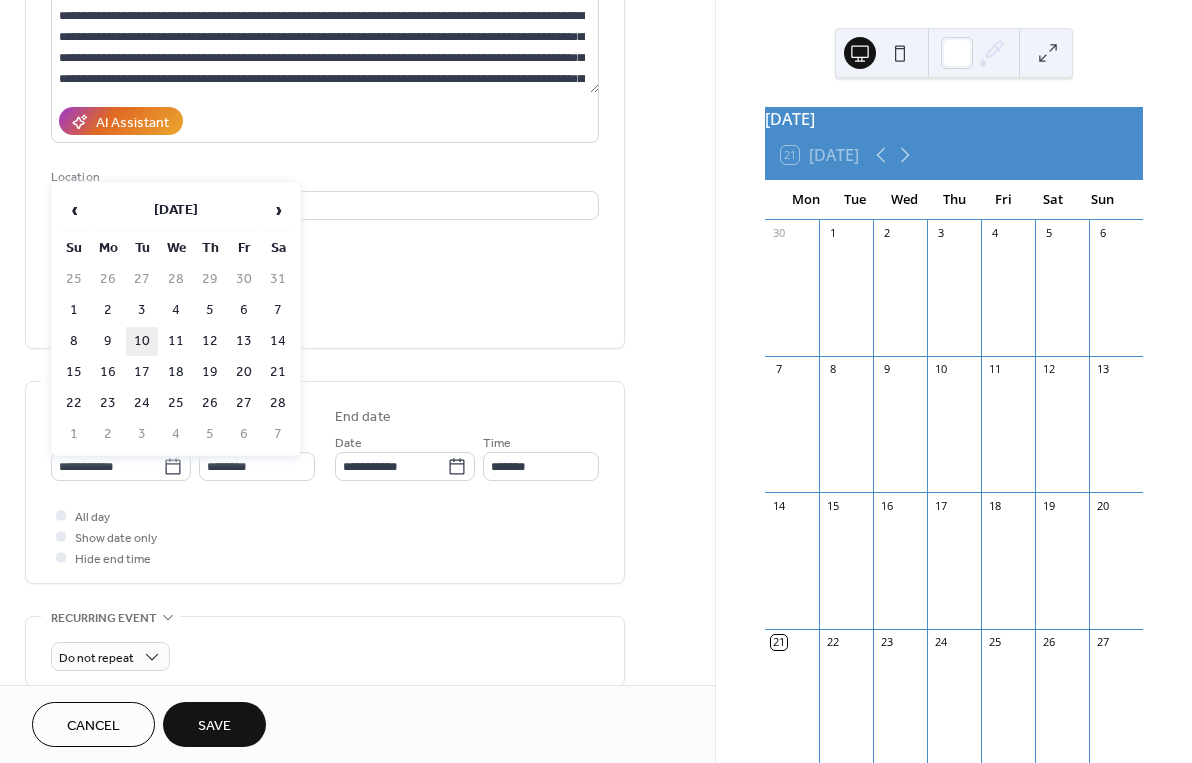 click on "10" at bounding box center [142, 341] 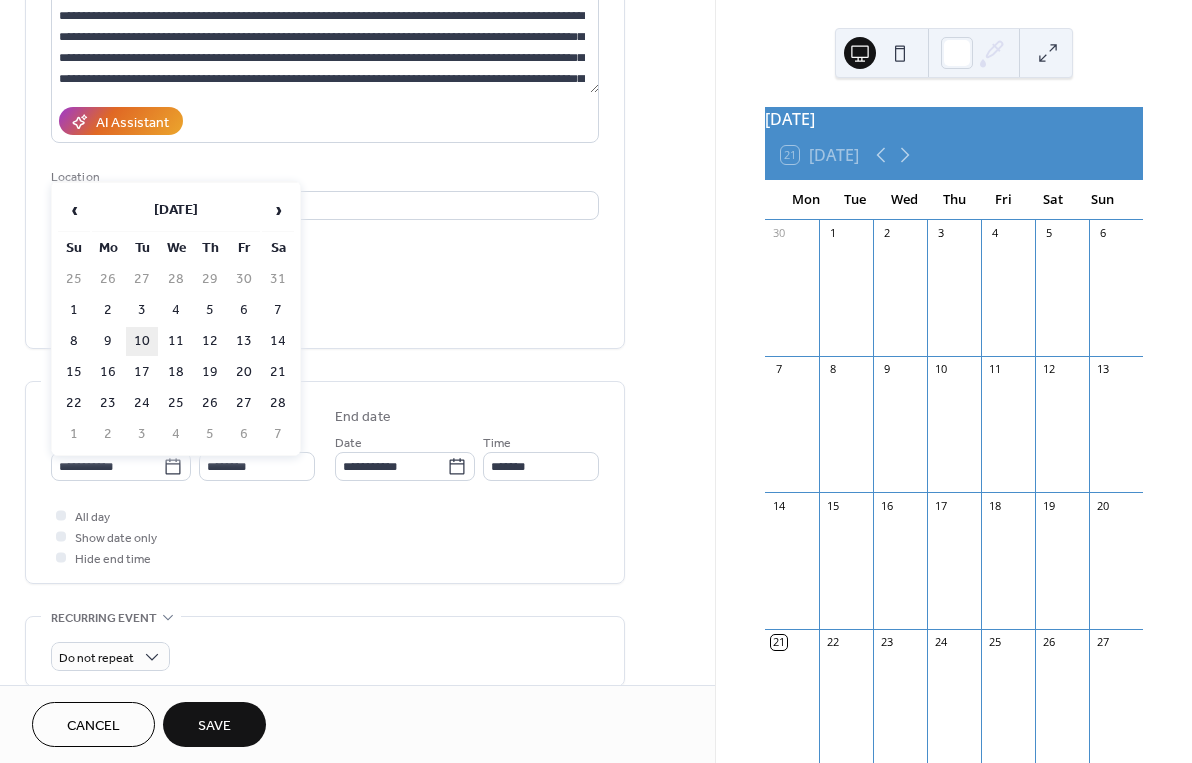 type on "**********" 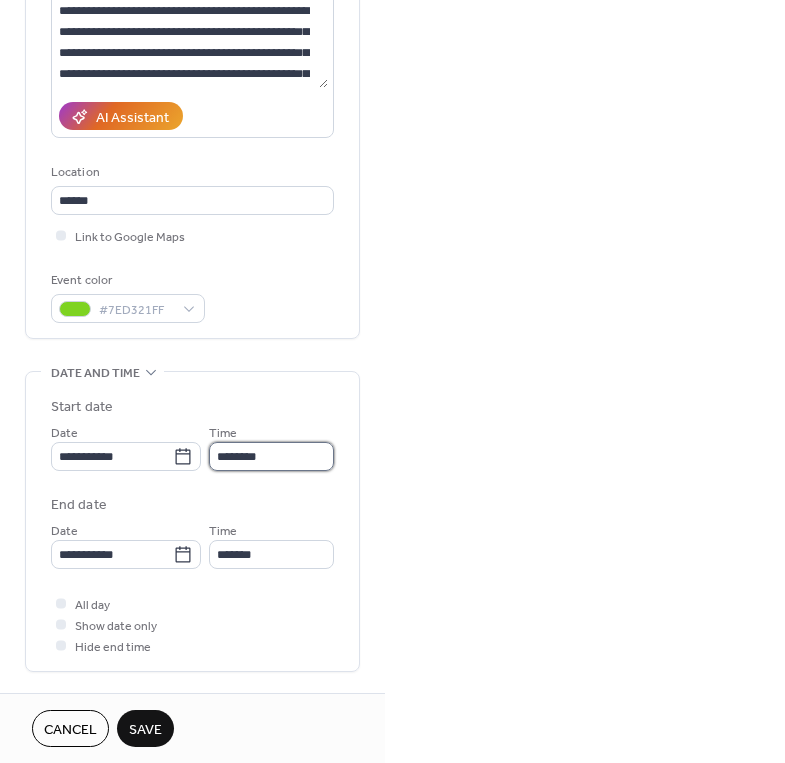 click on "********" at bounding box center (271, 456) 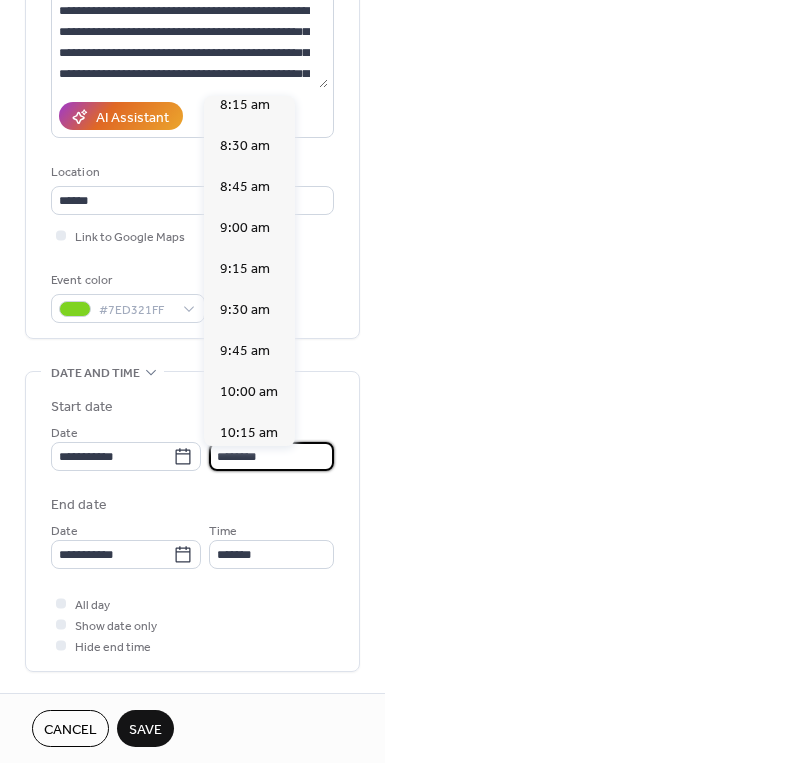 scroll, scrollTop: 1361, scrollLeft: 0, axis: vertical 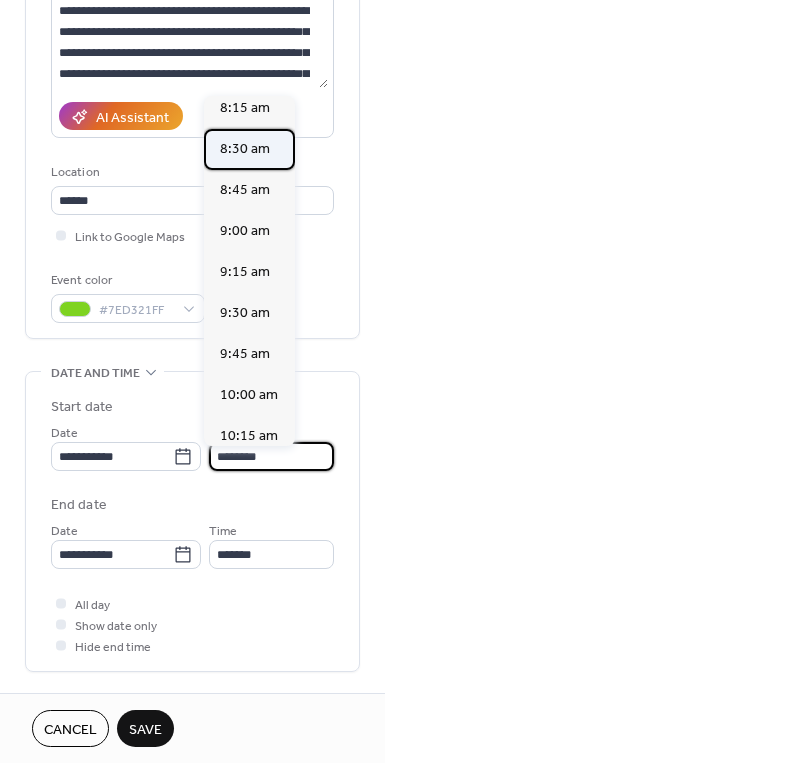 click on "8:30 am" at bounding box center [245, 149] 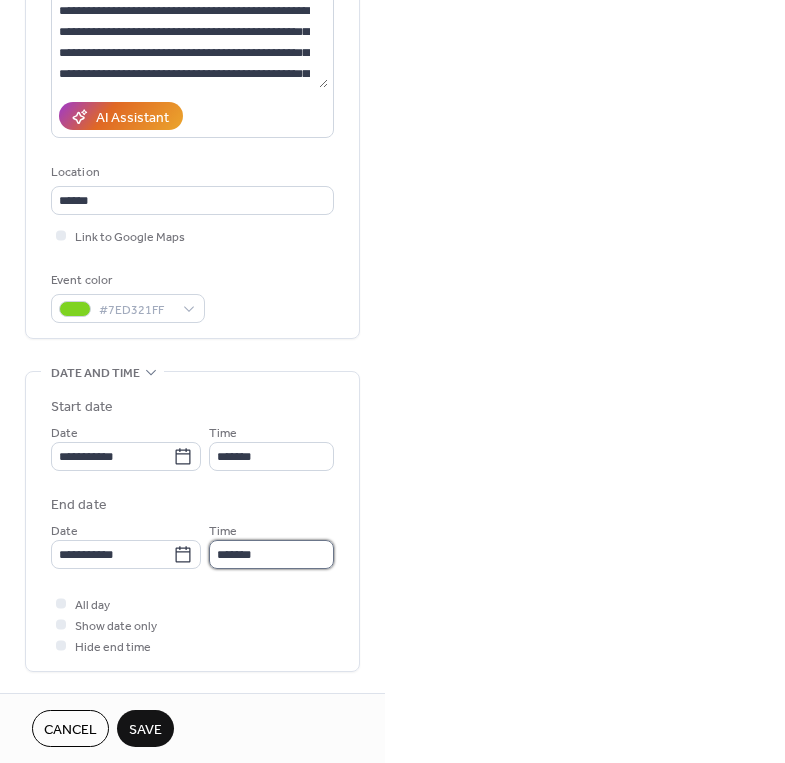 click on "*******" at bounding box center [271, 554] 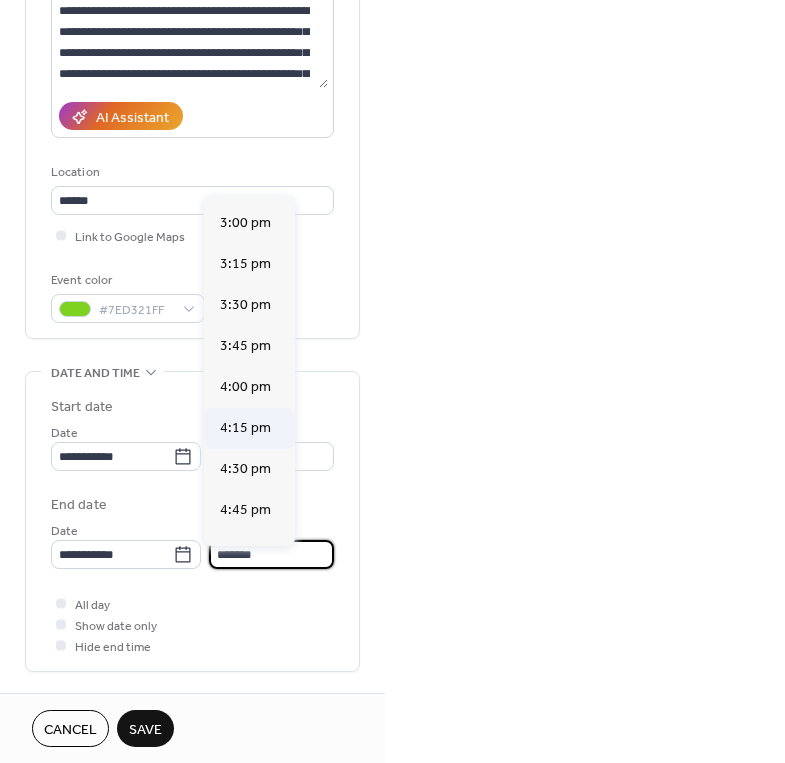 scroll, scrollTop: 1013, scrollLeft: 0, axis: vertical 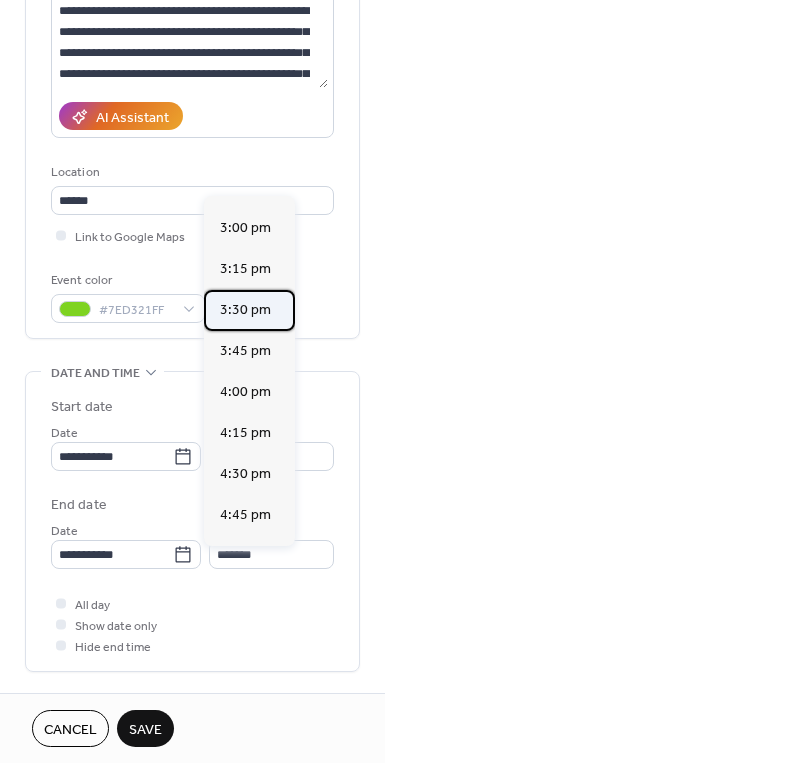 click on "3:30 pm" at bounding box center [245, 310] 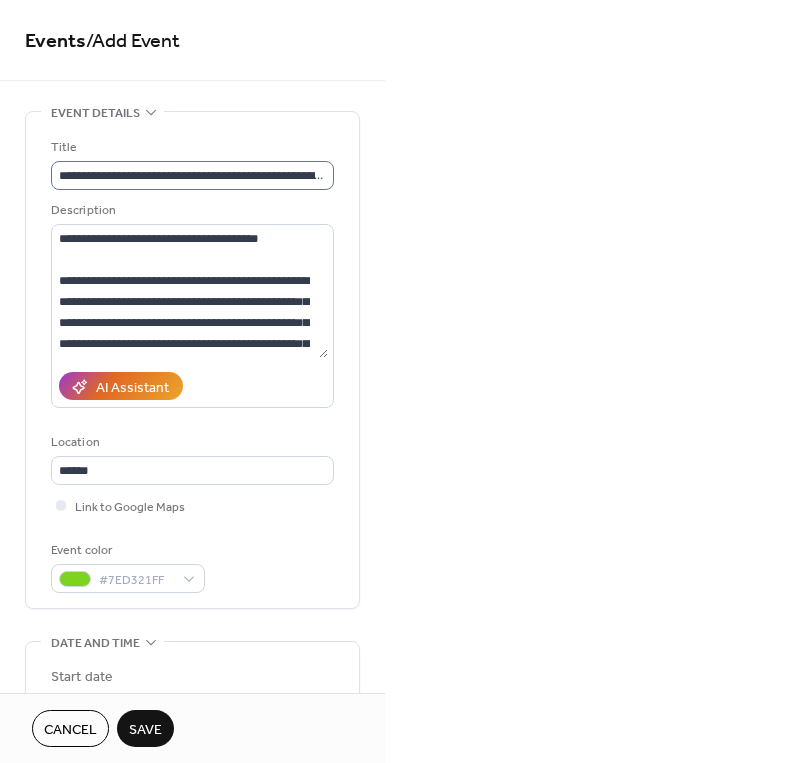 scroll, scrollTop: 0, scrollLeft: 0, axis: both 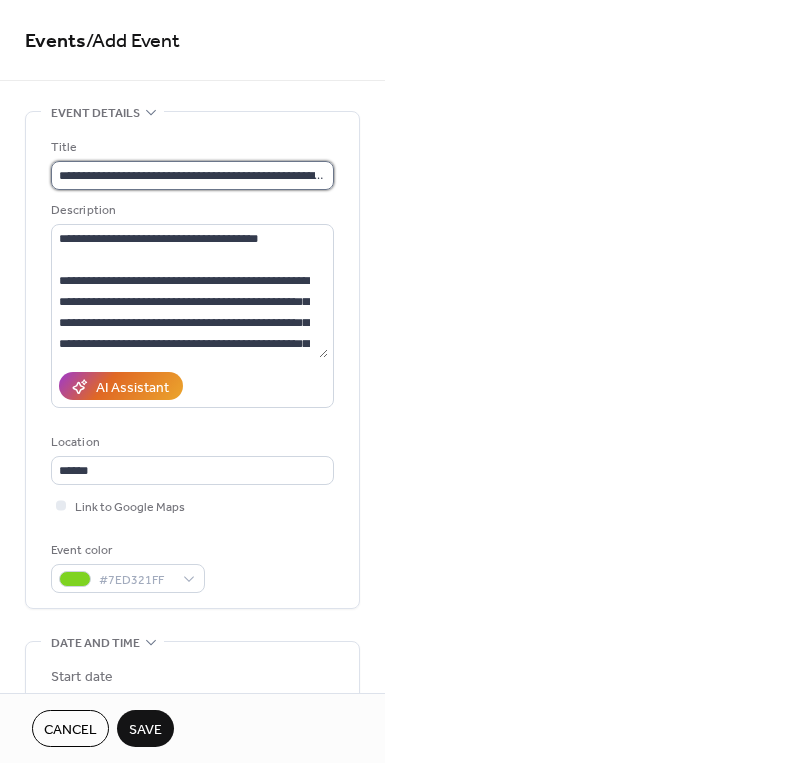 click on "**********" at bounding box center (192, 175) 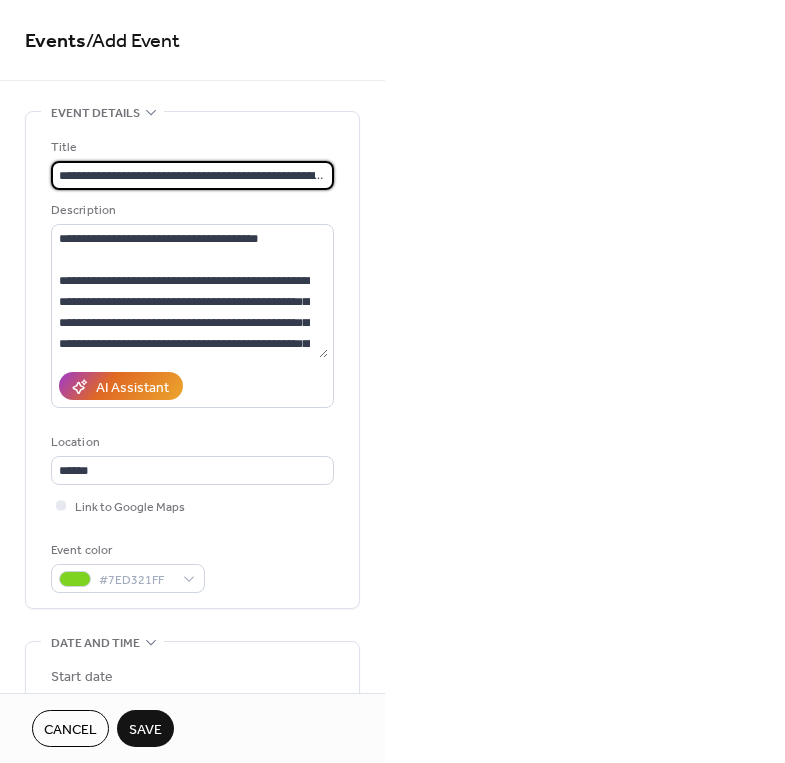 drag, startPoint x: 281, startPoint y: 173, endPoint x: 147, endPoint y: 179, distance: 134.13426 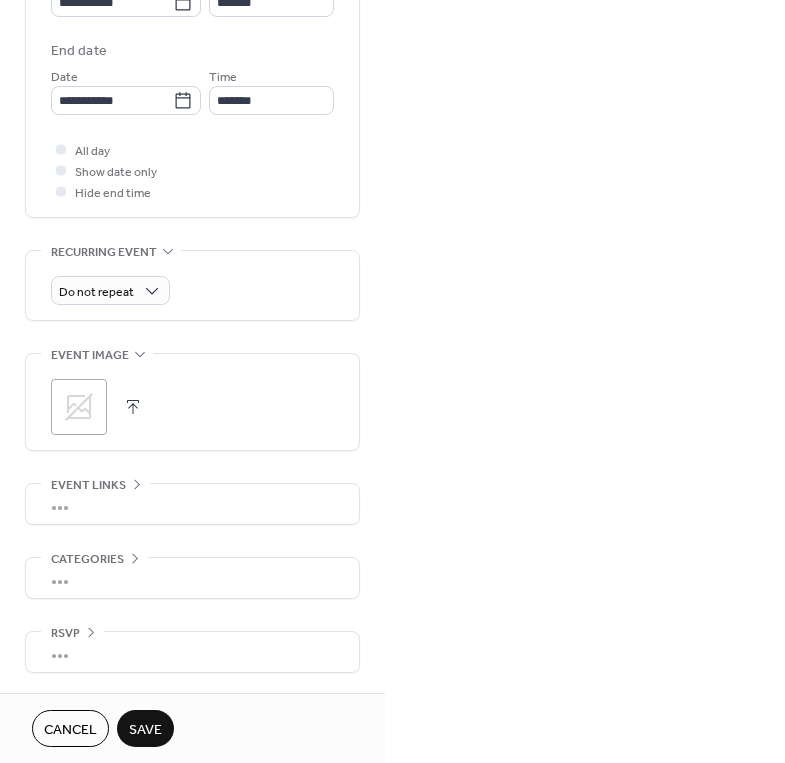 scroll, scrollTop: 0, scrollLeft: 0, axis: both 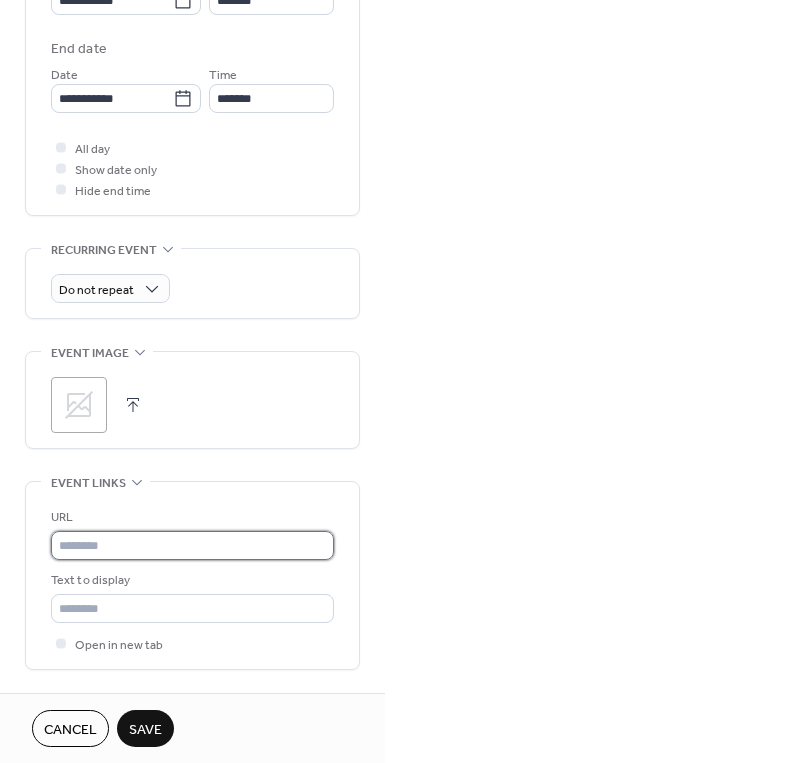 click at bounding box center (192, 545) 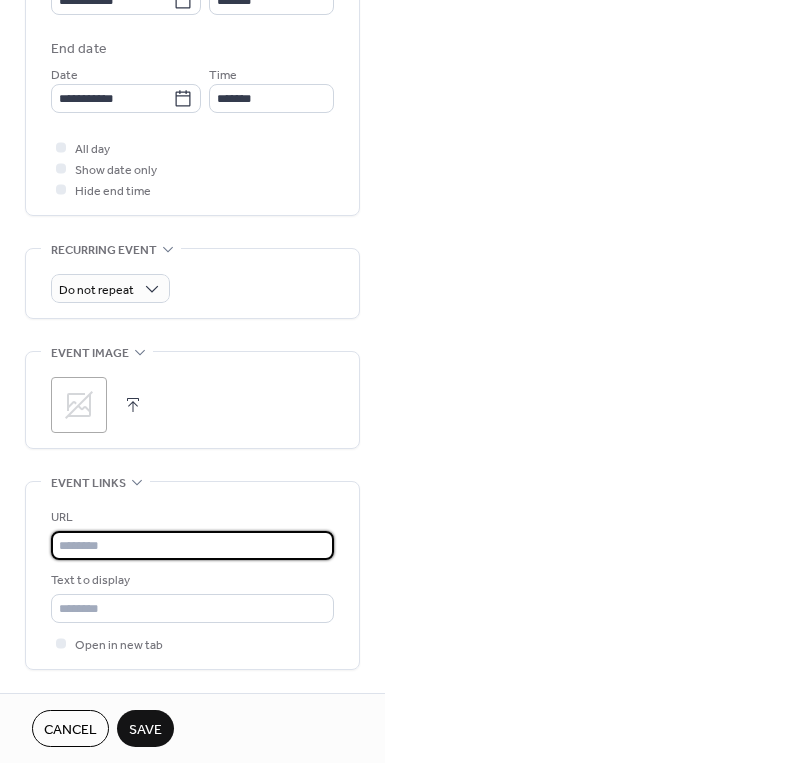 paste on "**********" 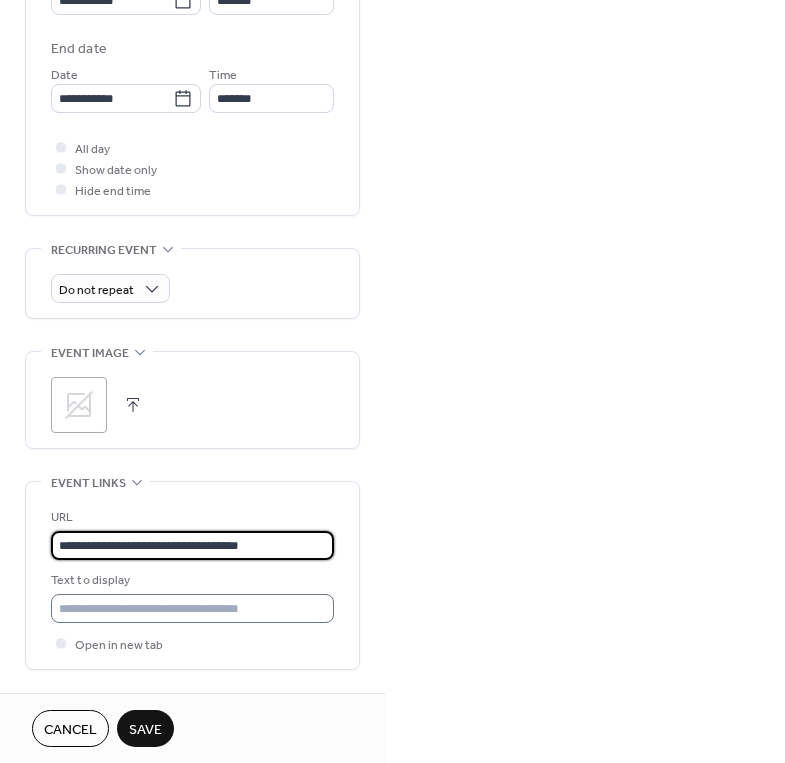 type on "**********" 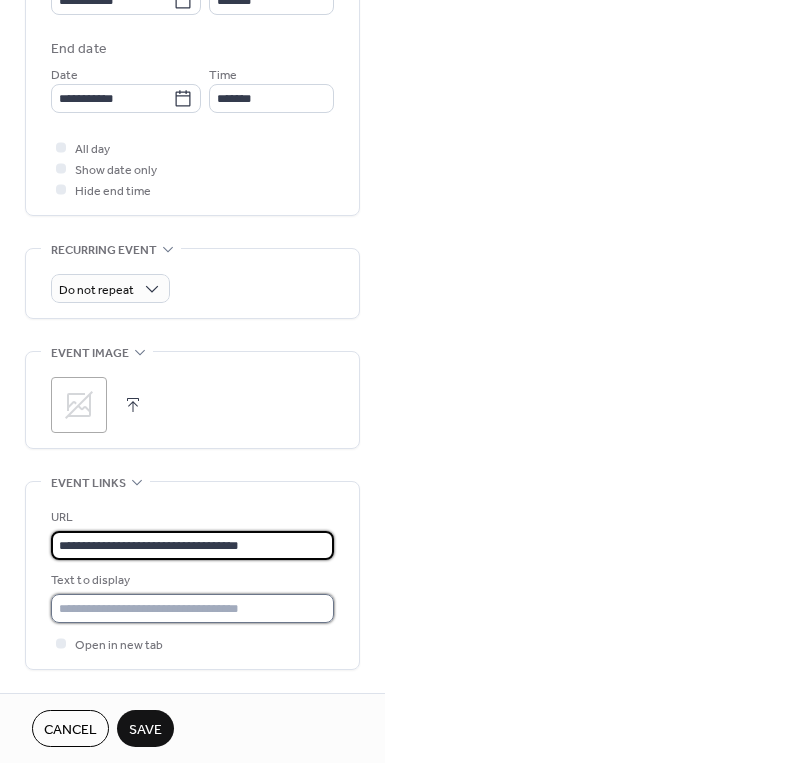 click at bounding box center (192, 608) 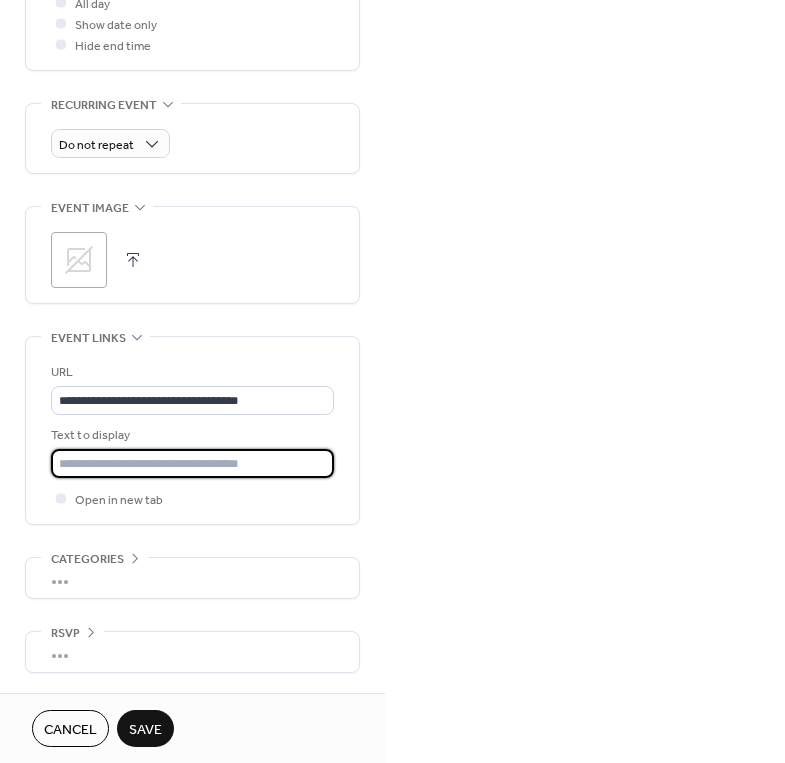 scroll, scrollTop: 883, scrollLeft: 0, axis: vertical 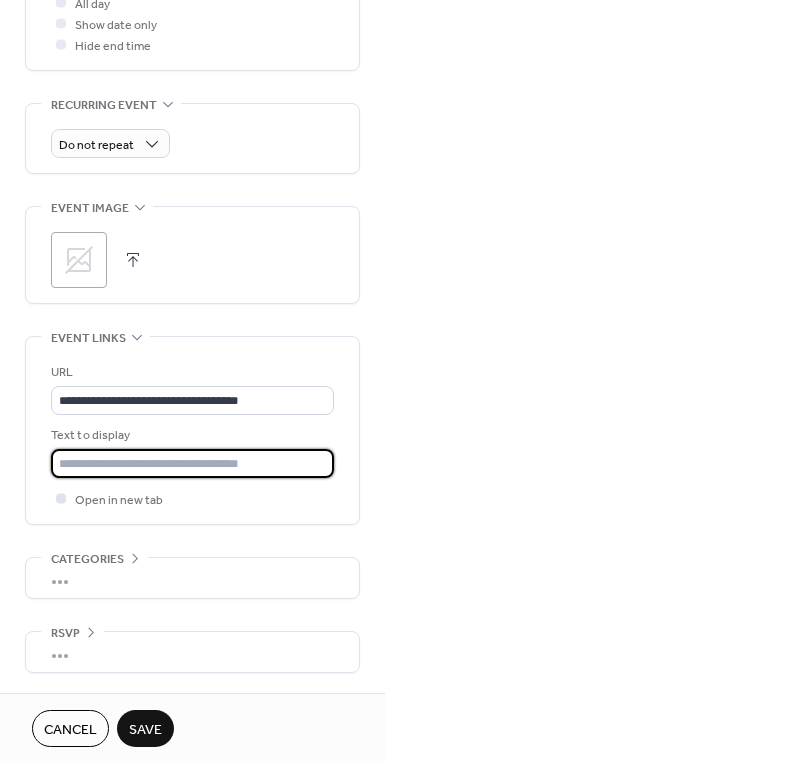 paste on "**********" 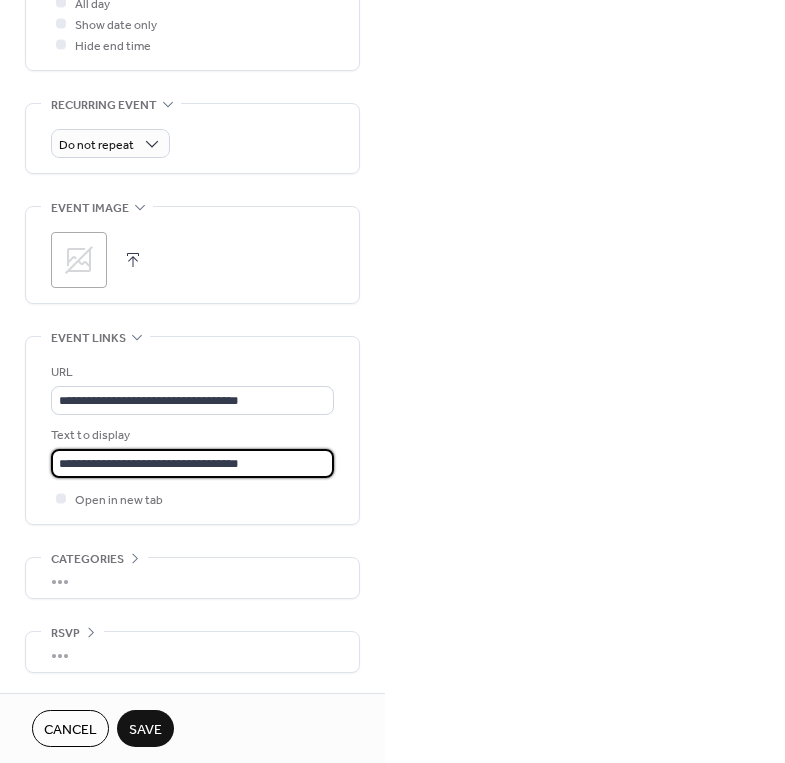 type on "**********" 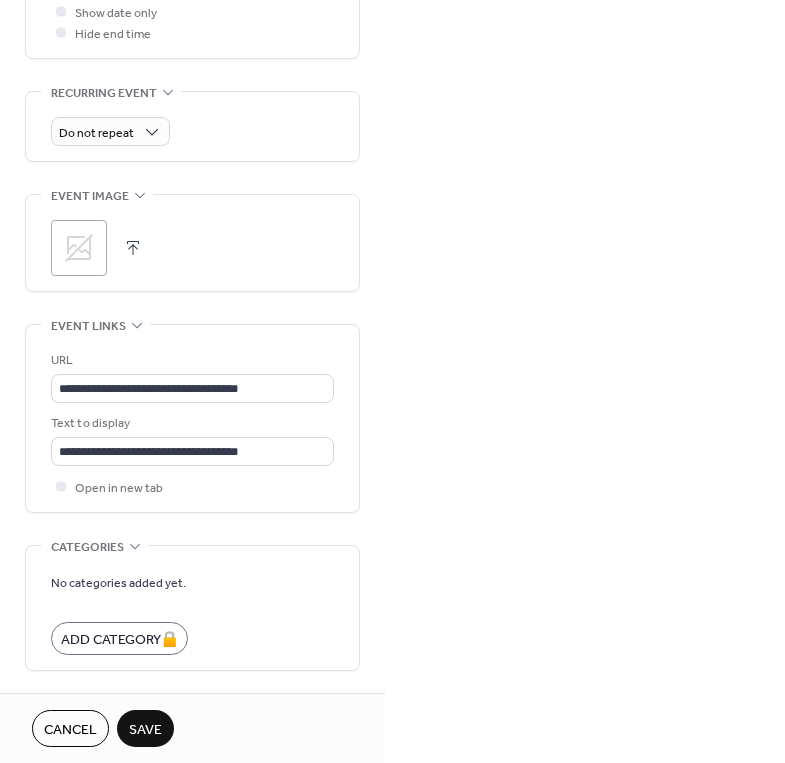 click on "No categories added yet." at bounding box center [118, 583] 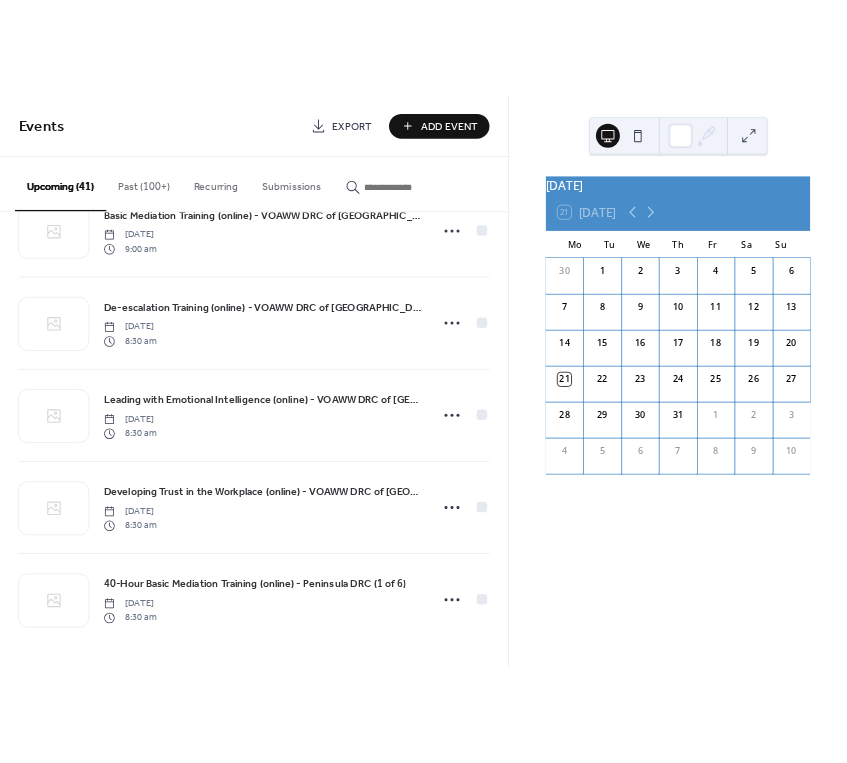 scroll, scrollTop: 4494, scrollLeft: 0, axis: vertical 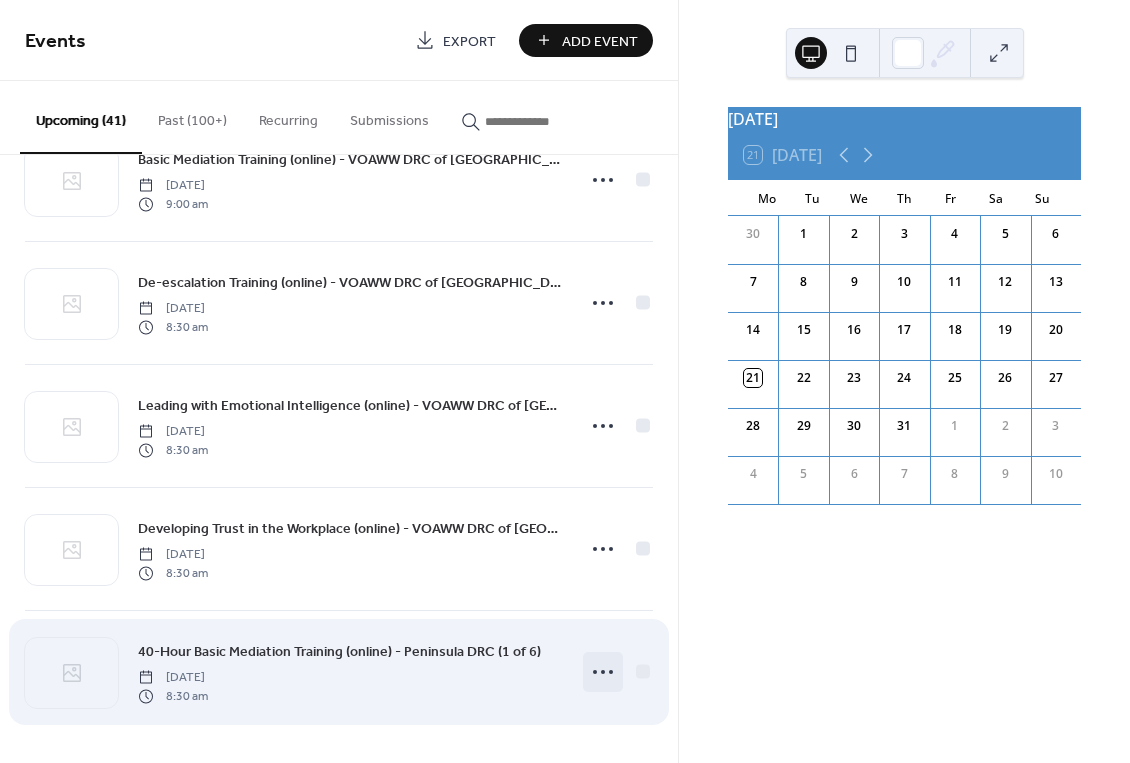 click 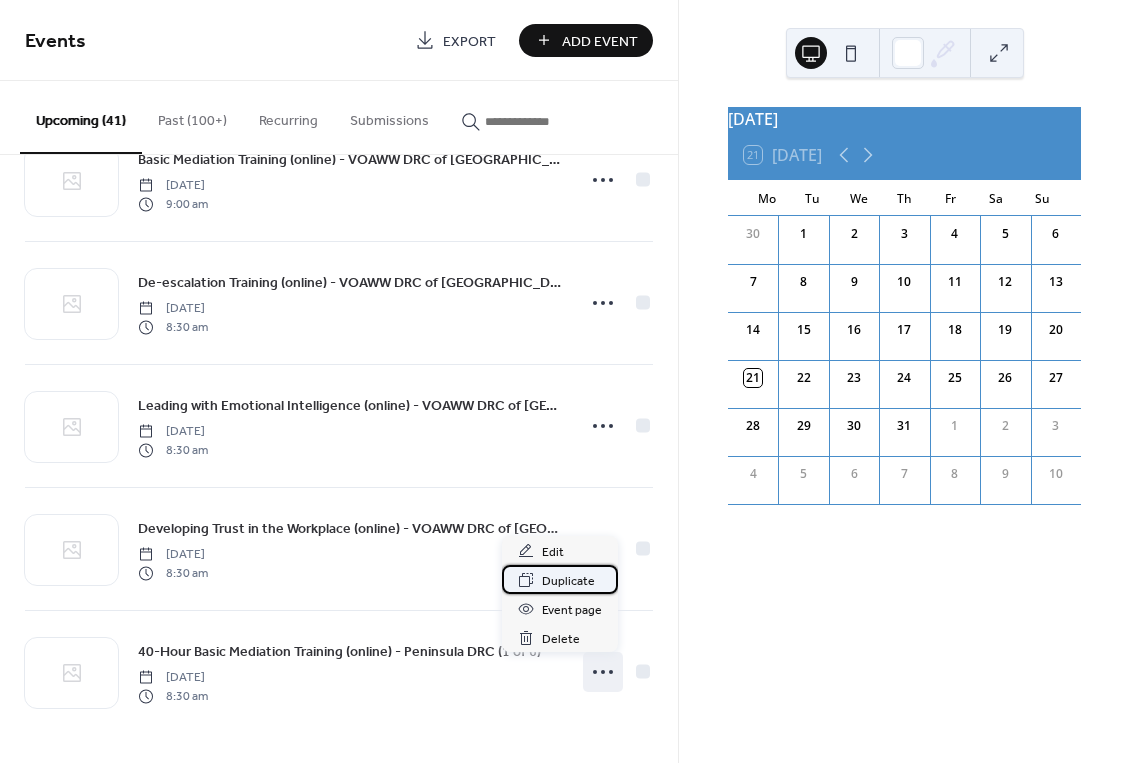 click on "Duplicate" at bounding box center (568, 581) 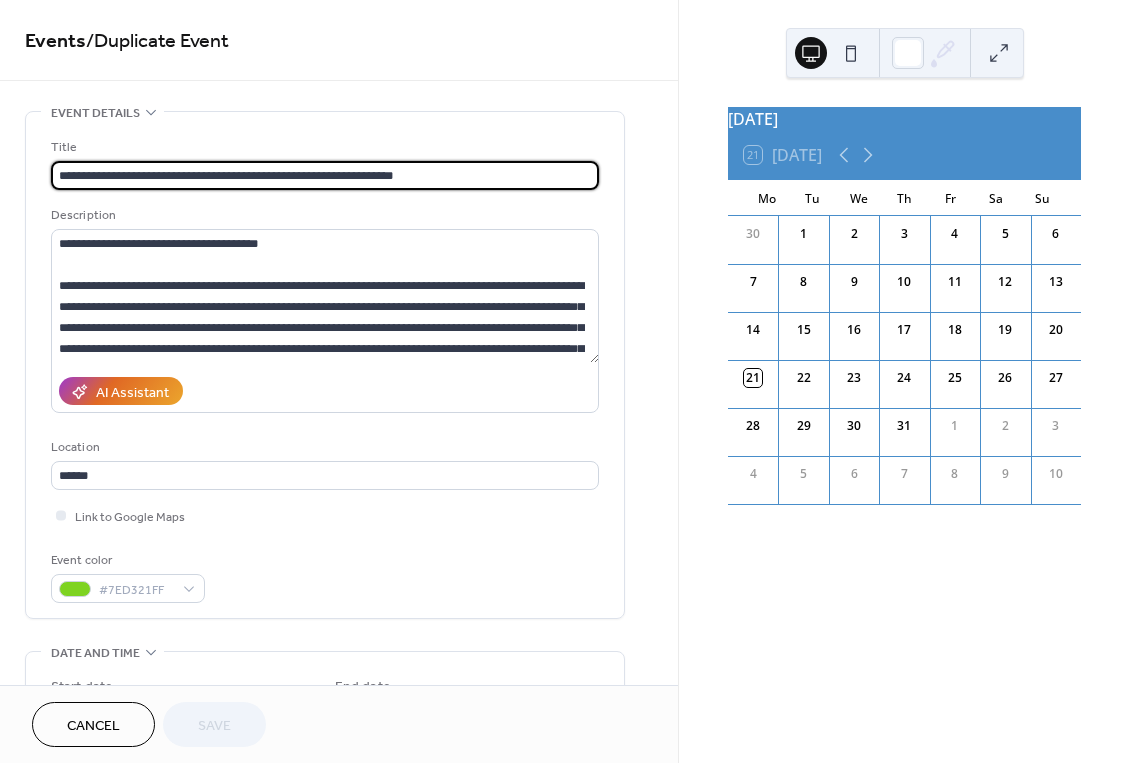 click on "**********" at bounding box center (325, 175) 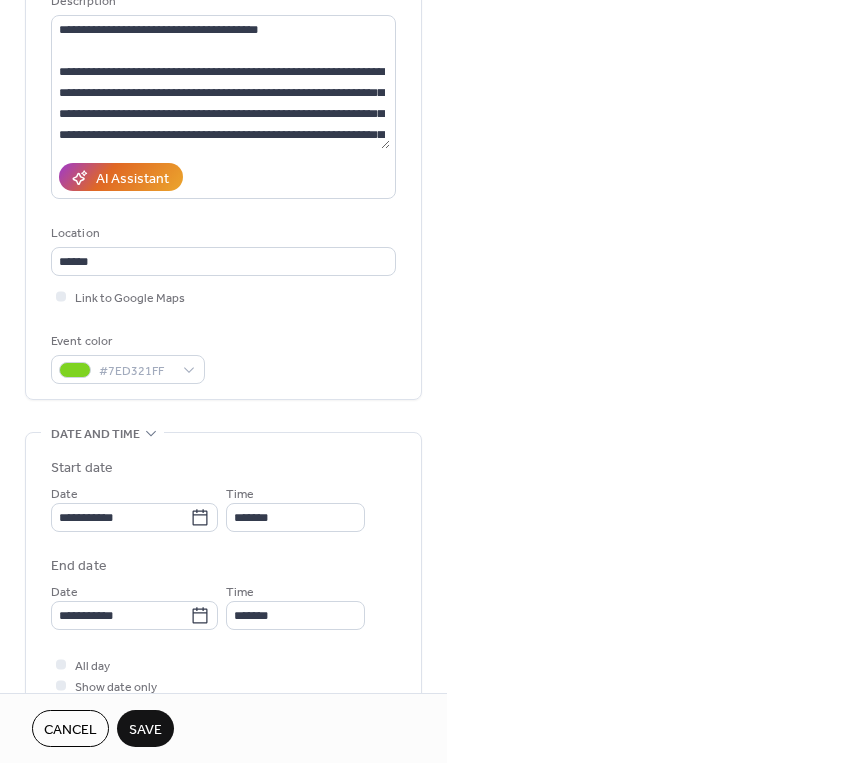 scroll, scrollTop: 210, scrollLeft: 0, axis: vertical 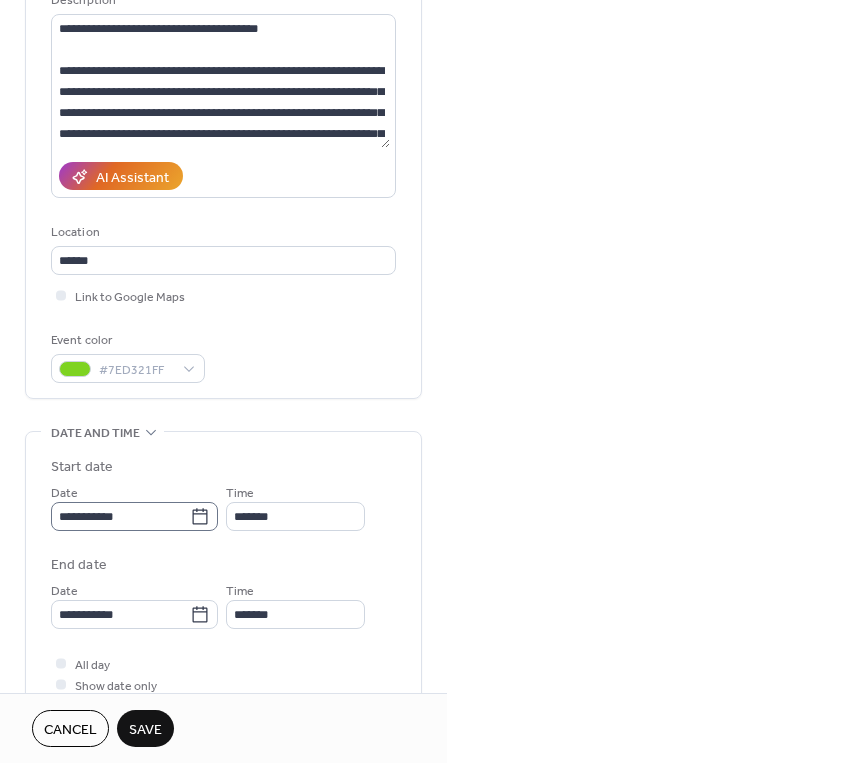type on "**********" 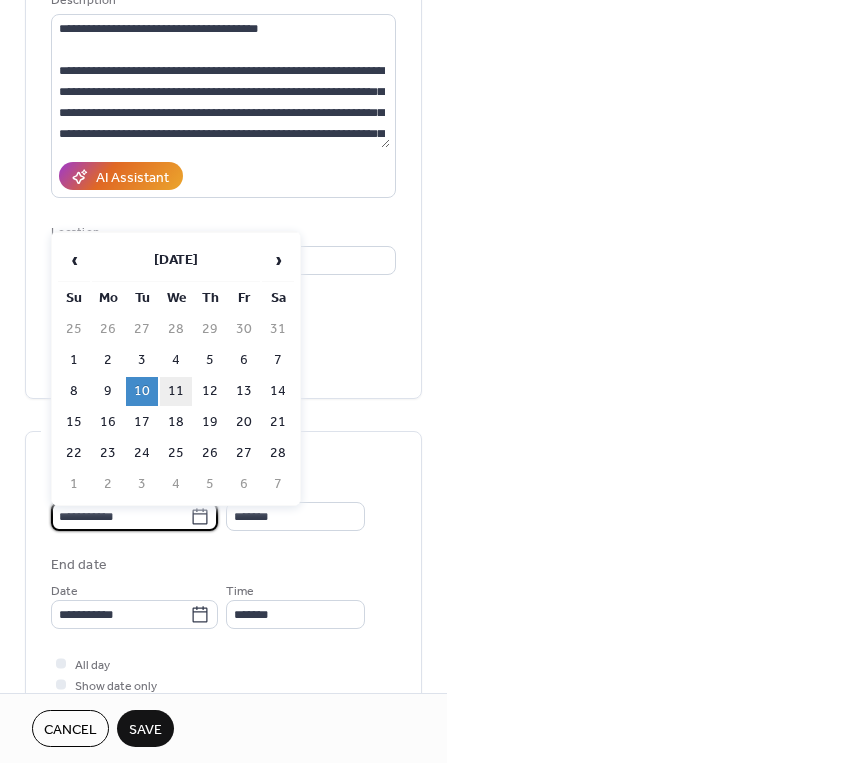 click on "11" at bounding box center (176, 391) 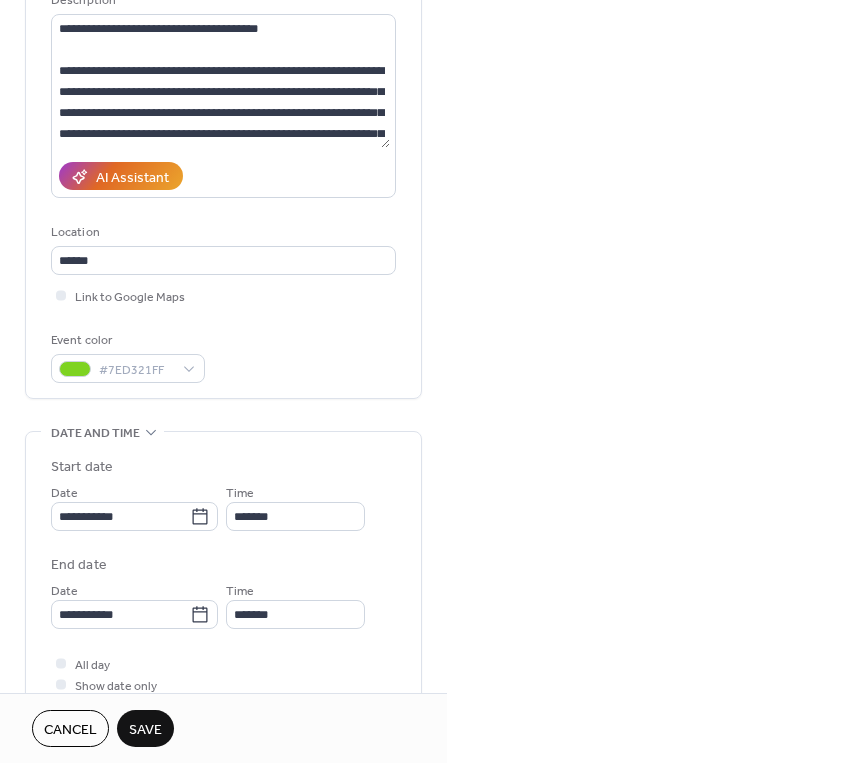 type on "**********" 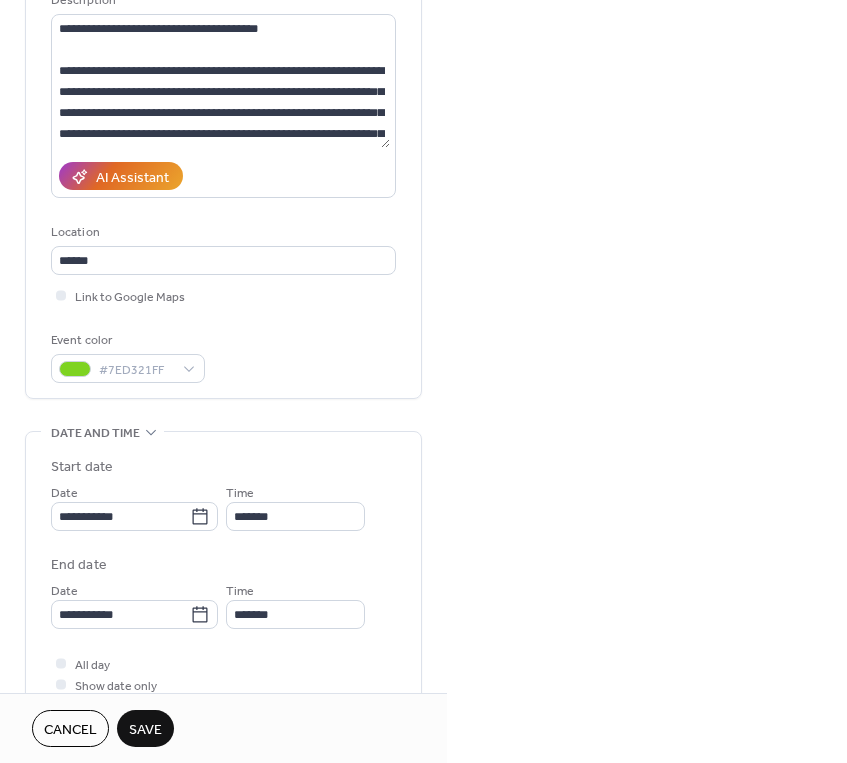 type on "**********" 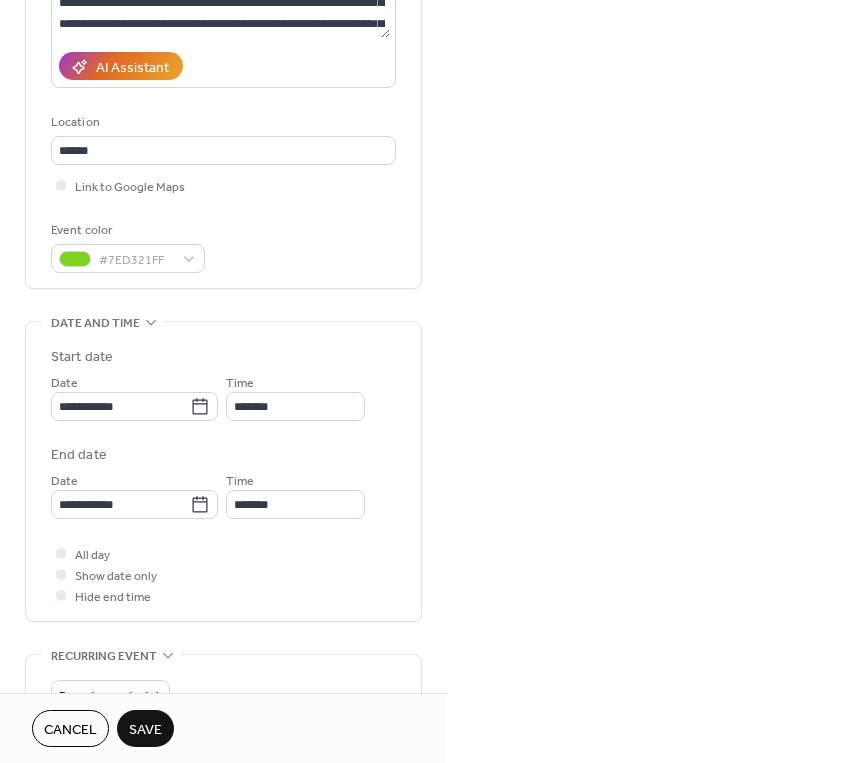 scroll, scrollTop: 321, scrollLeft: 0, axis: vertical 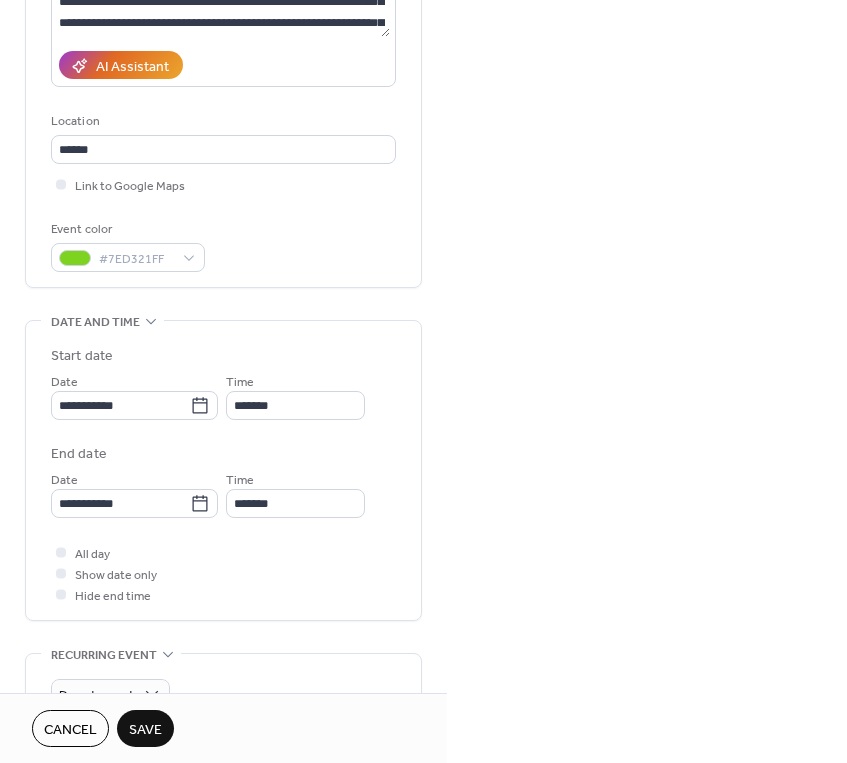 click on "Save" at bounding box center [145, 730] 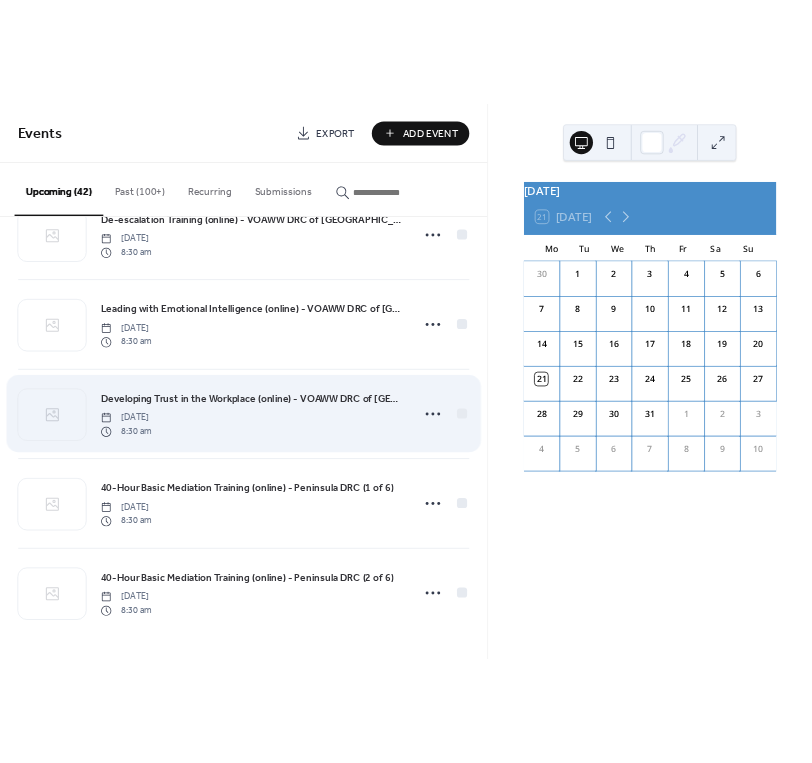 scroll, scrollTop: 4617, scrollLeft: 0, axis: vertical 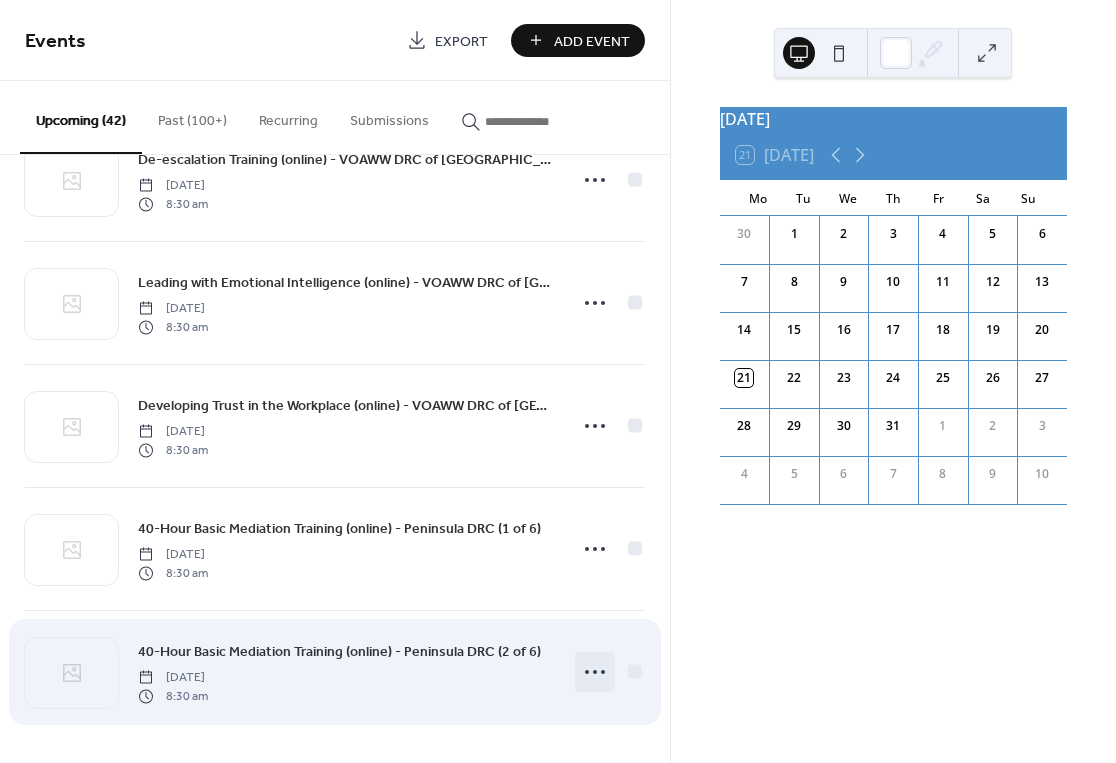 click 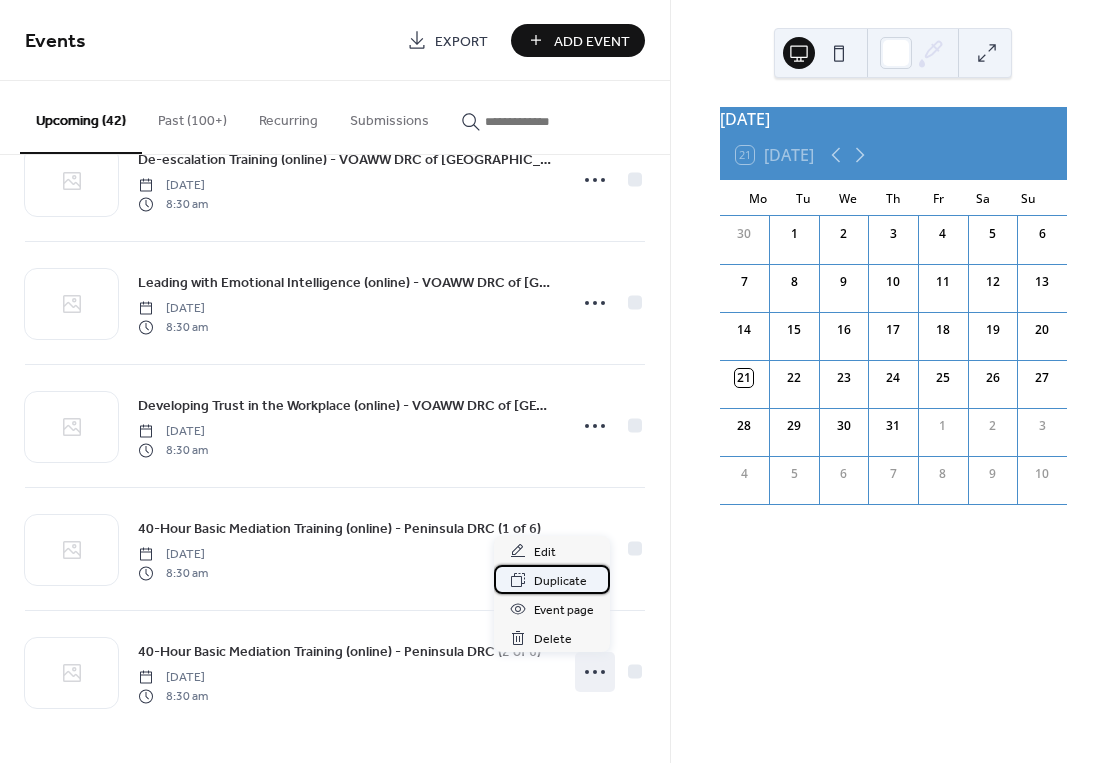click on "Duplicate" at bounding box center [560, 581] 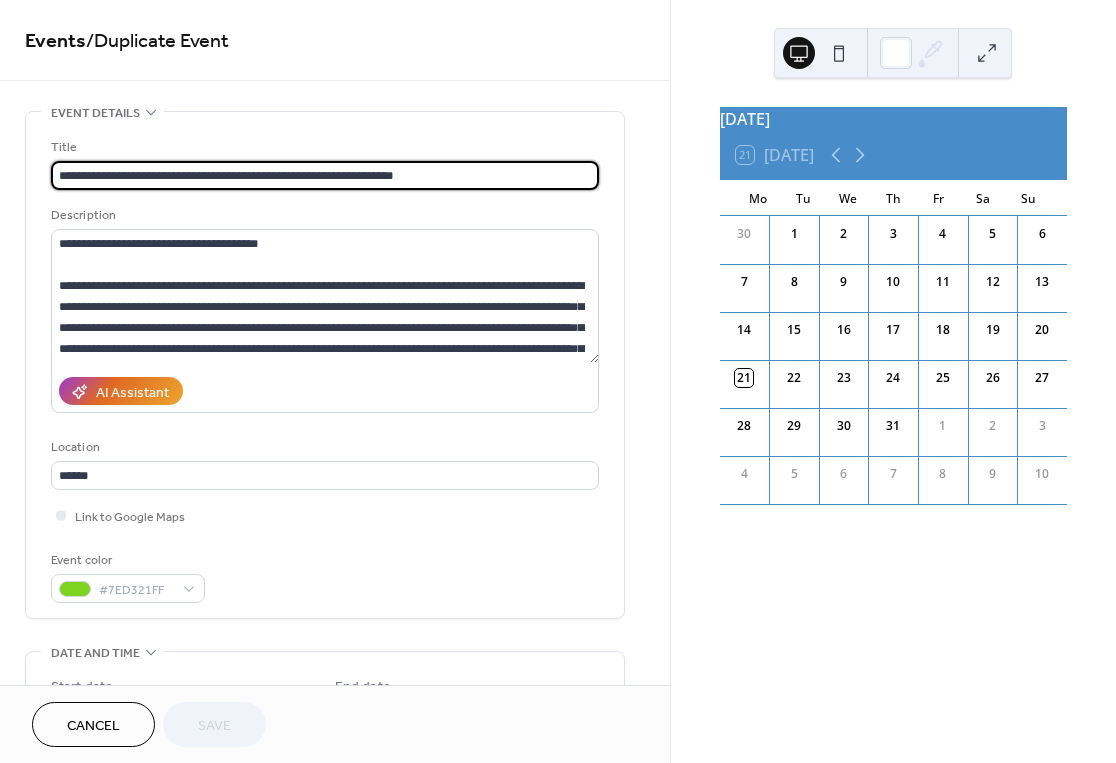 click on "**********" at bounding box center (325, 175) 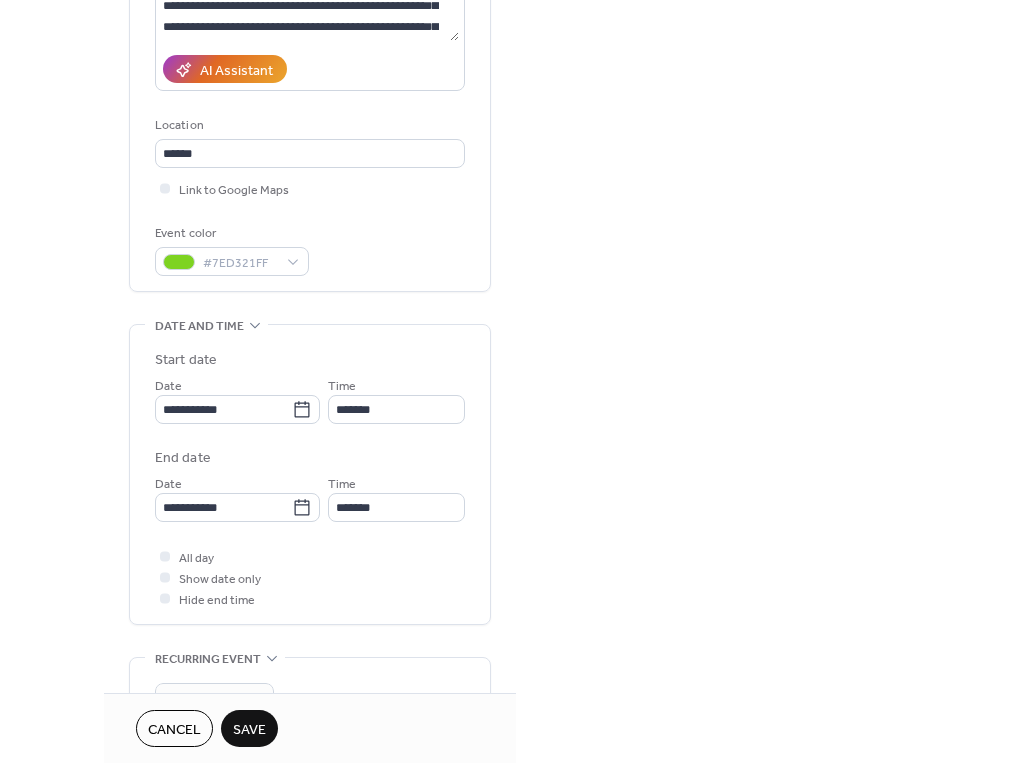 scroll, scrollTop: 353, scrollLeft: 0, axis: vertical 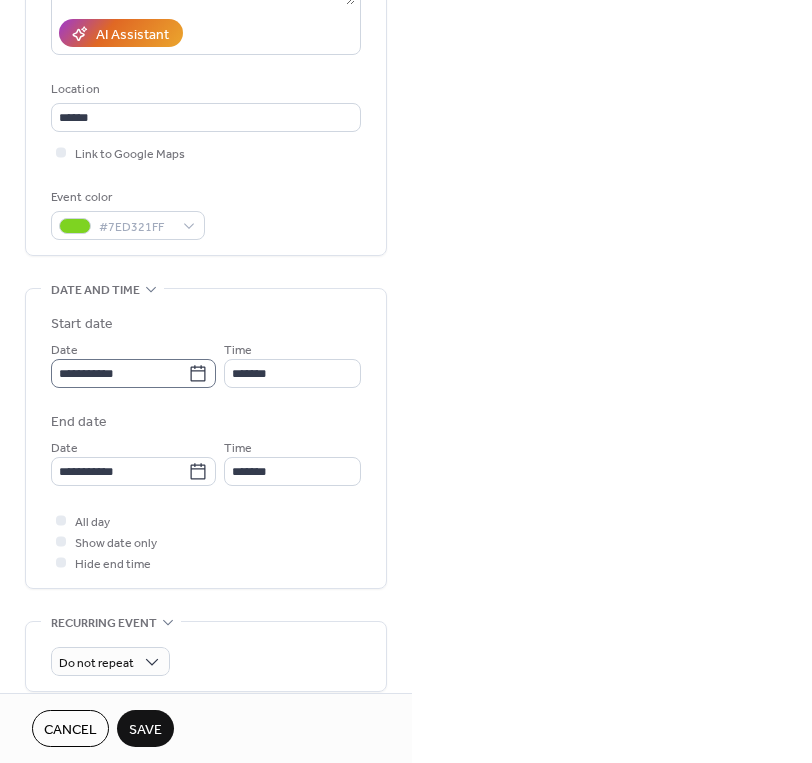 type on "**********" 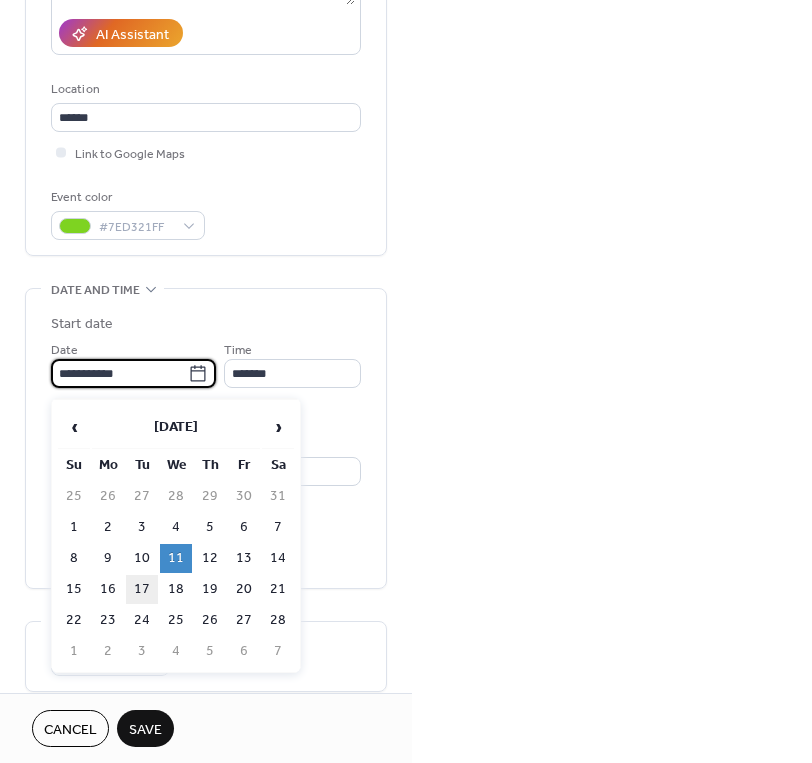 click on "17" at bounding box center [142, 589] 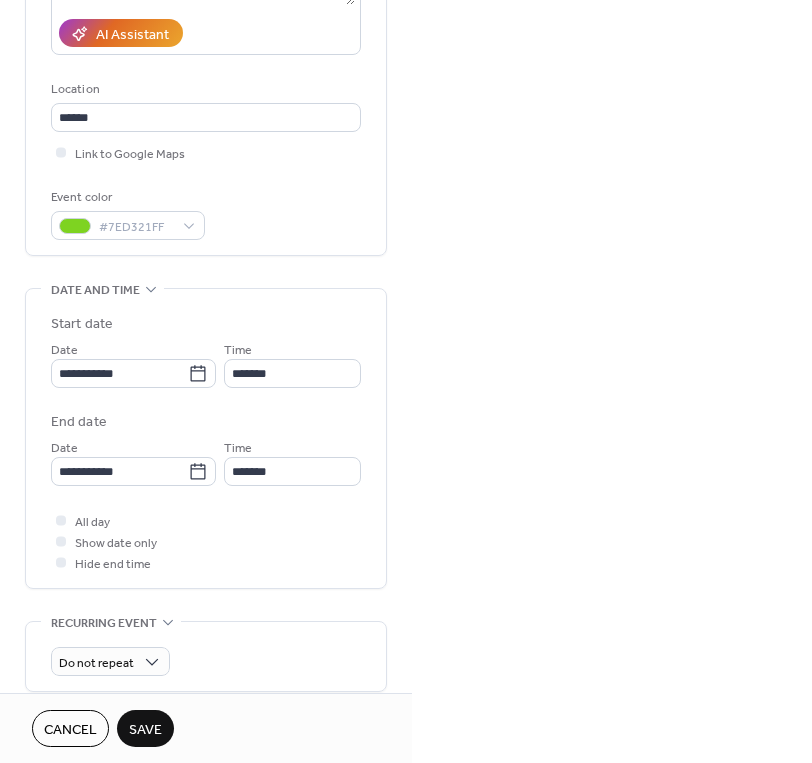 type on "**********" 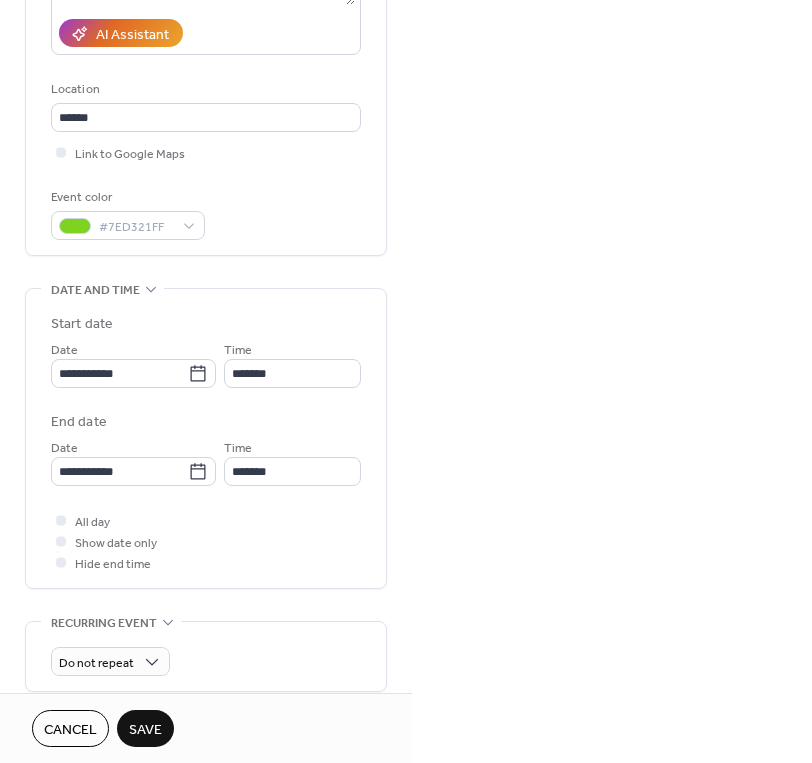 type on "**********" 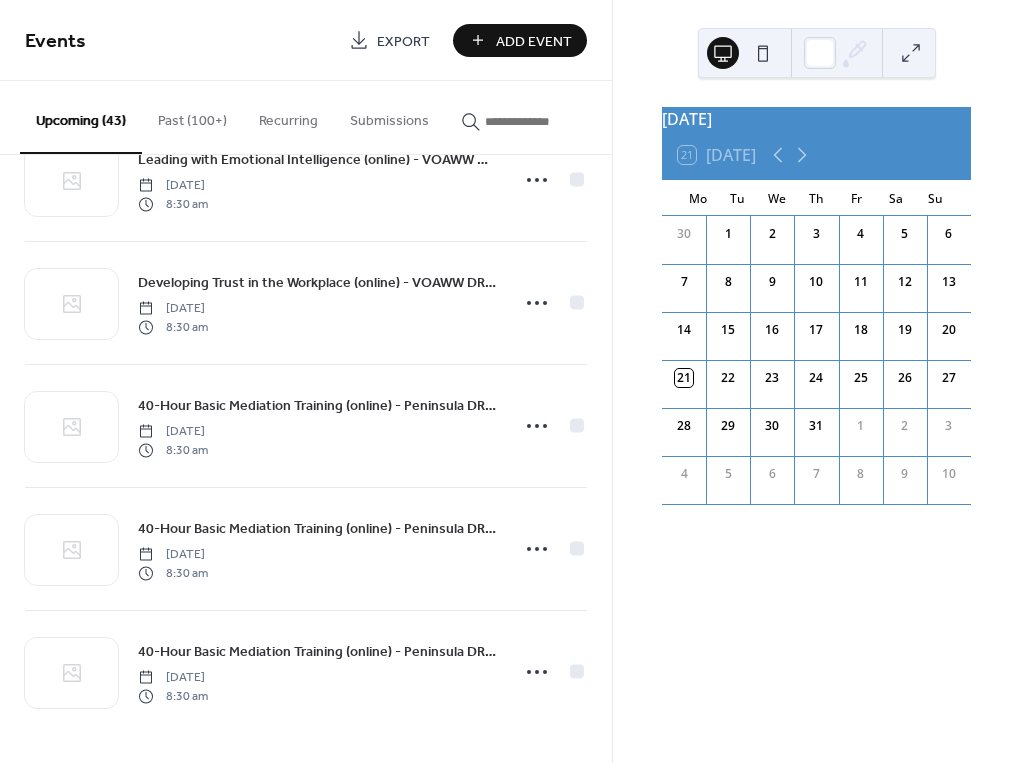 scroll, scrollTop: 4746, scrollLeft: 0, axis: vertical 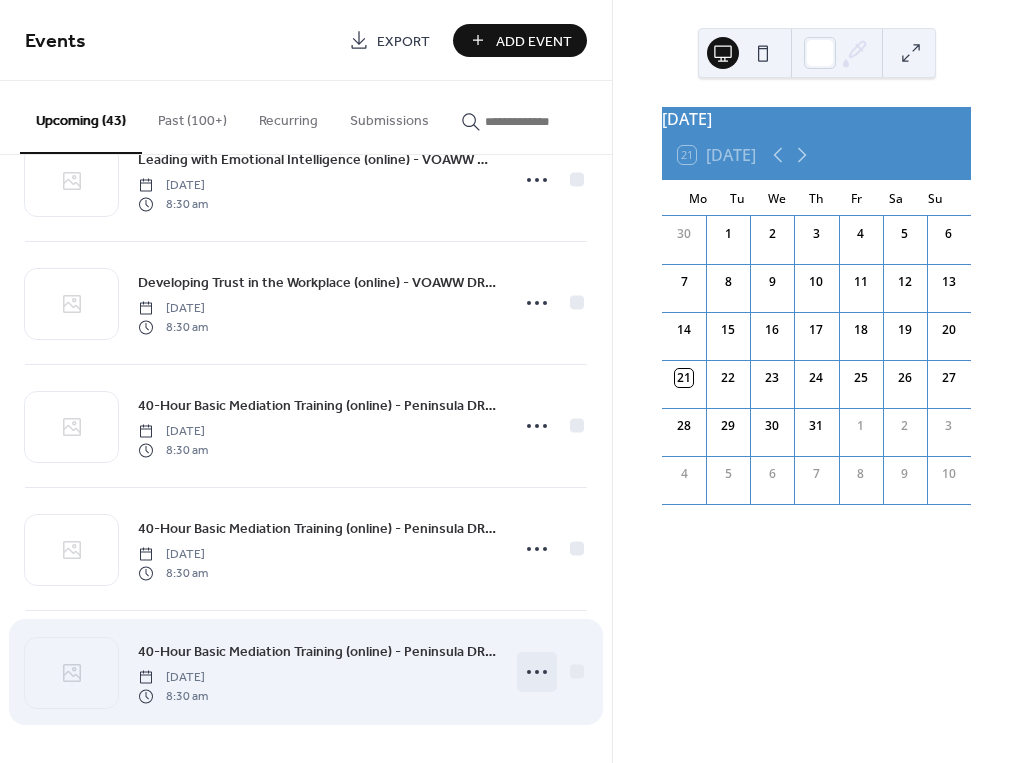 click 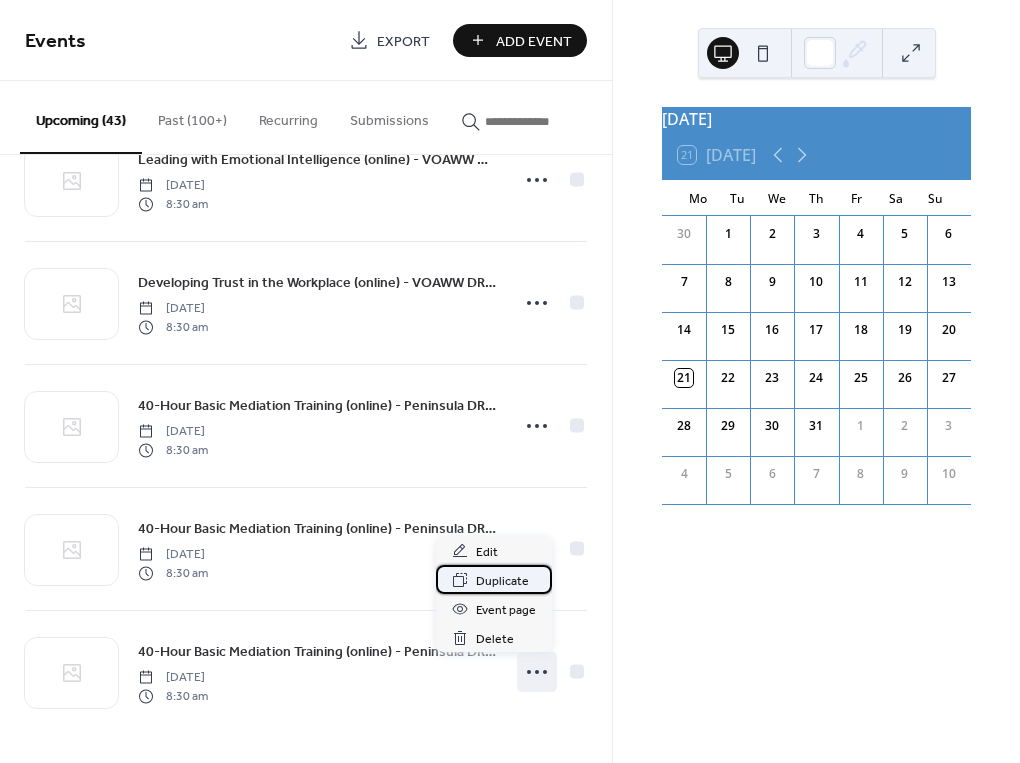 click on "Duplicate" at bounding box center (502, 581) 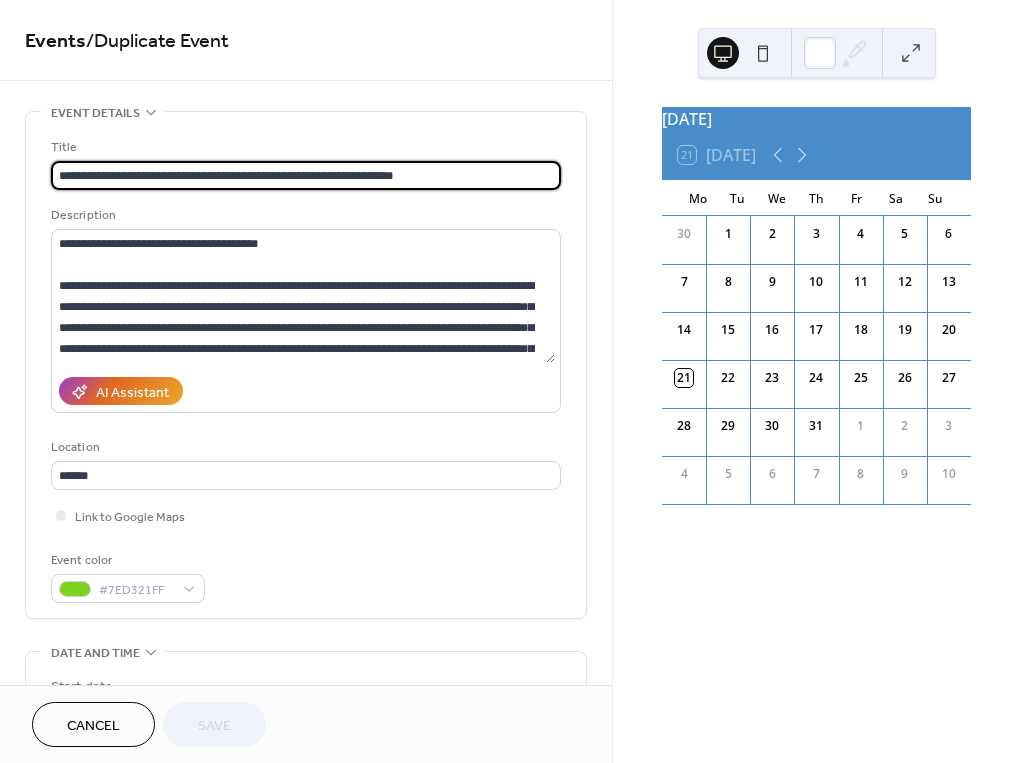 click on "**********" at bounding box center (306, 175) 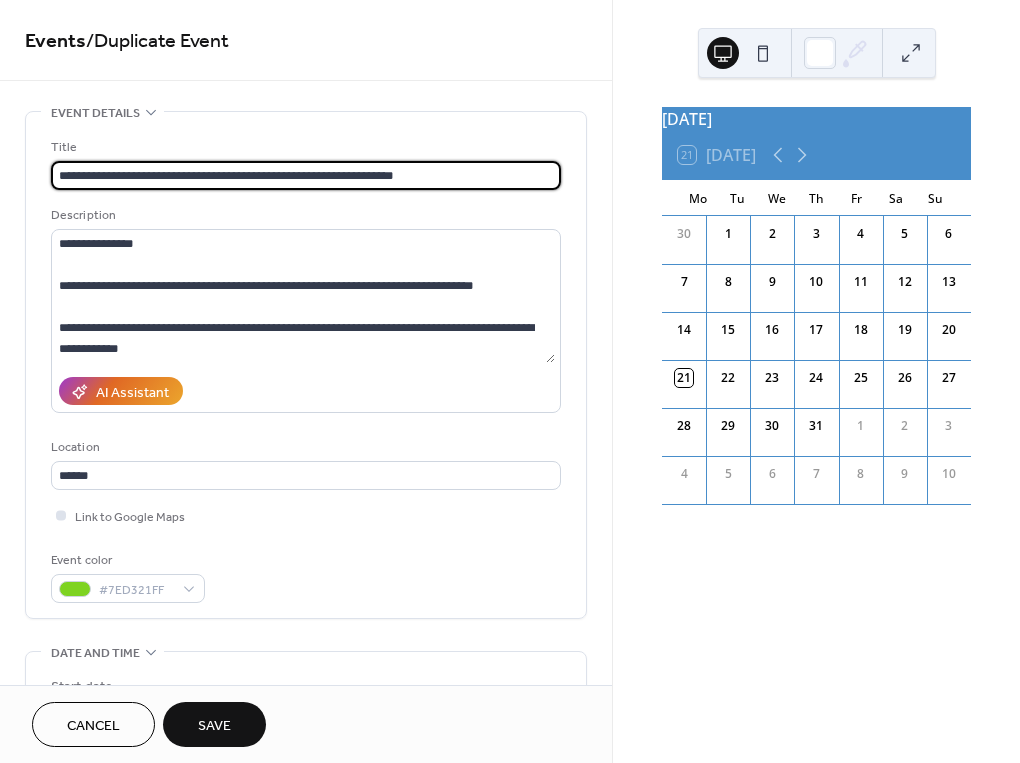 scroll, scrollTop: 399, scrollLeft: 0, axis: vertical 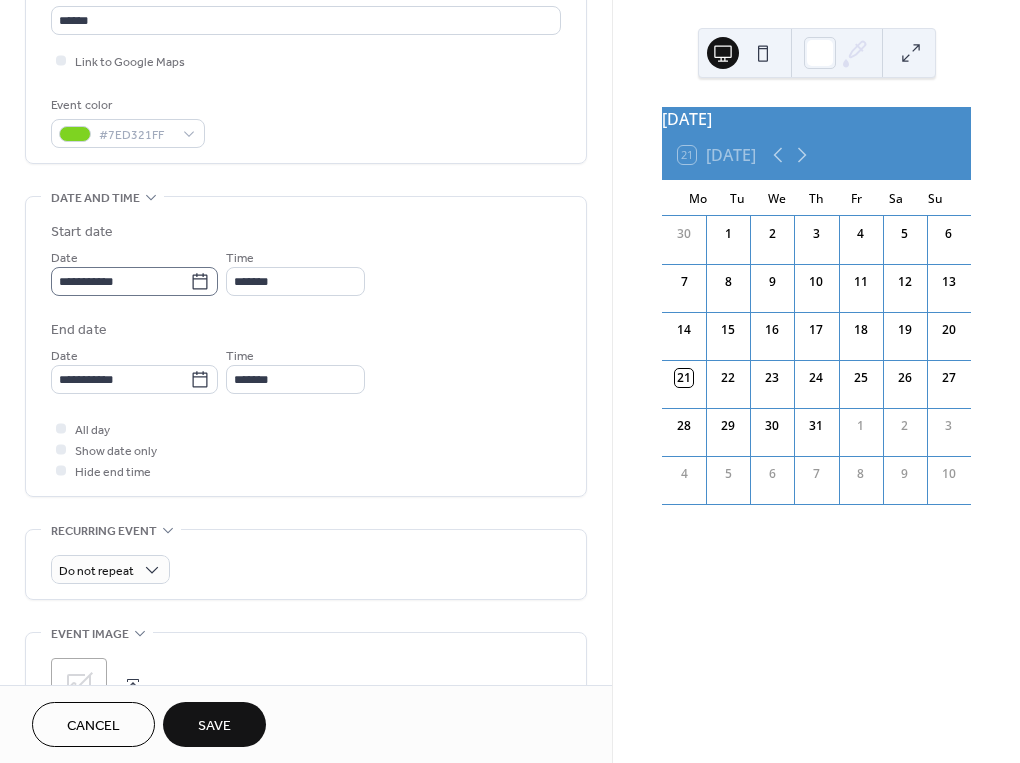 type on "**********" 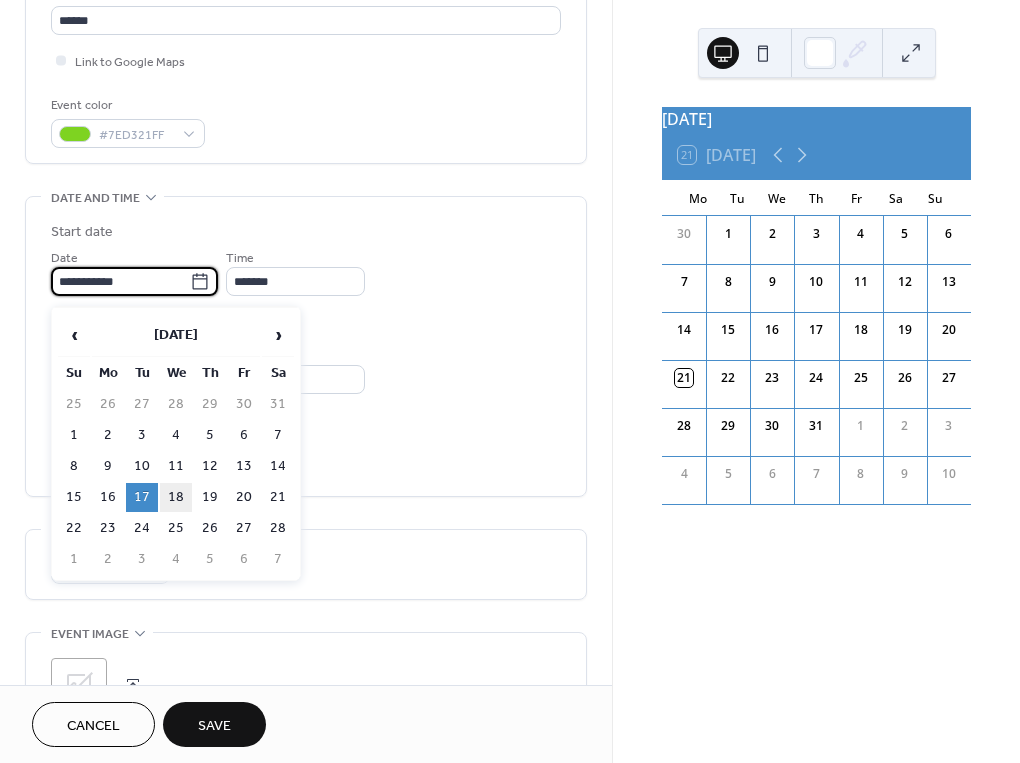 click on "18" at bounding box center (176, 497) 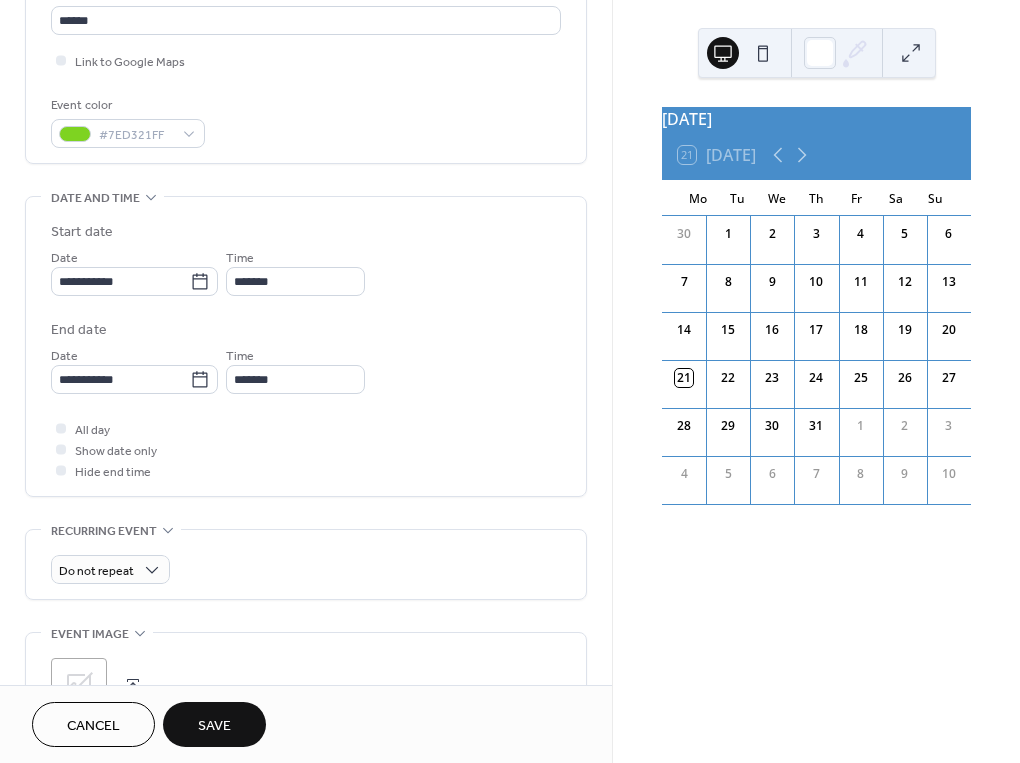 type on "**********" 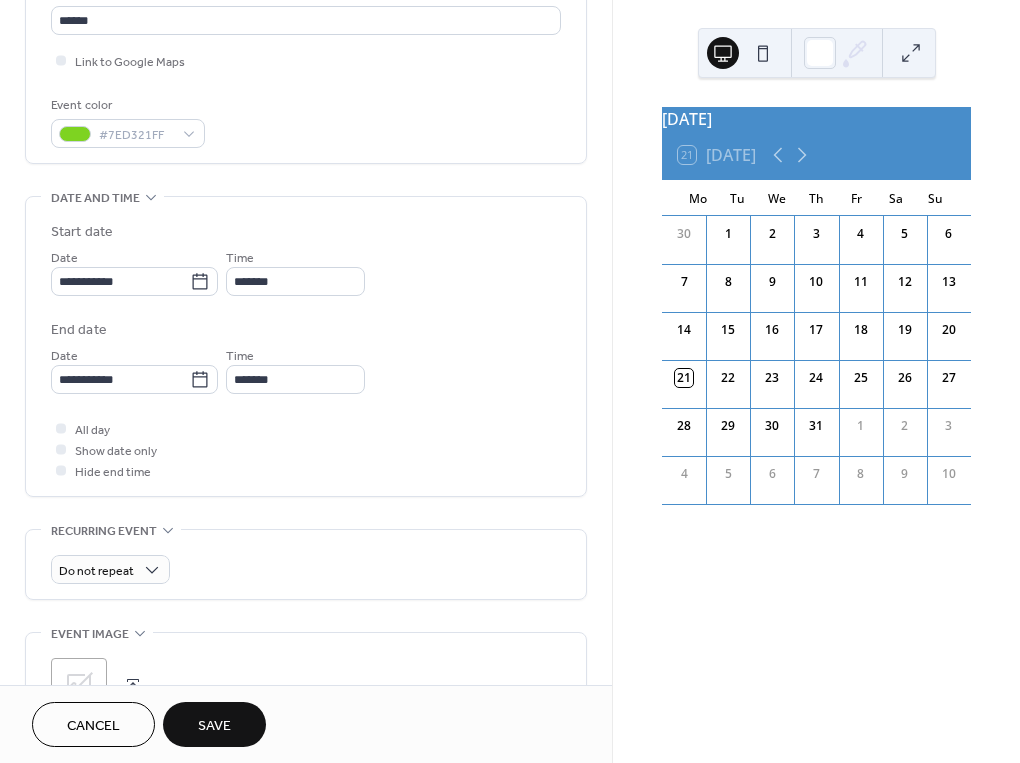 type on "**********" 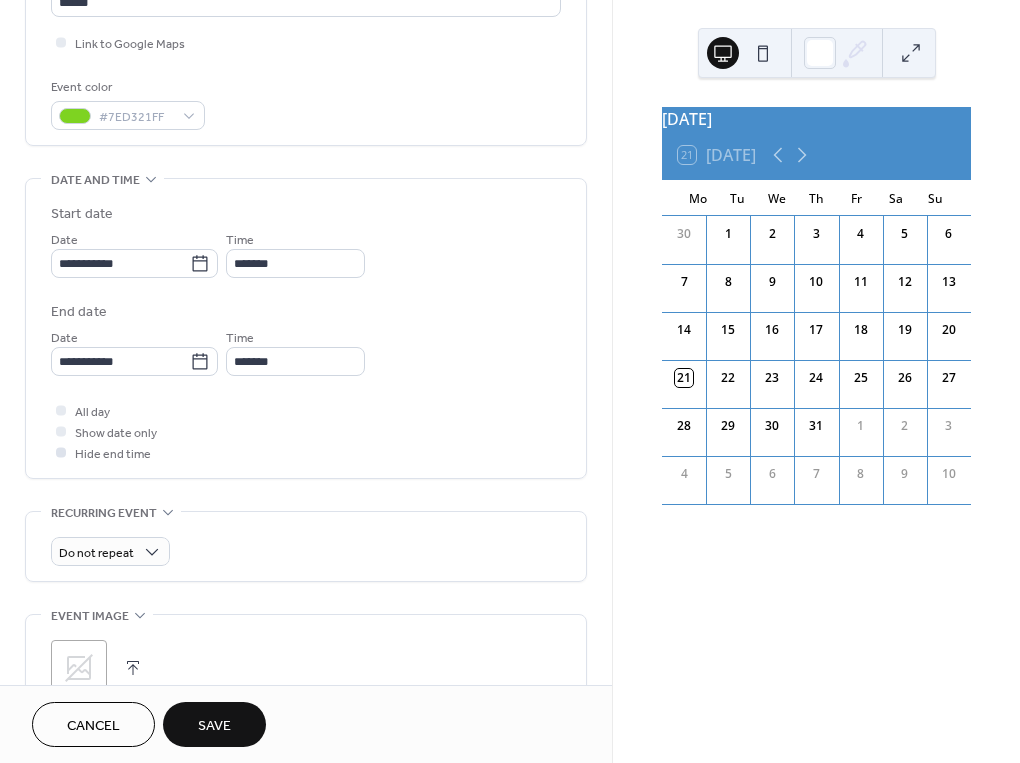 scroll, scrollTop: 483, scrollLeft: 0, axis: vertical 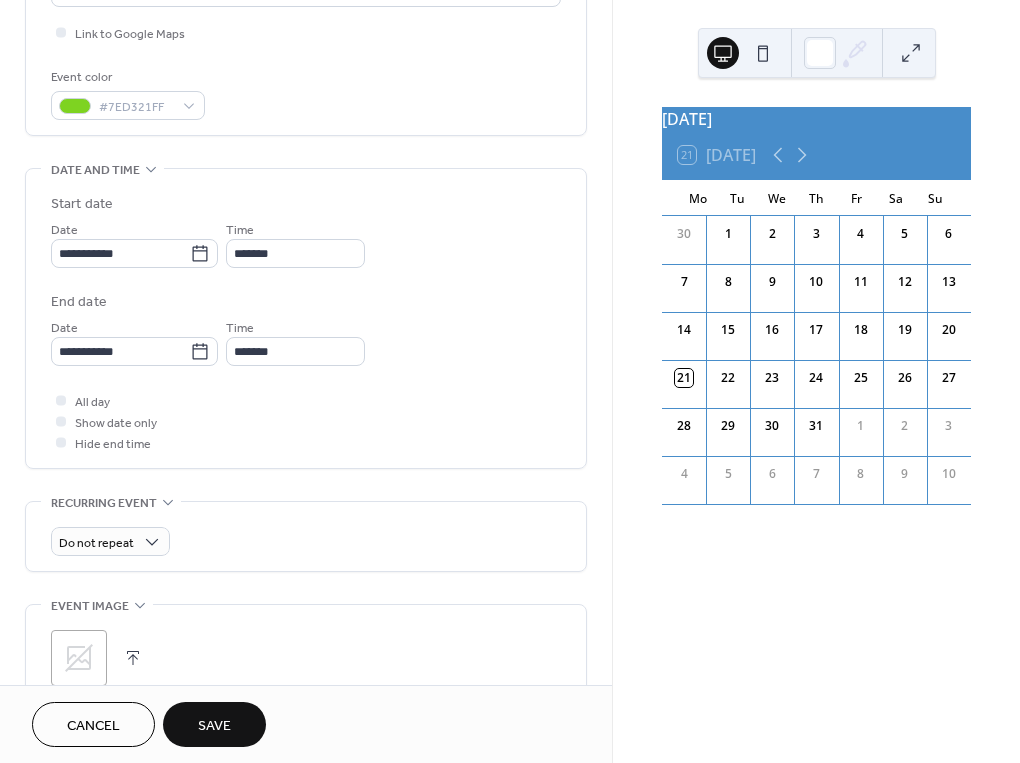 click on "Save" at bounding box center [214, 726] 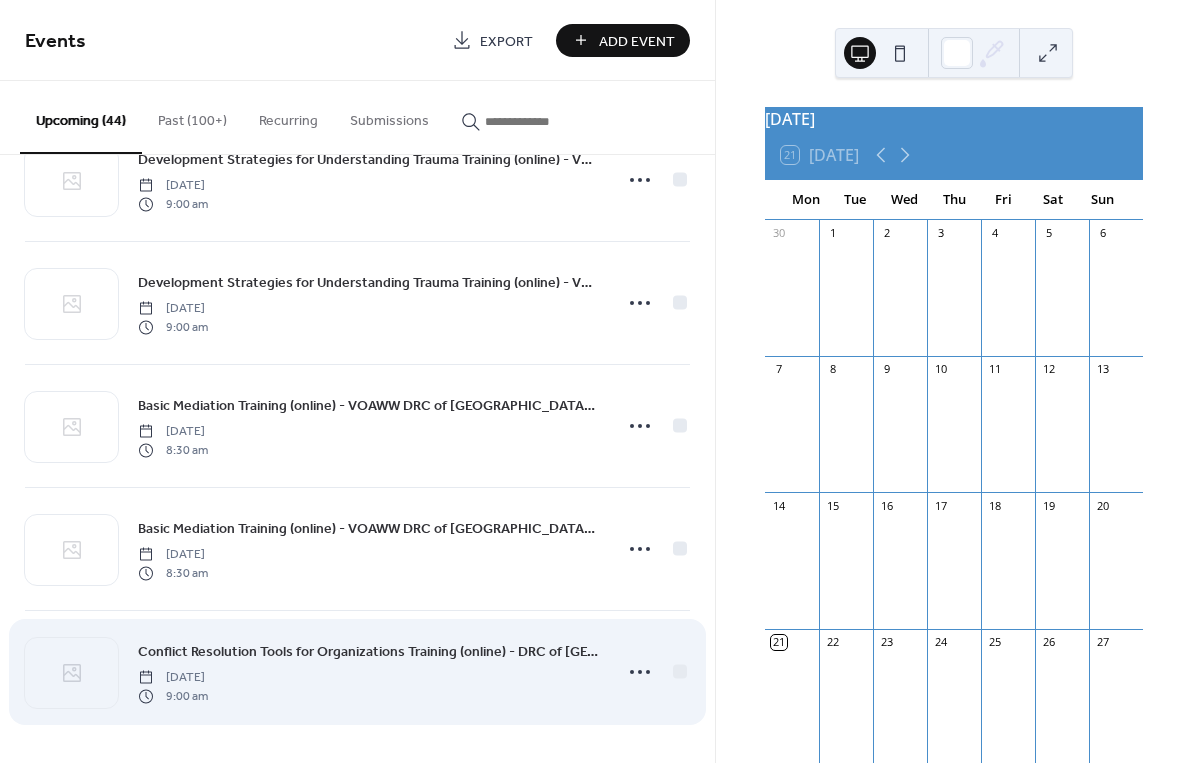scroll, scrollTop: 3141, scrollLeft: 0, axis: vertical 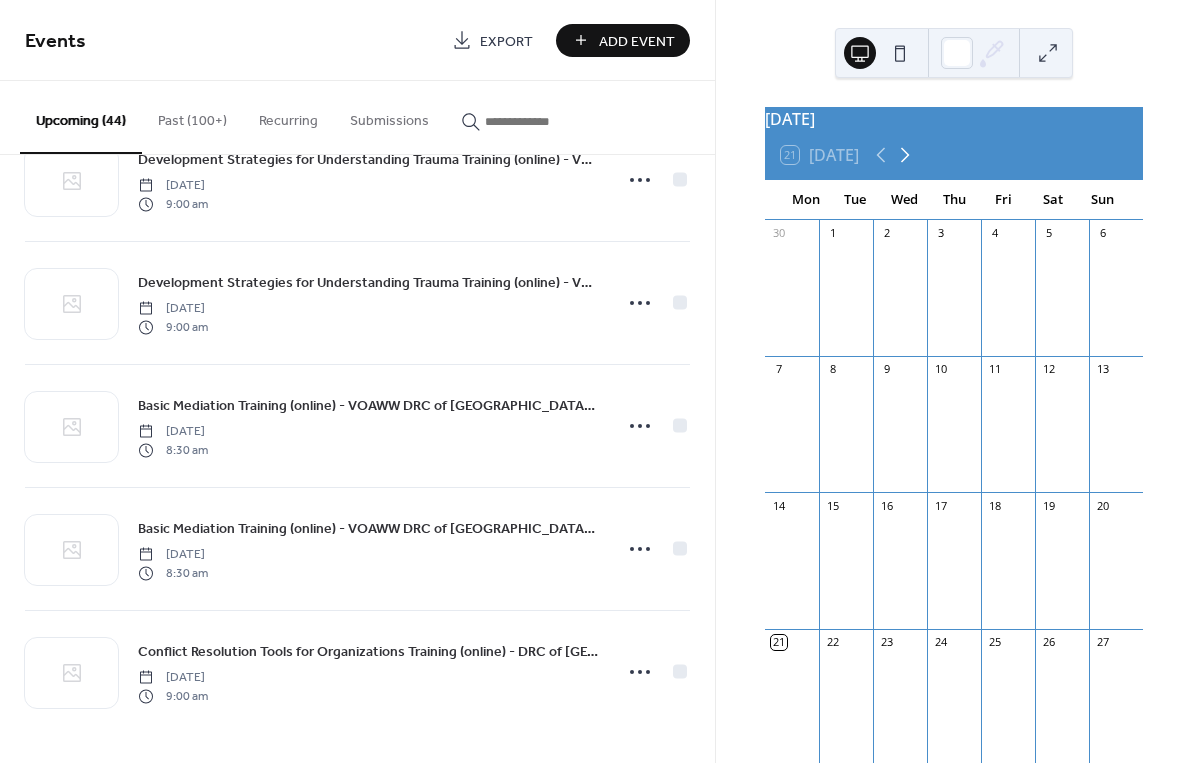 click 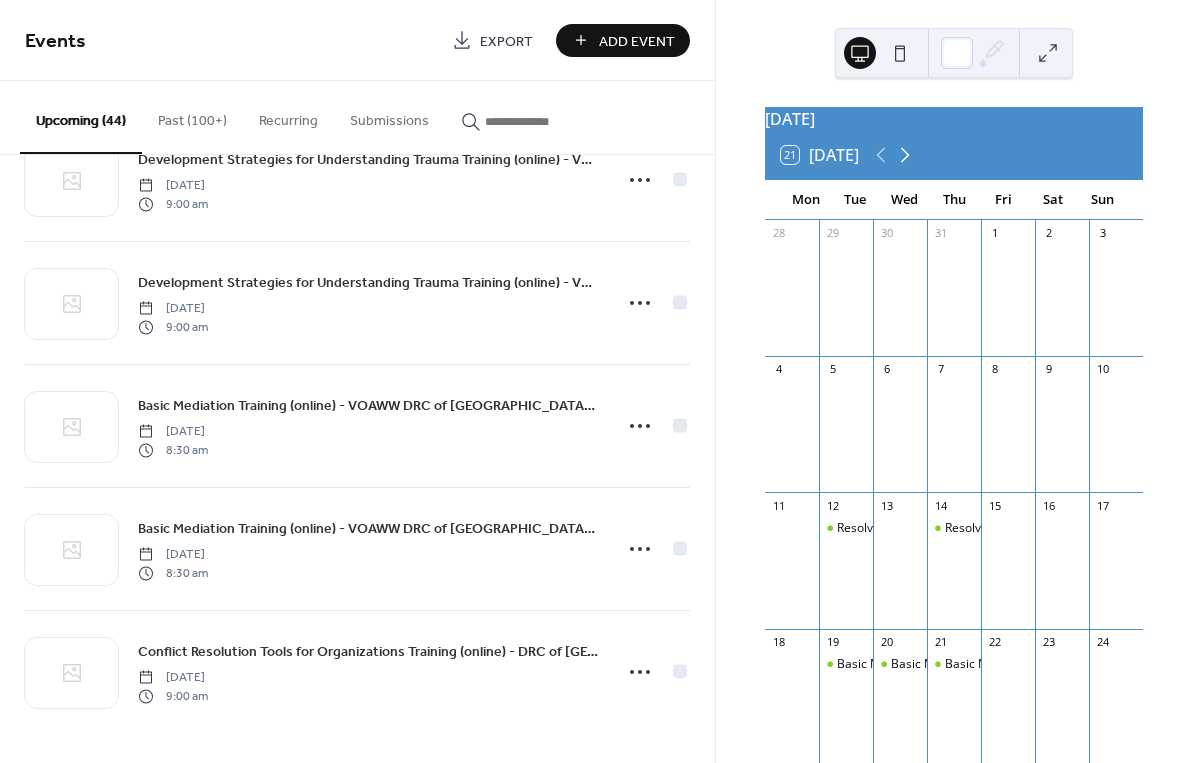 click 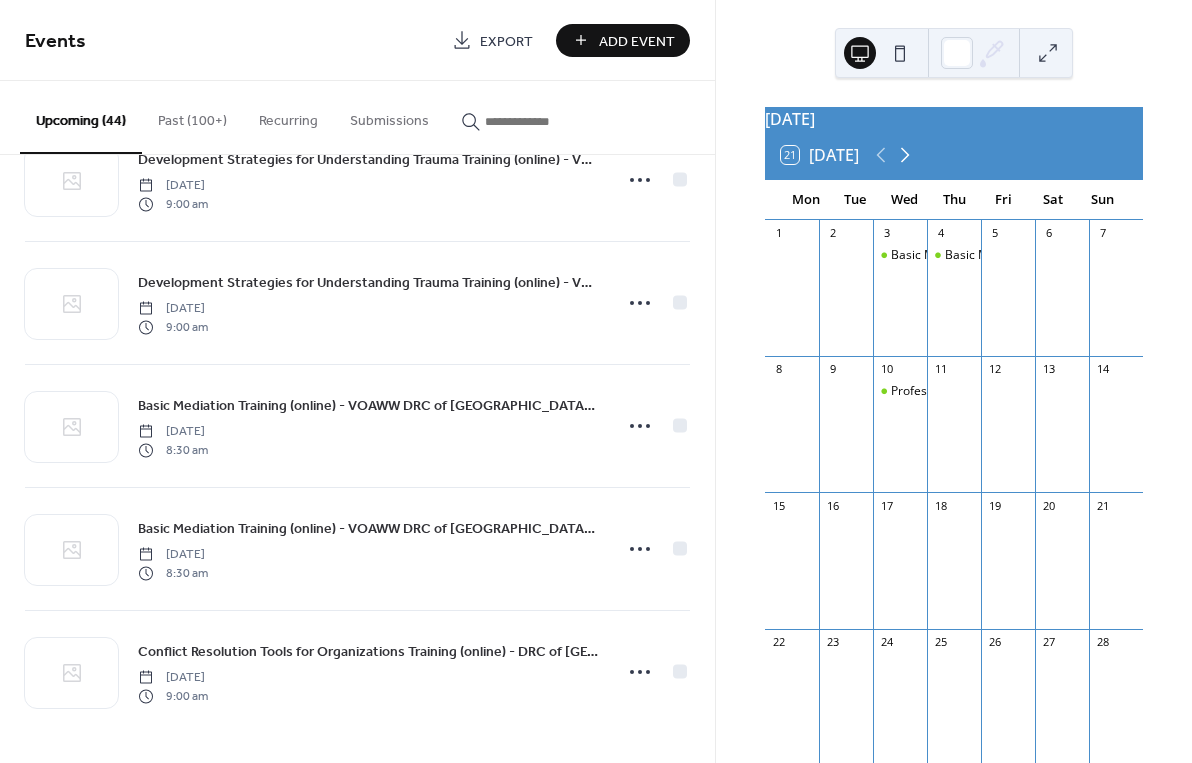 click 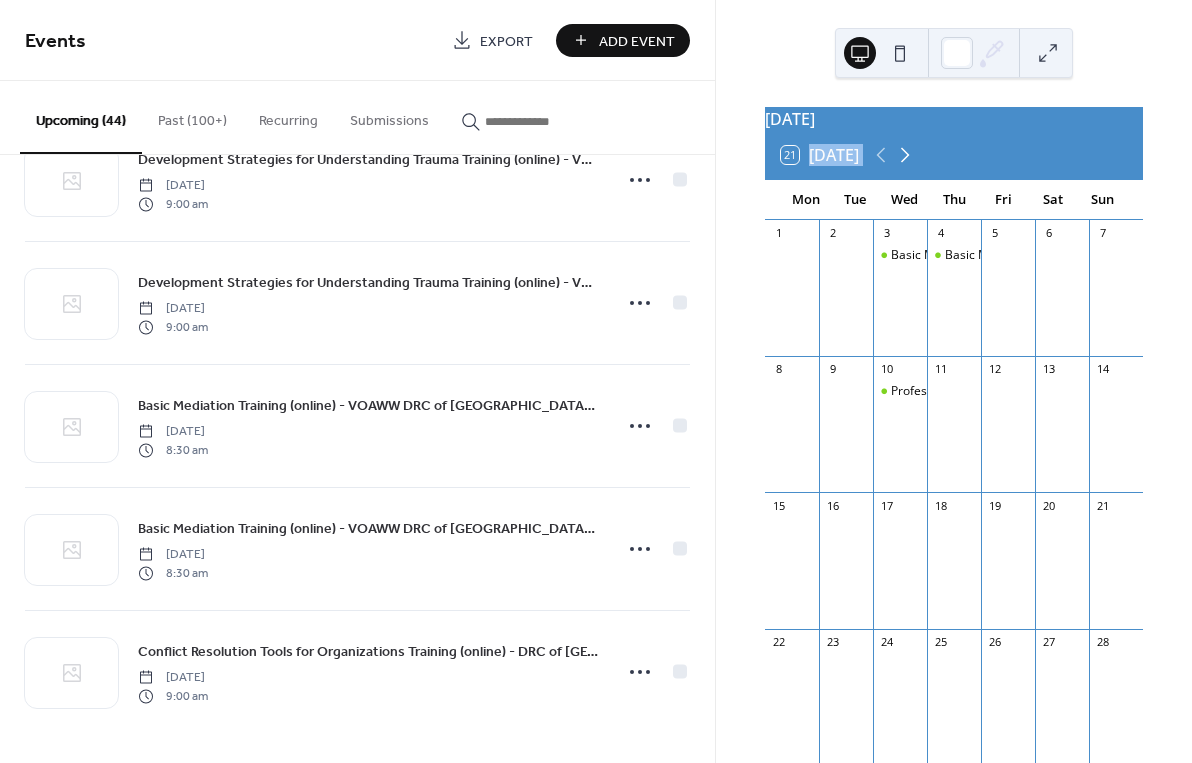 click 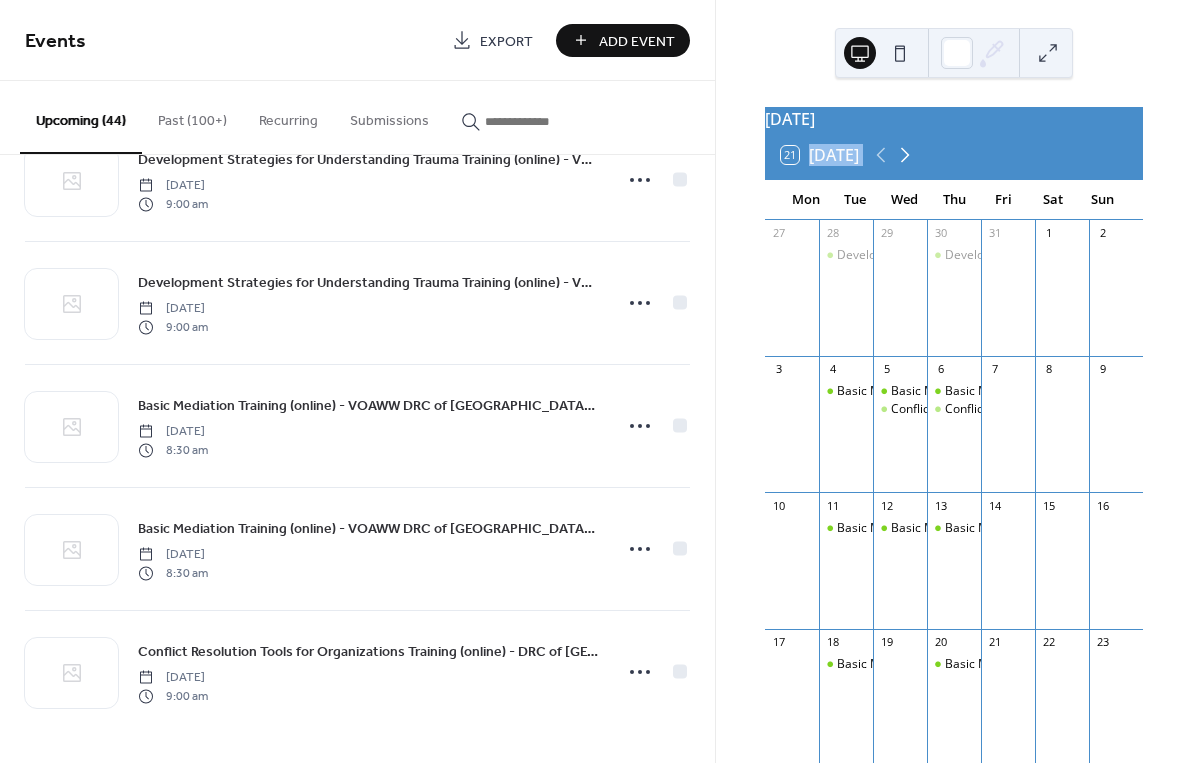 click 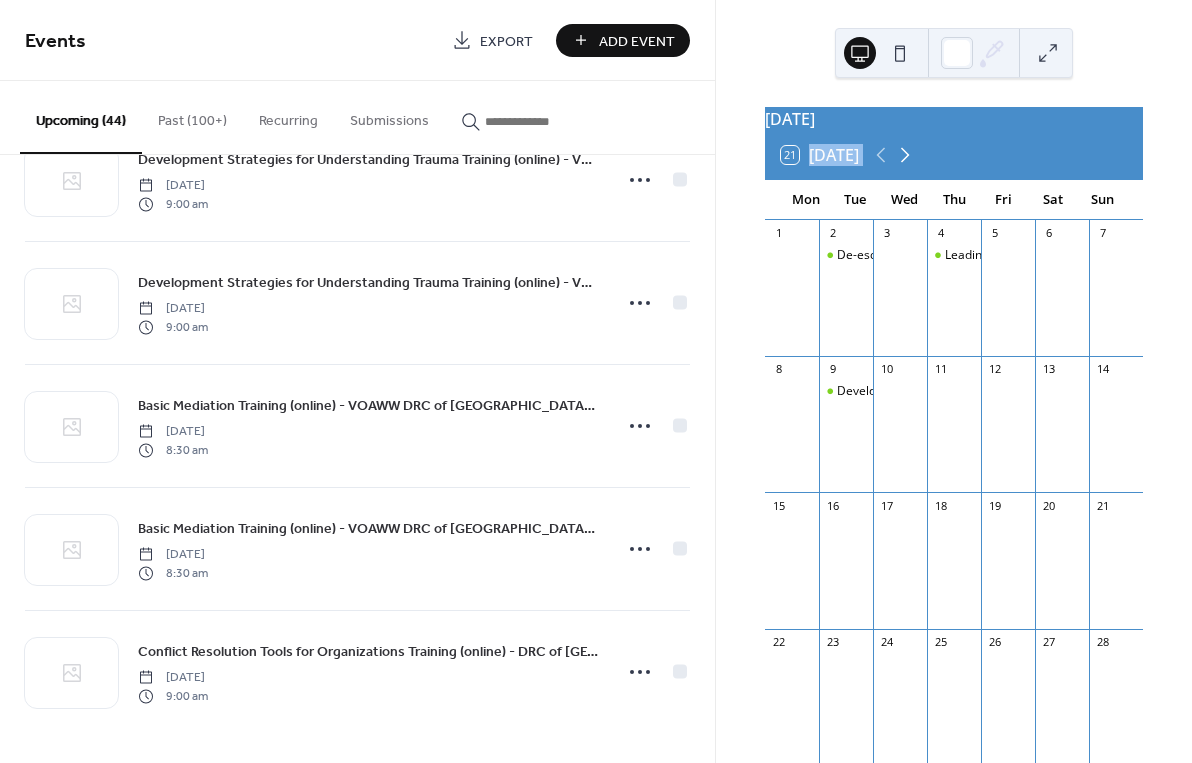 click 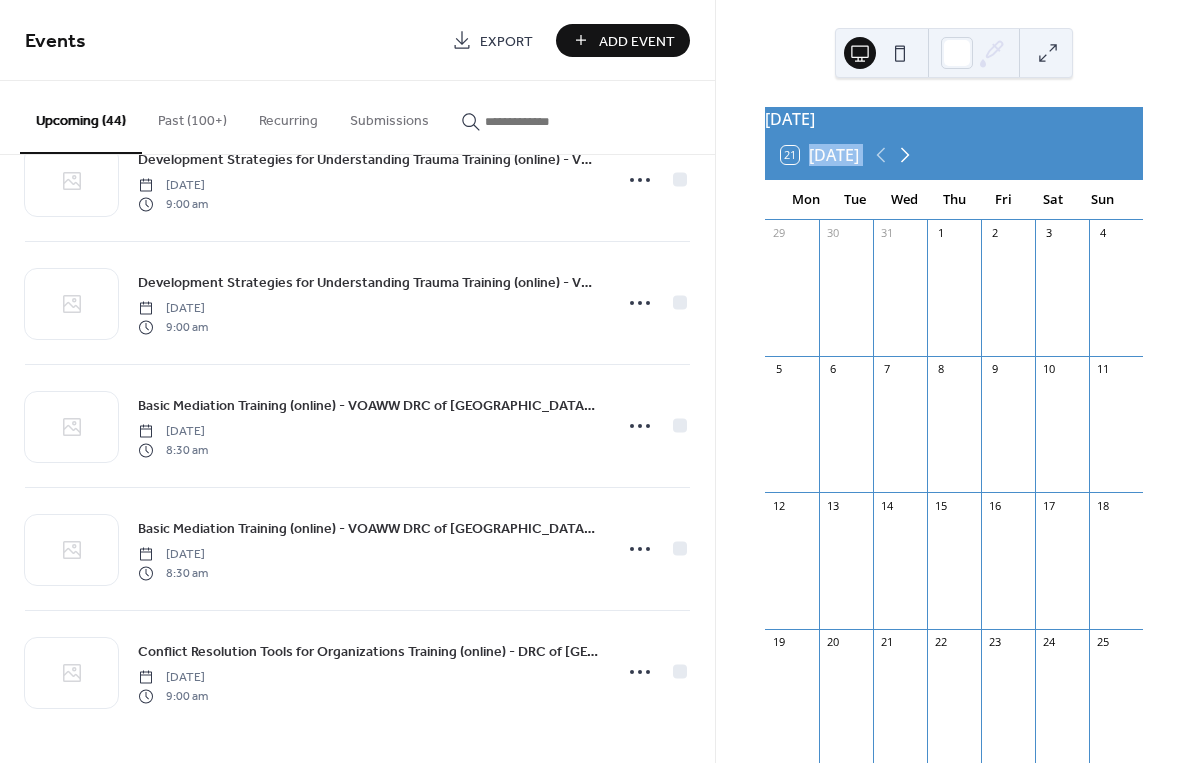 click 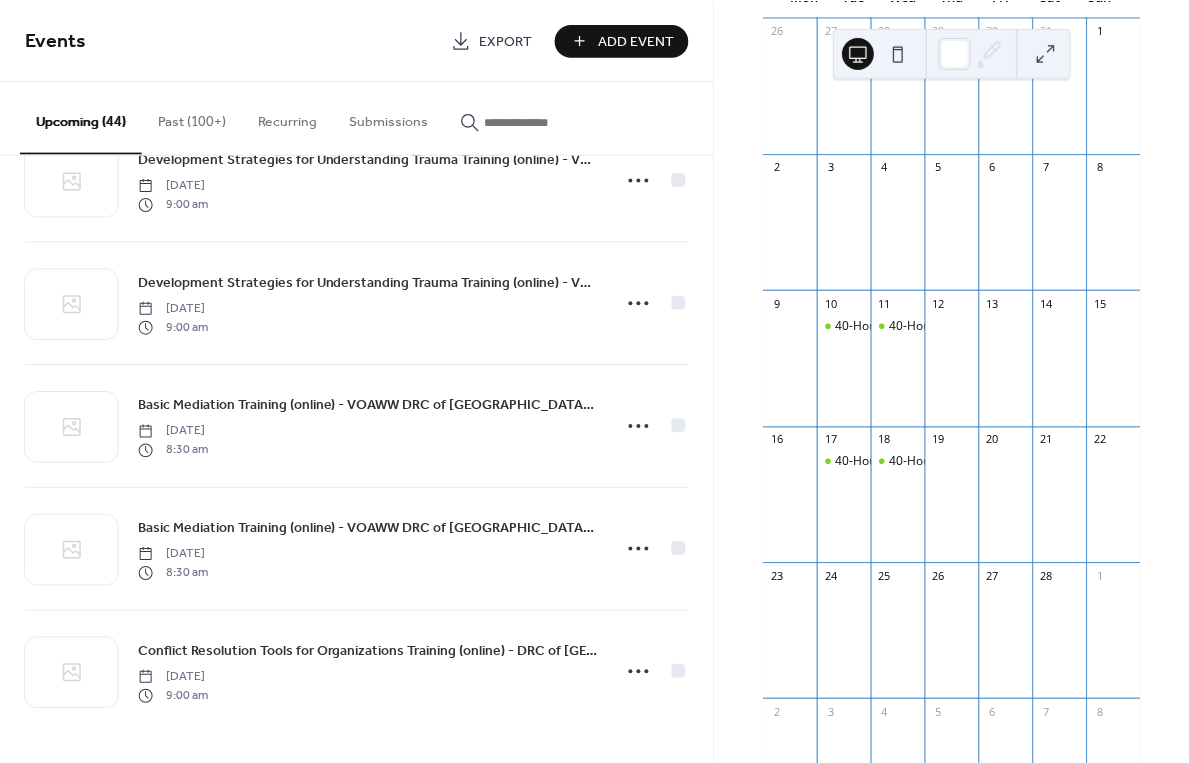 scroll, scrollTop: 204, scrollLeft: 0, axis: vertical 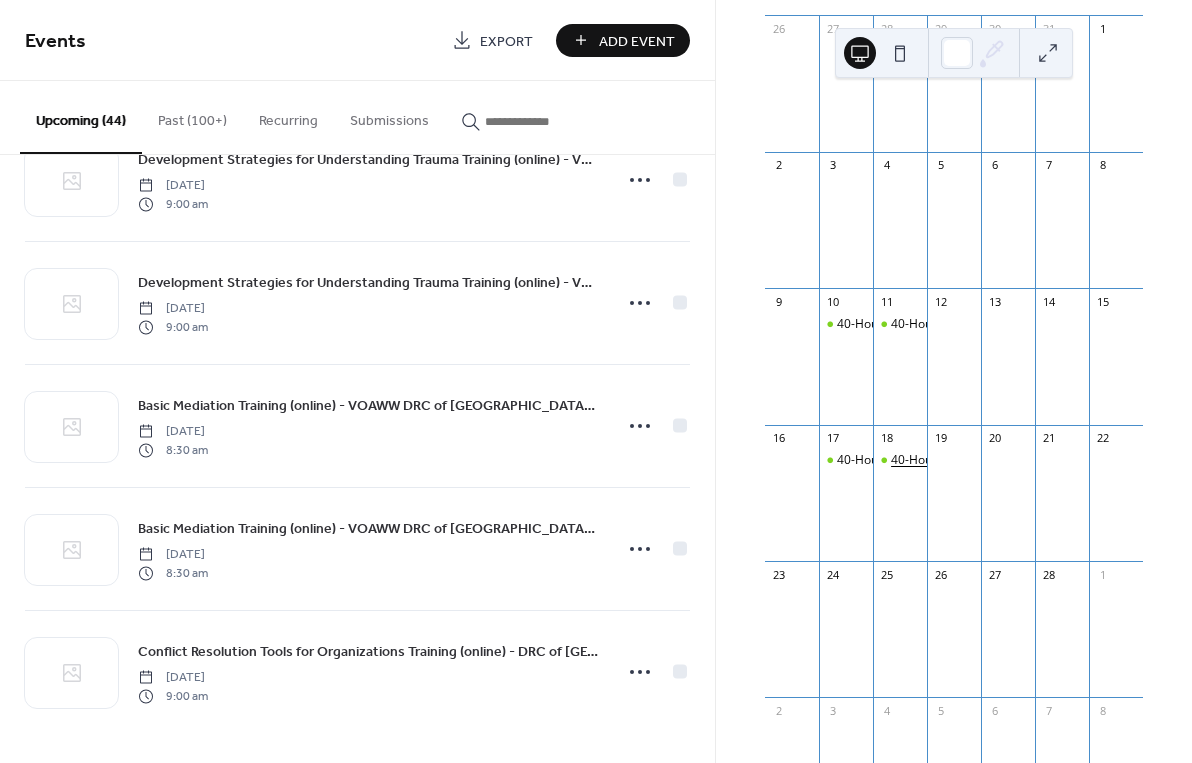 click on "40-Hour Basic Mediation Training  (online) - Peninsula DRC (4 of 6)" at bounding box center (1073, 460) 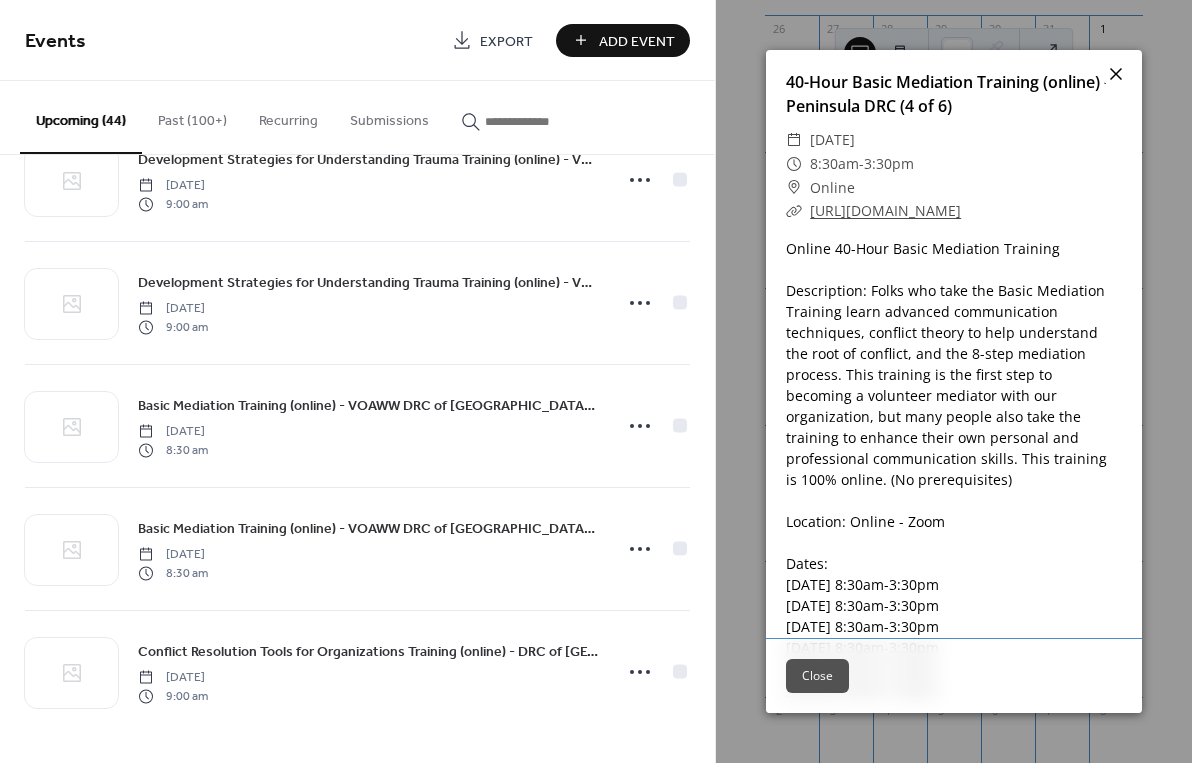 click 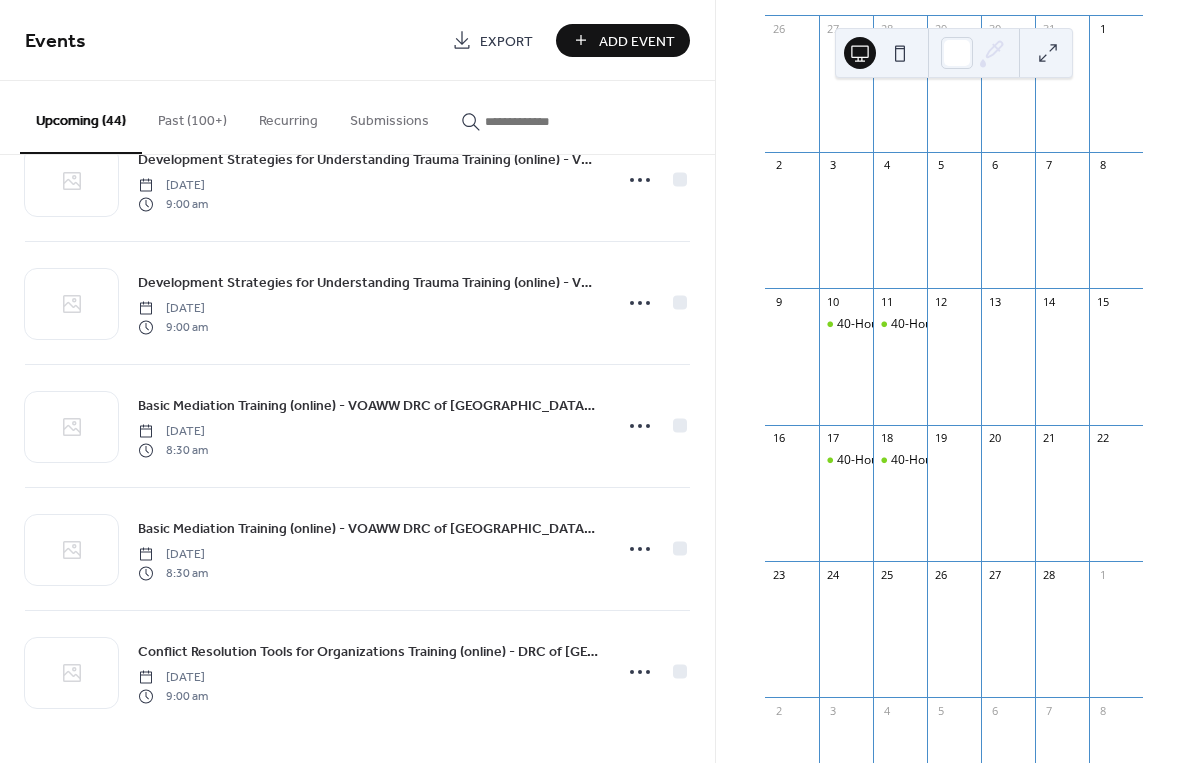 click on "Upcoming (44)" at bounding box center (81, 117) 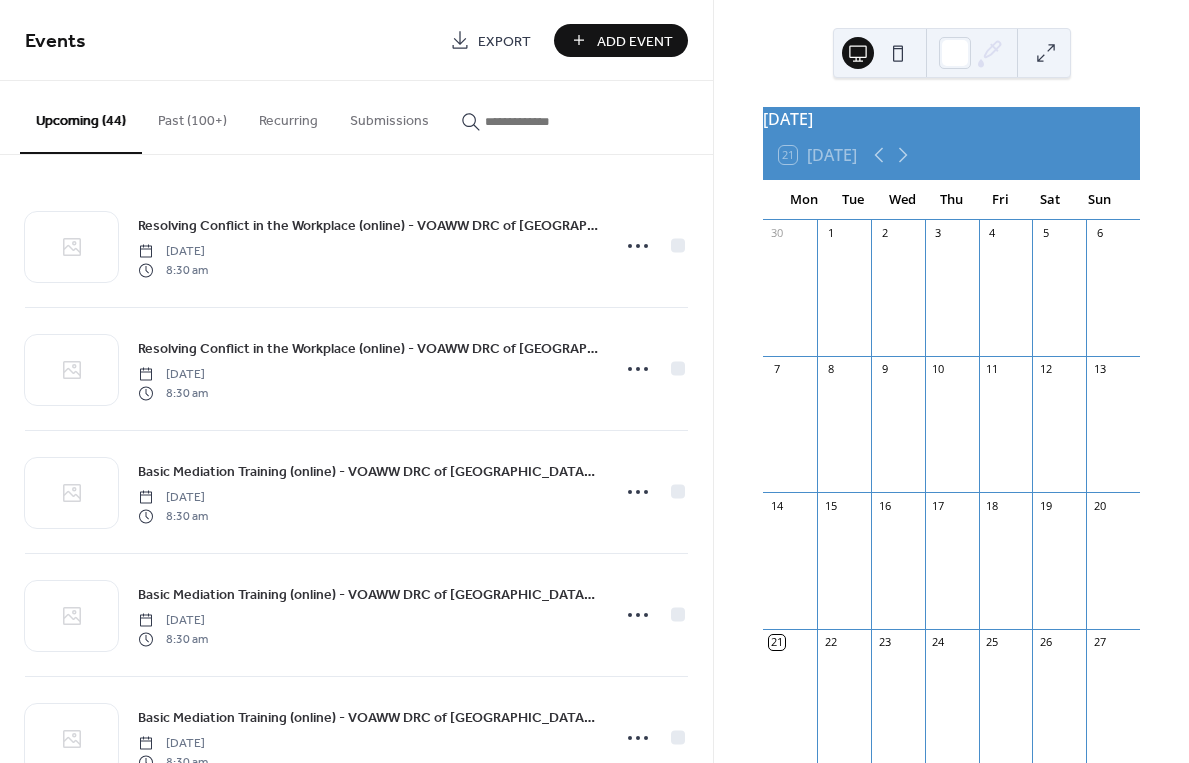 scroll, scrollTop: 0, scrollLeft: 0, axis: both 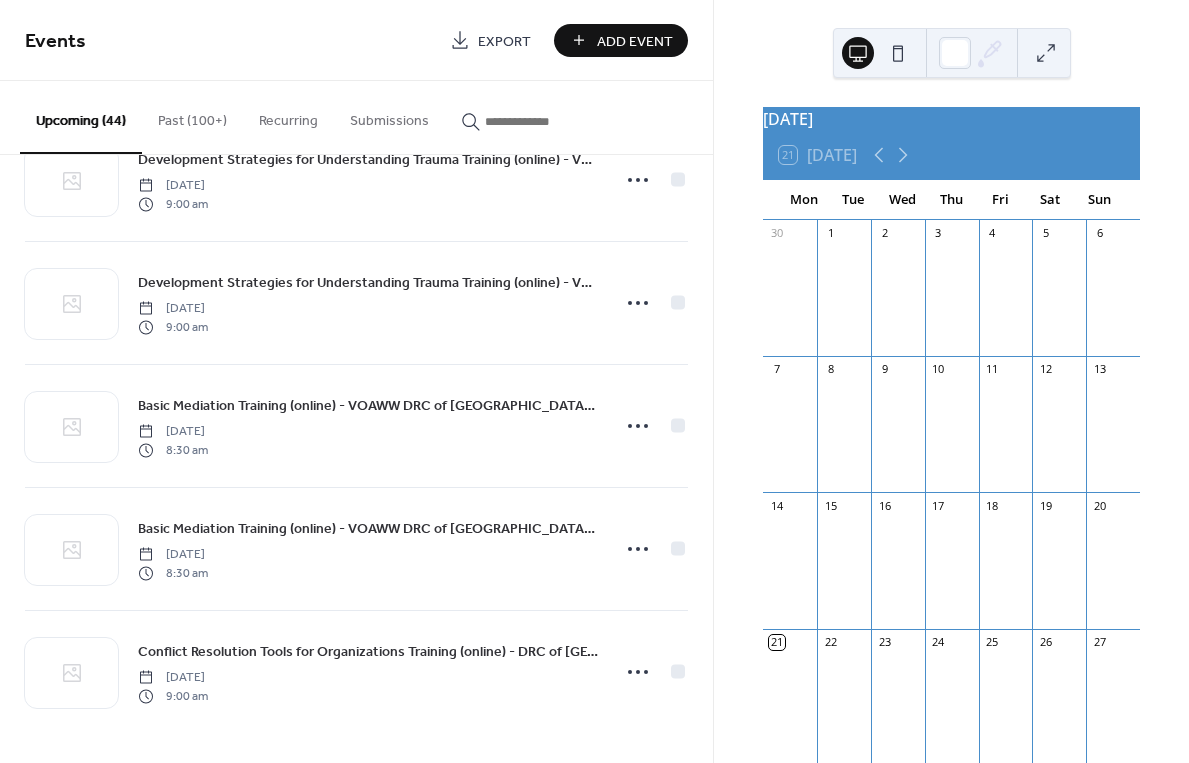 click on "Upcoming (44)" at bounding box center (81, 117) 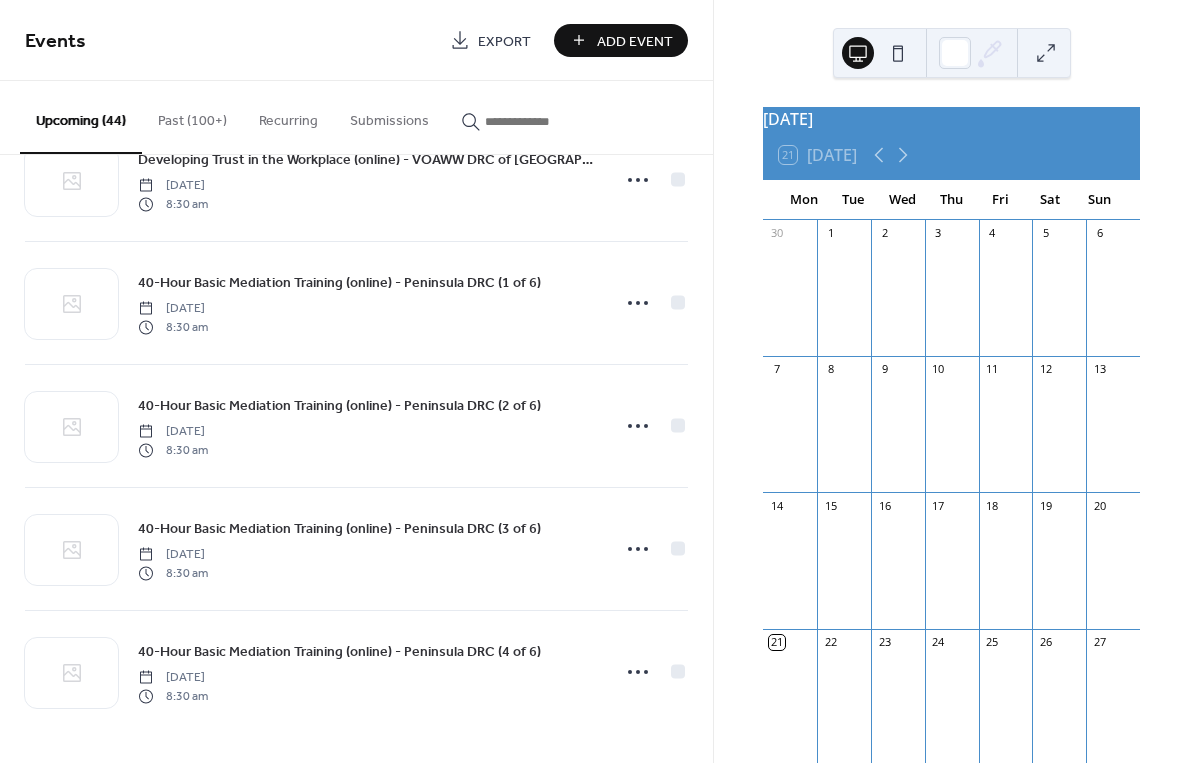 scroll, scrollTop: 4863, scrollLeft: 0, axis: vertical 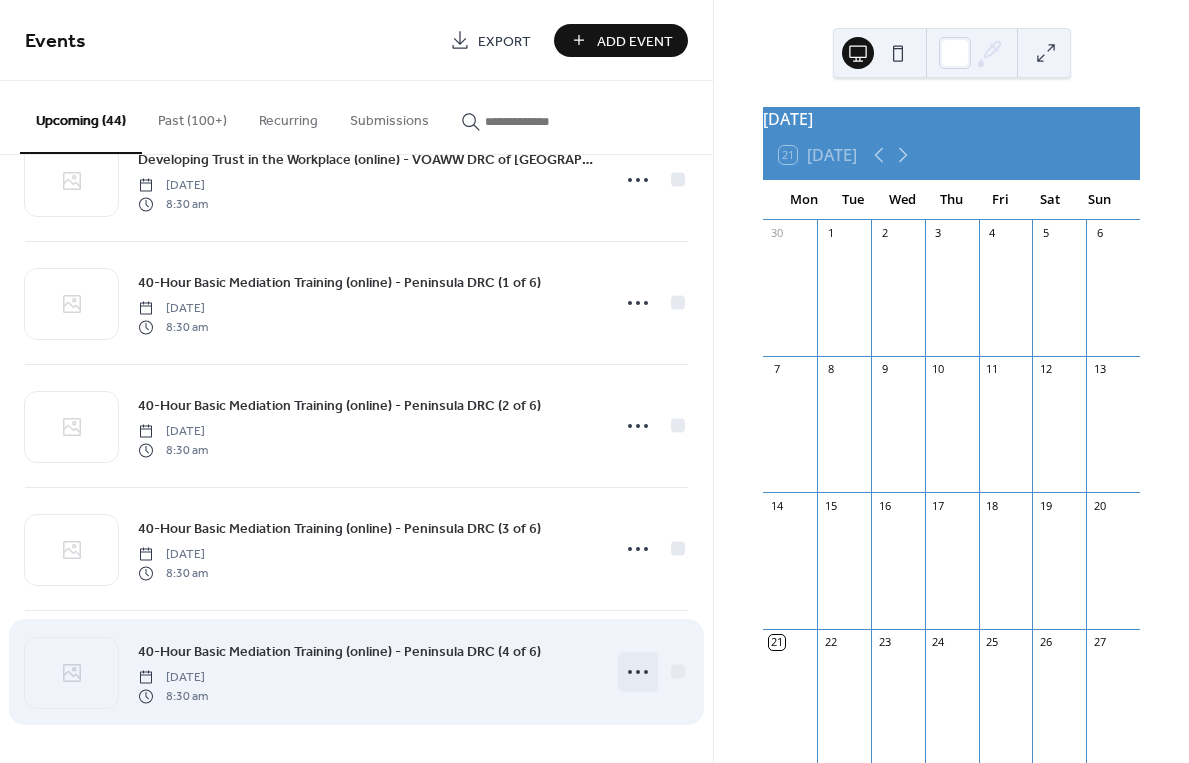 click 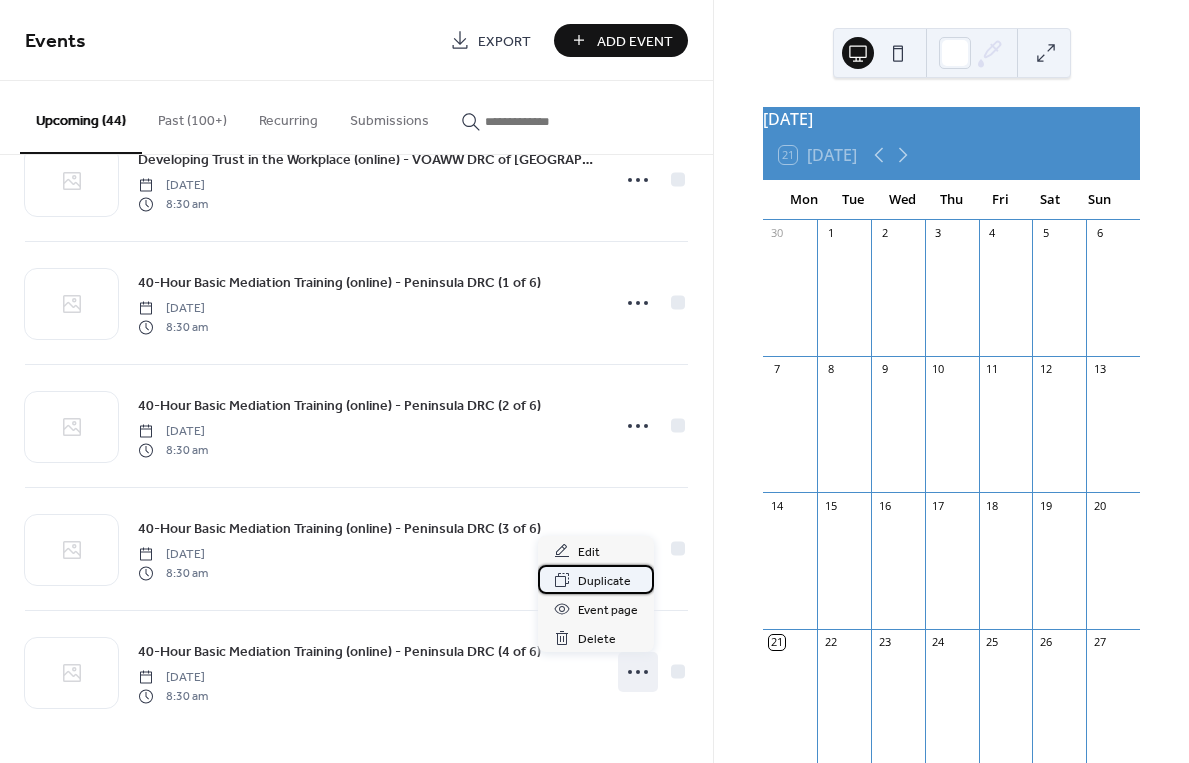 click on "Duplicate" at bounding box center [604, 581] 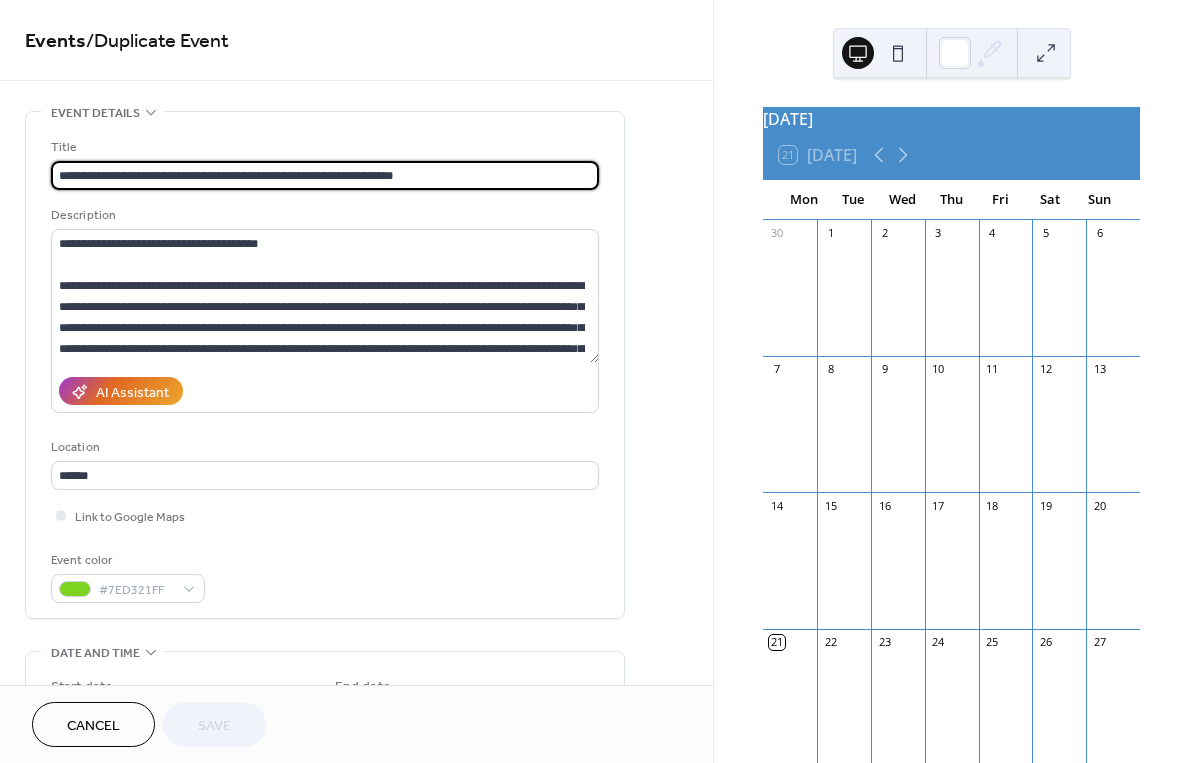 click on "**********" at bounding box center [325, 175] 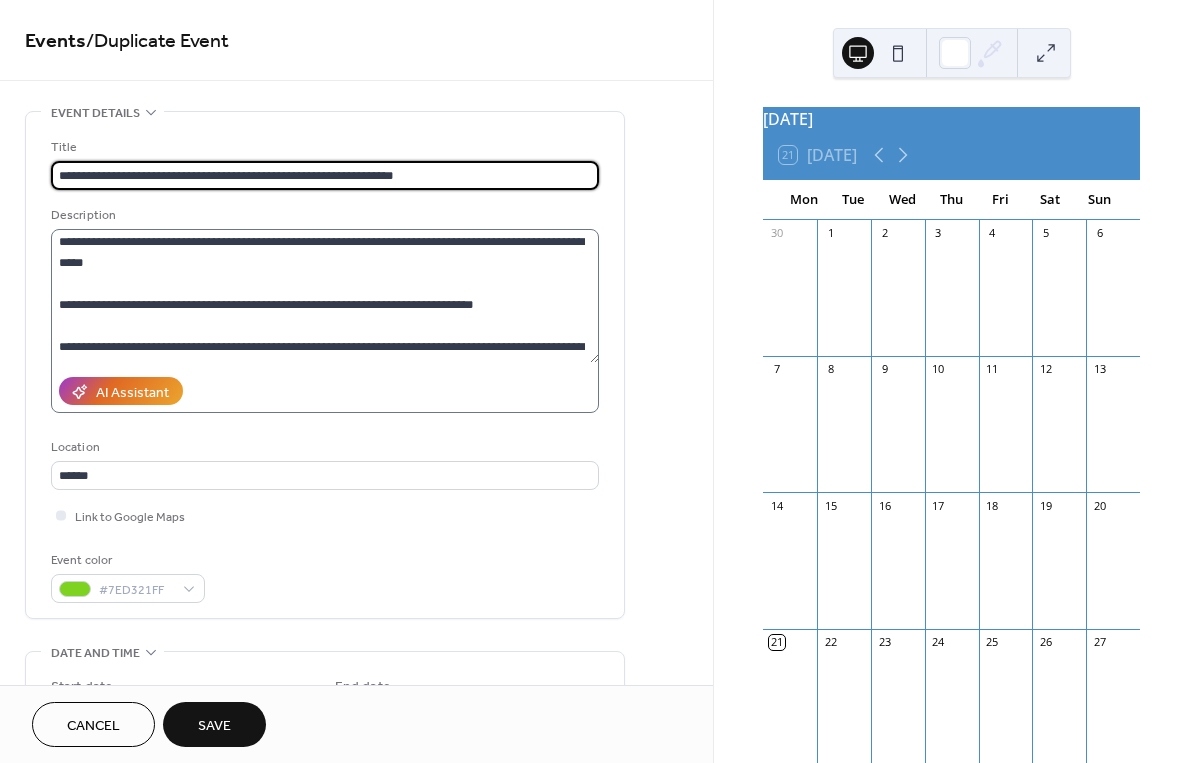 scroll, scrollTop: 378, scrollLeft: 0, axis: vertical 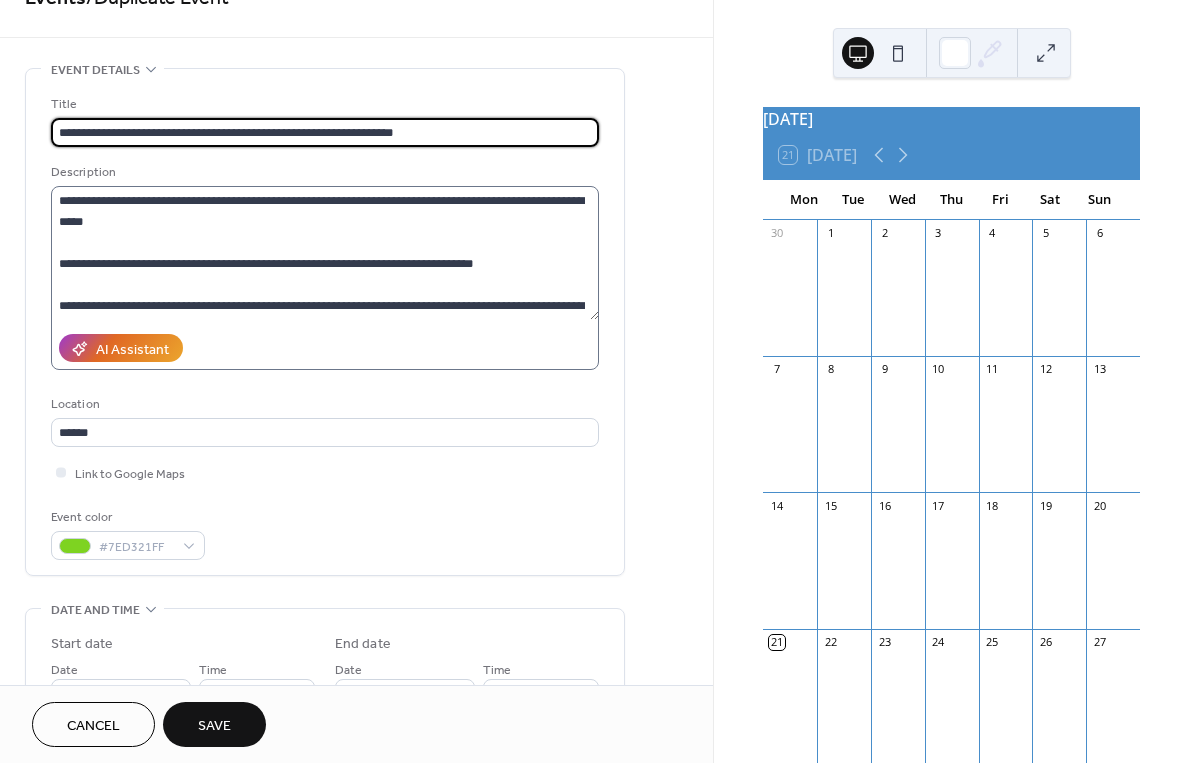 type on "**********" 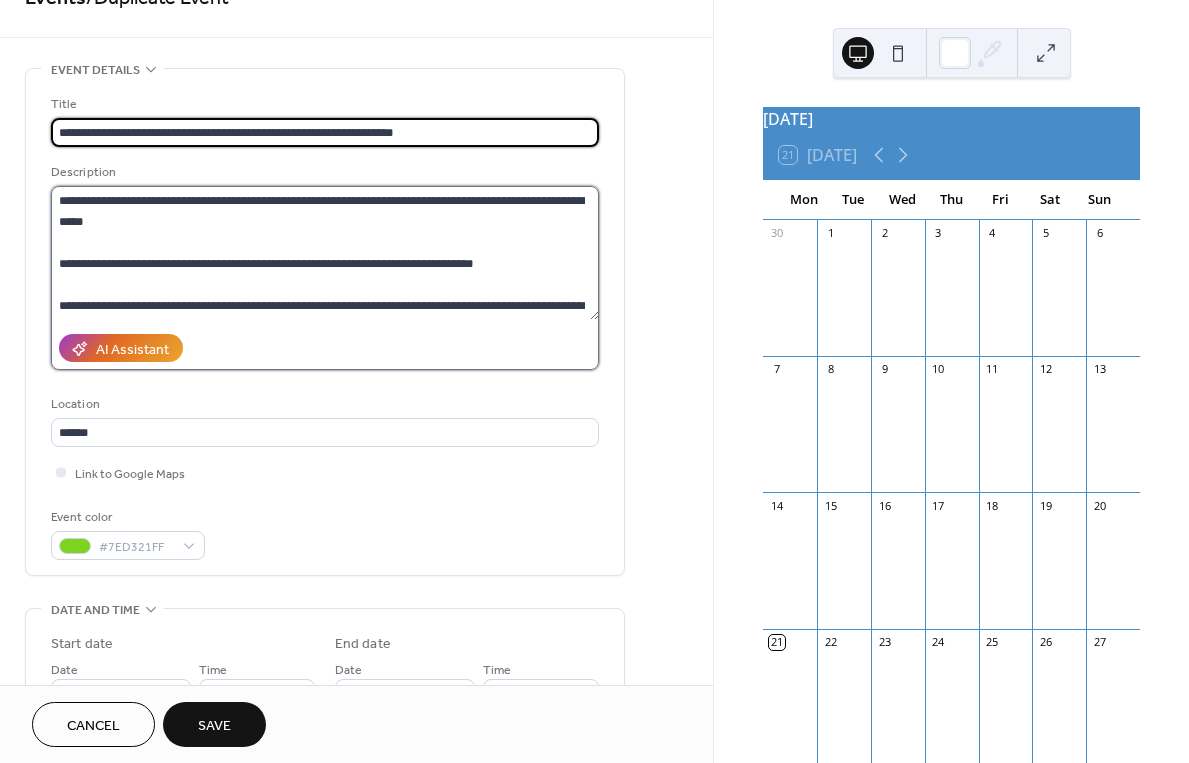 click at bounding box center (325, 253) 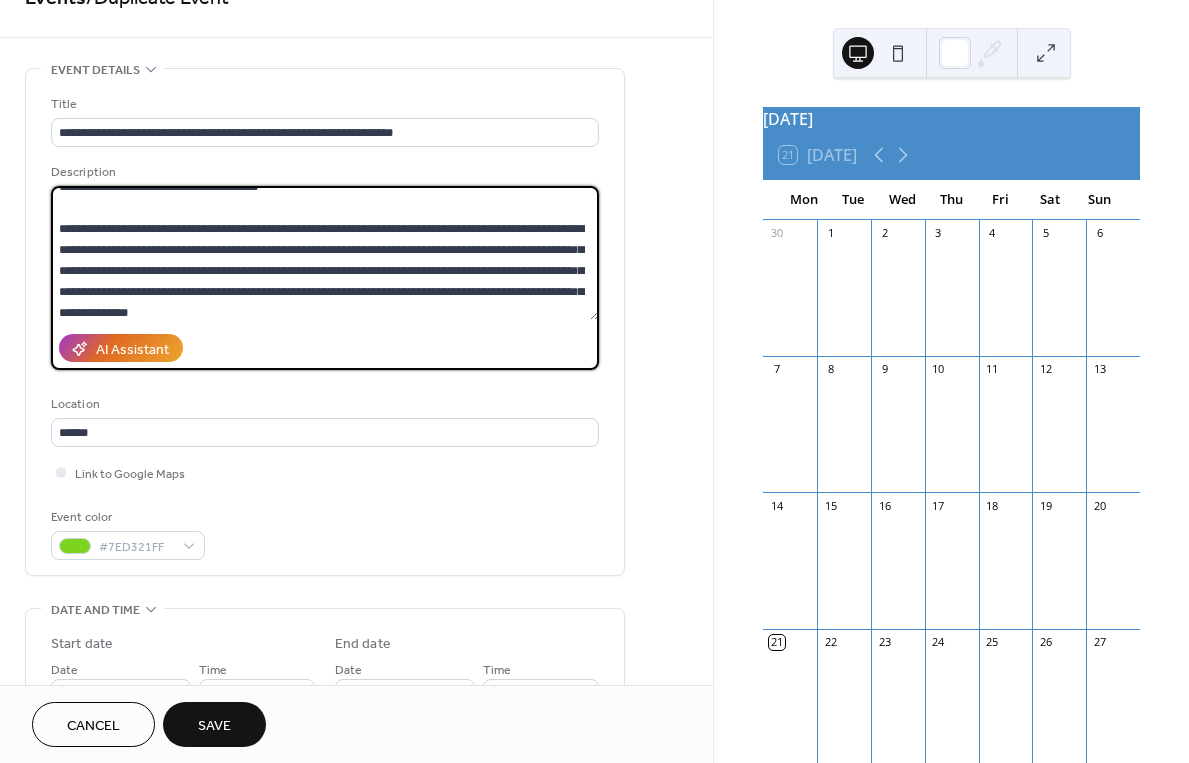 scroll, scrollTop: 0, scrollLeft: 0, axis: both 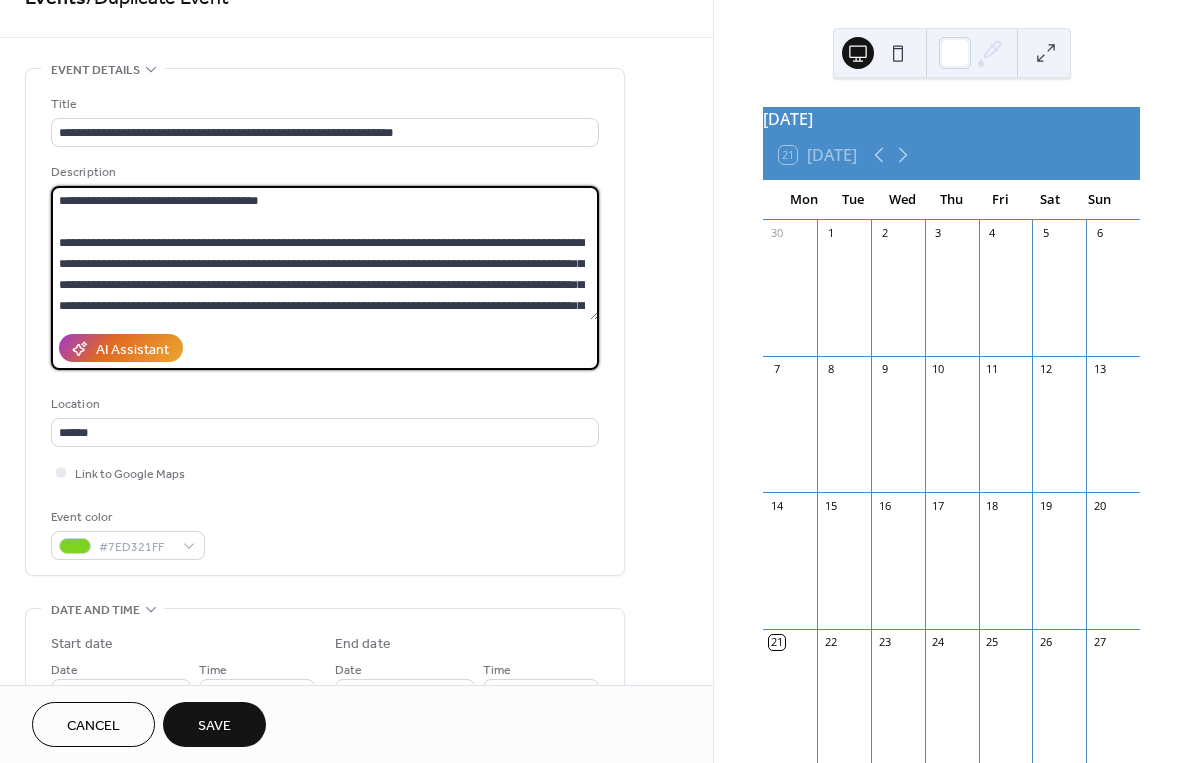 drag, startPoint x: 579, startPoint y: 310, endPoint x: 58, endPoint y: 199, distance: 532.6932 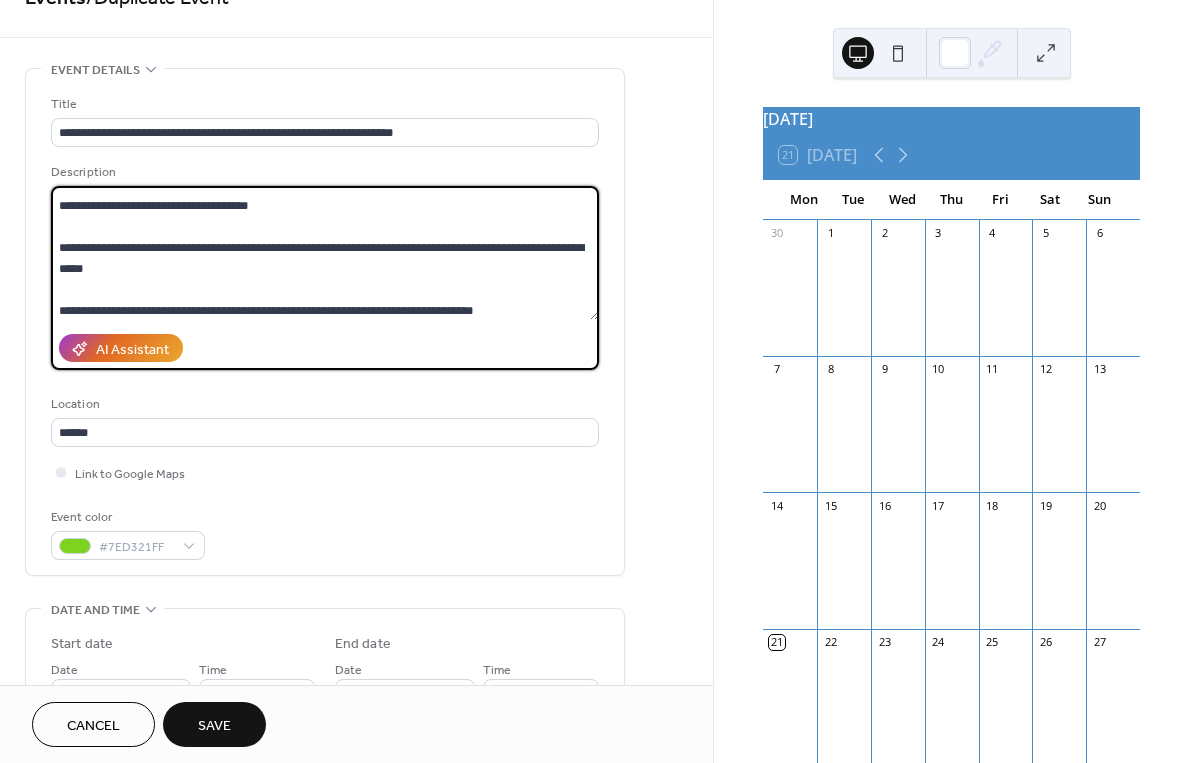 scroll, scrollTop: 333, scrollLeft: 0, axis: vertical 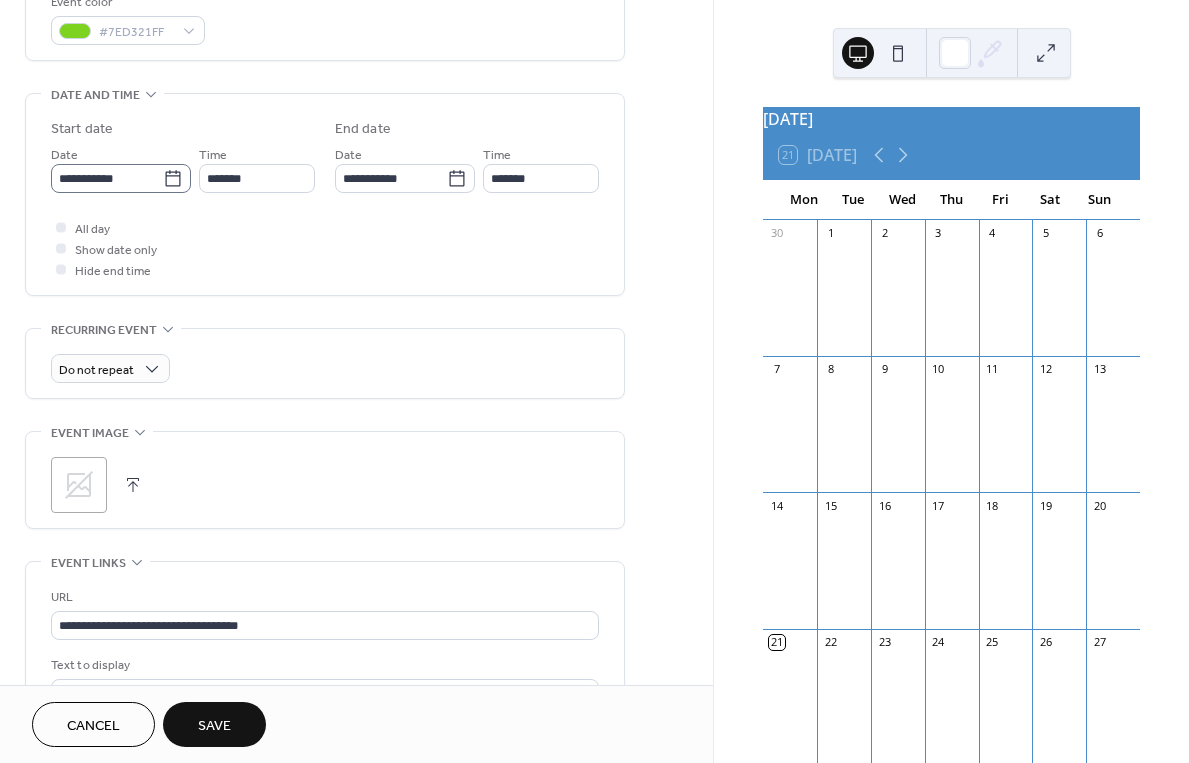 click 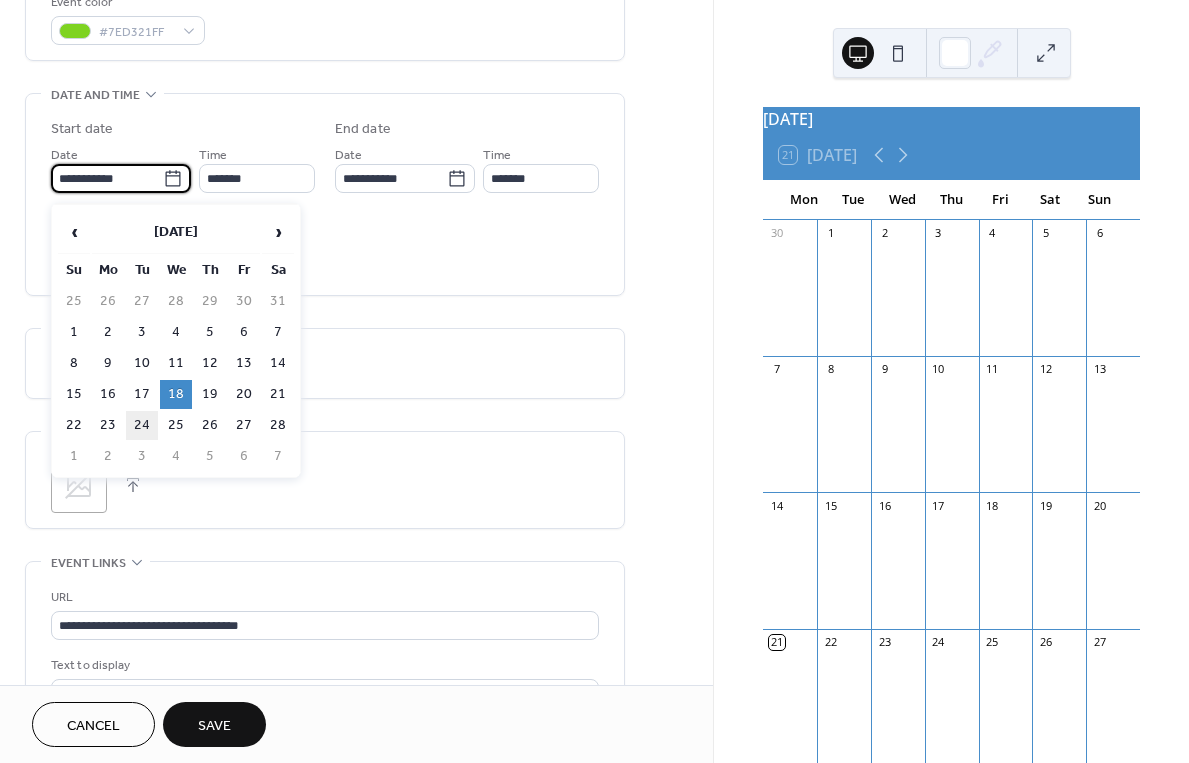 click on "24" at bounding box center (142, 425) 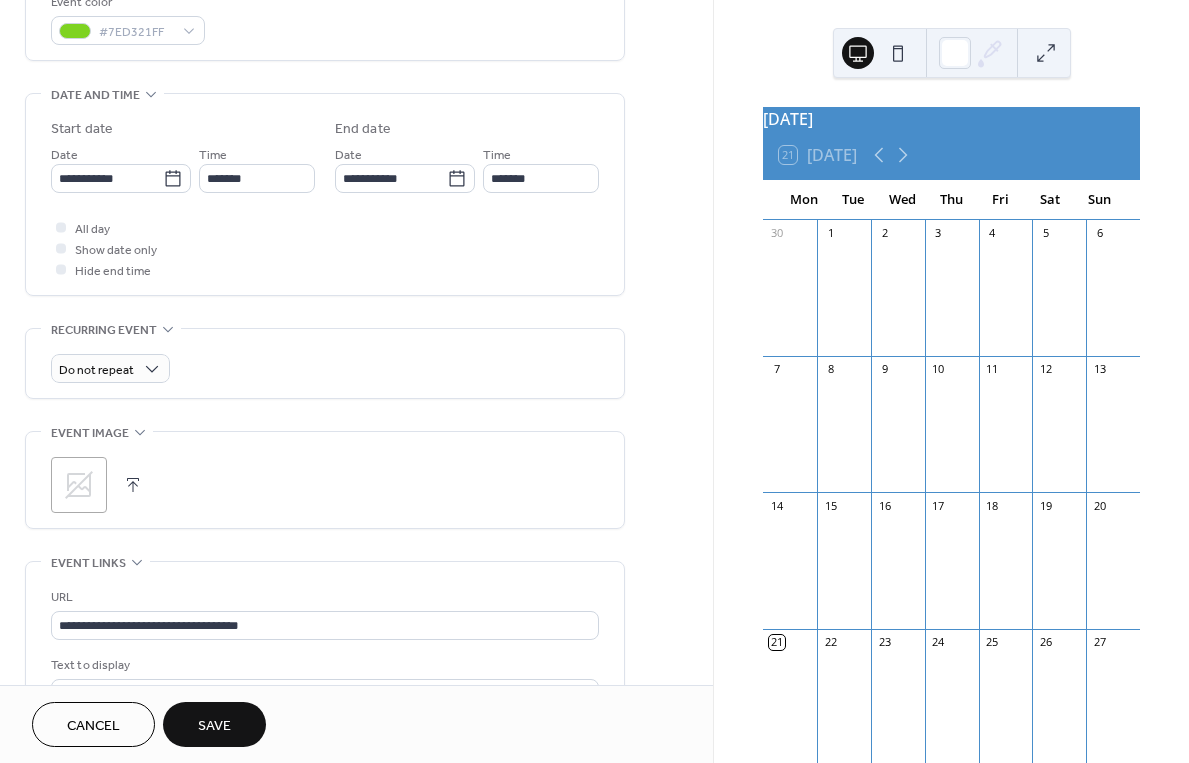 click on "Save" at bounding box center [214, 726] 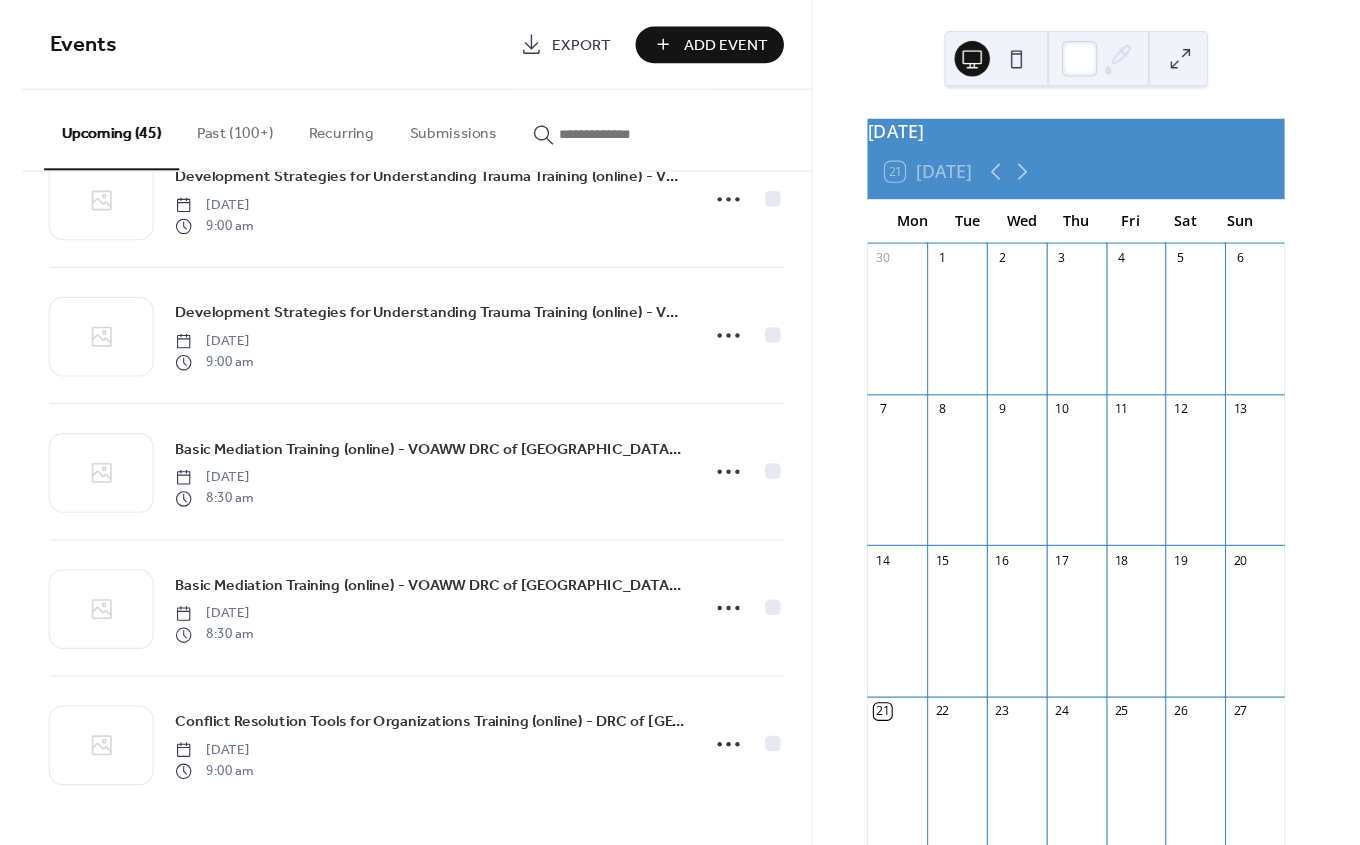 scroll, scrollTop: 3141, scrollLeft: 0, axis: vertical 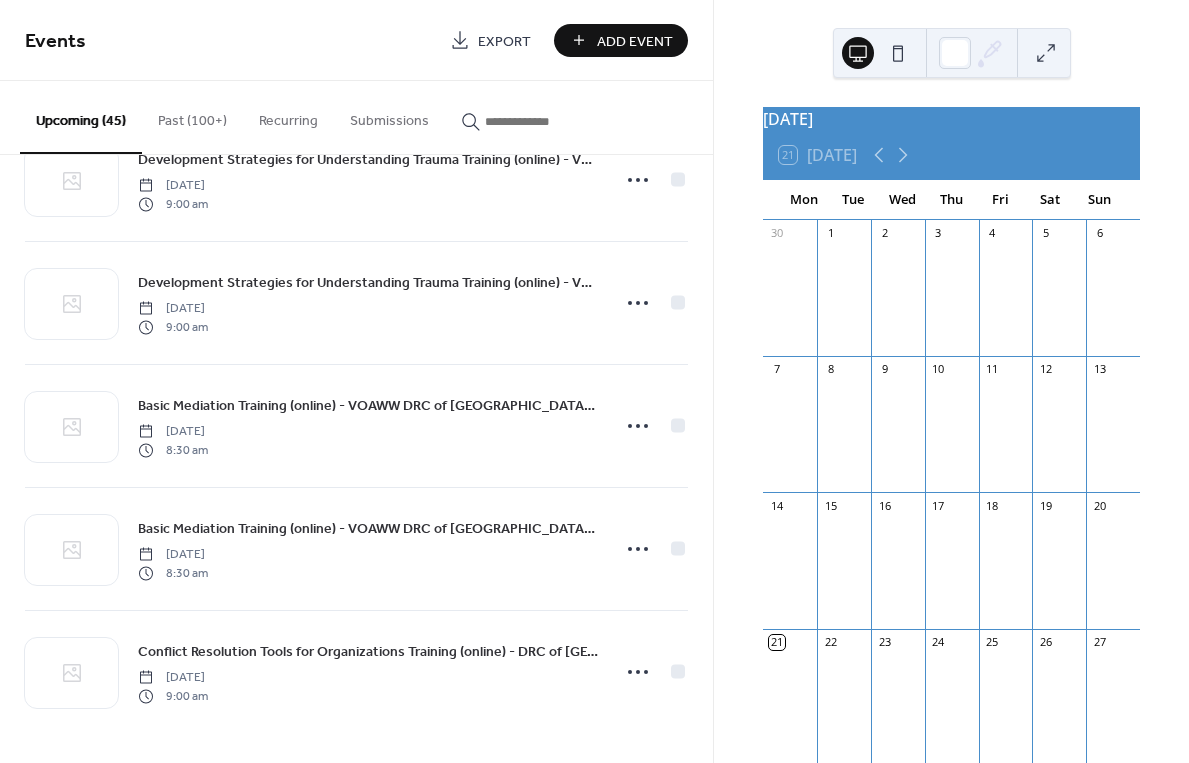 click on "Past (100+)" at bounding box center [192, 116] 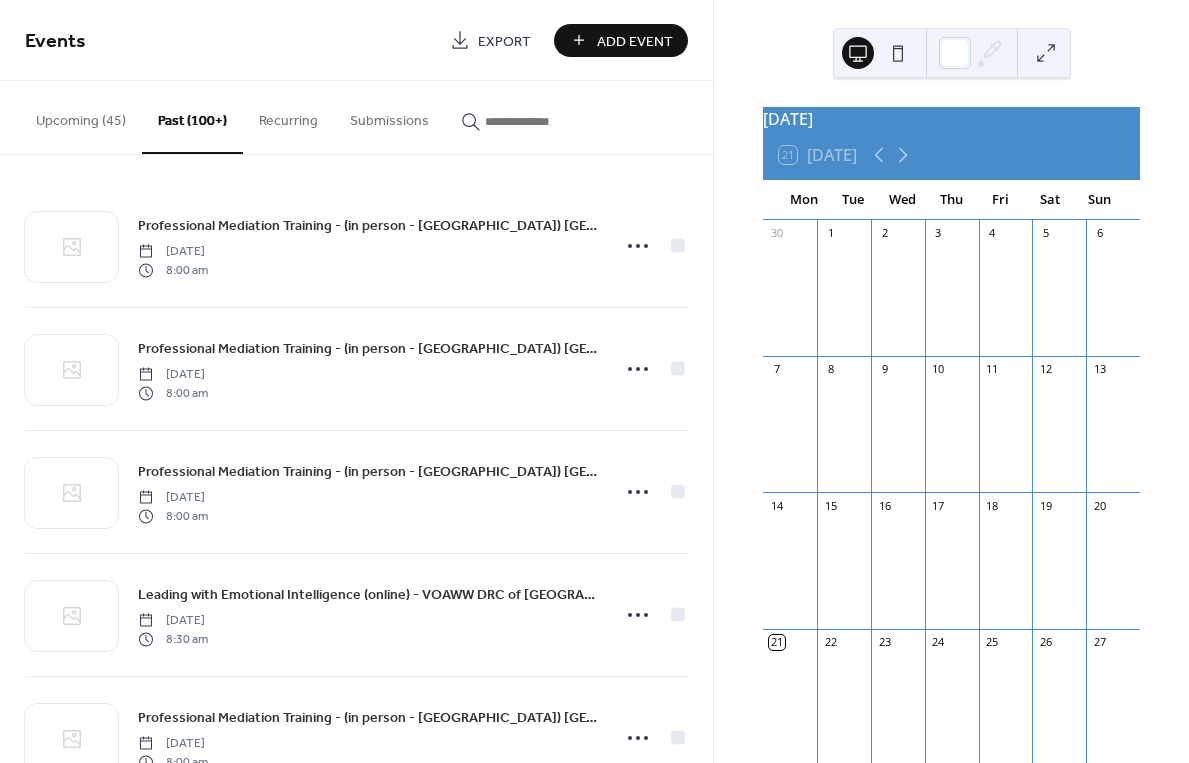 click on "Upcoming (45)" at bounding box center (81, 116) 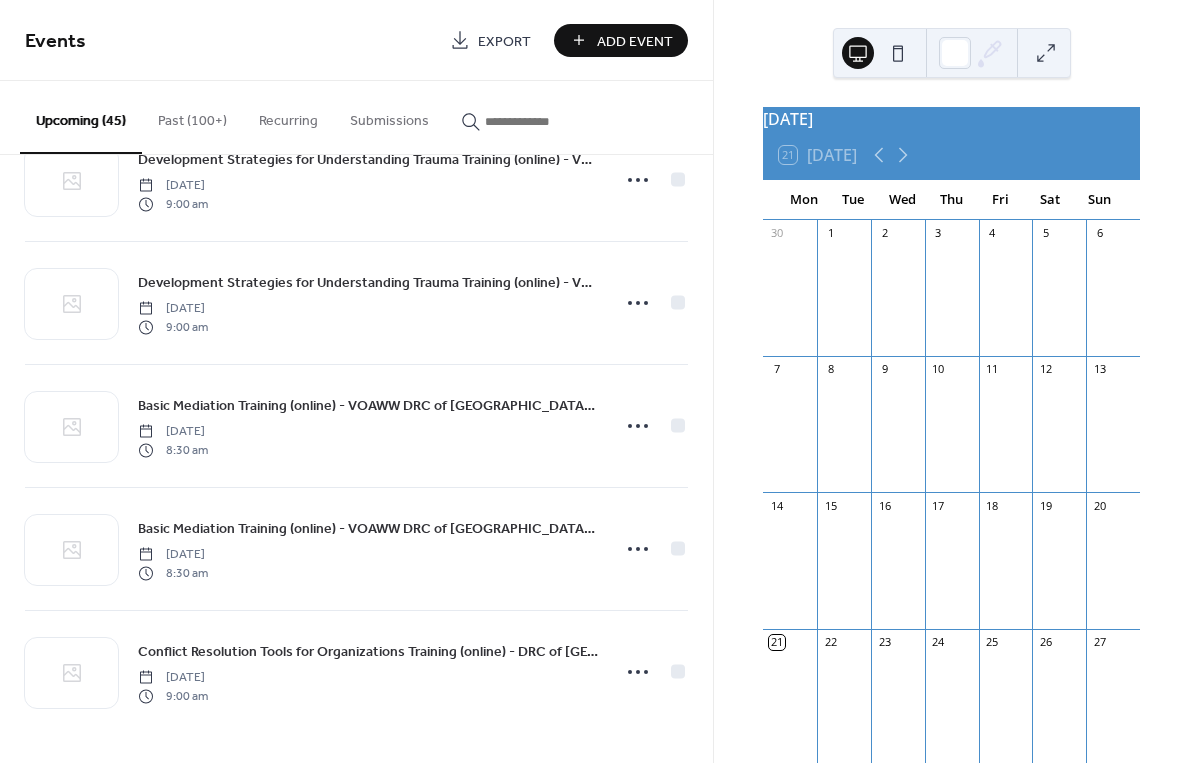 click on "Submissions" at bounding box center (389, 116) 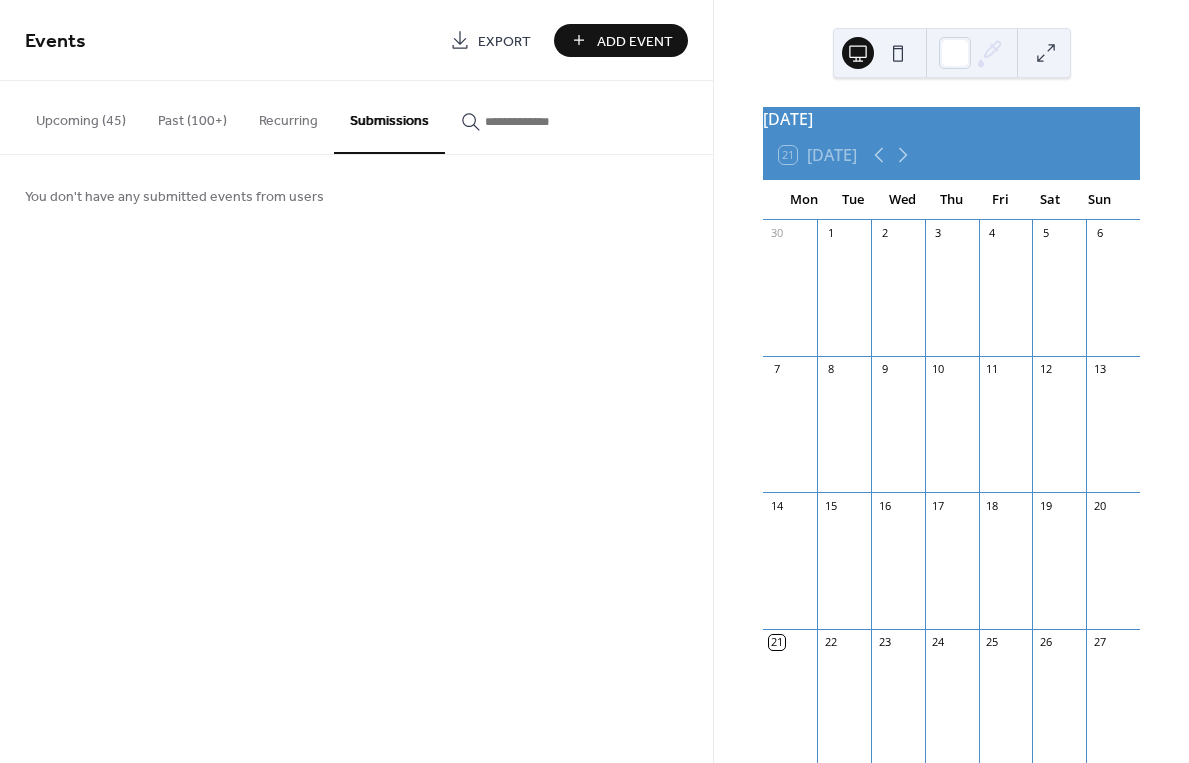 click on "Recurring" at bounding box center (288, 116) 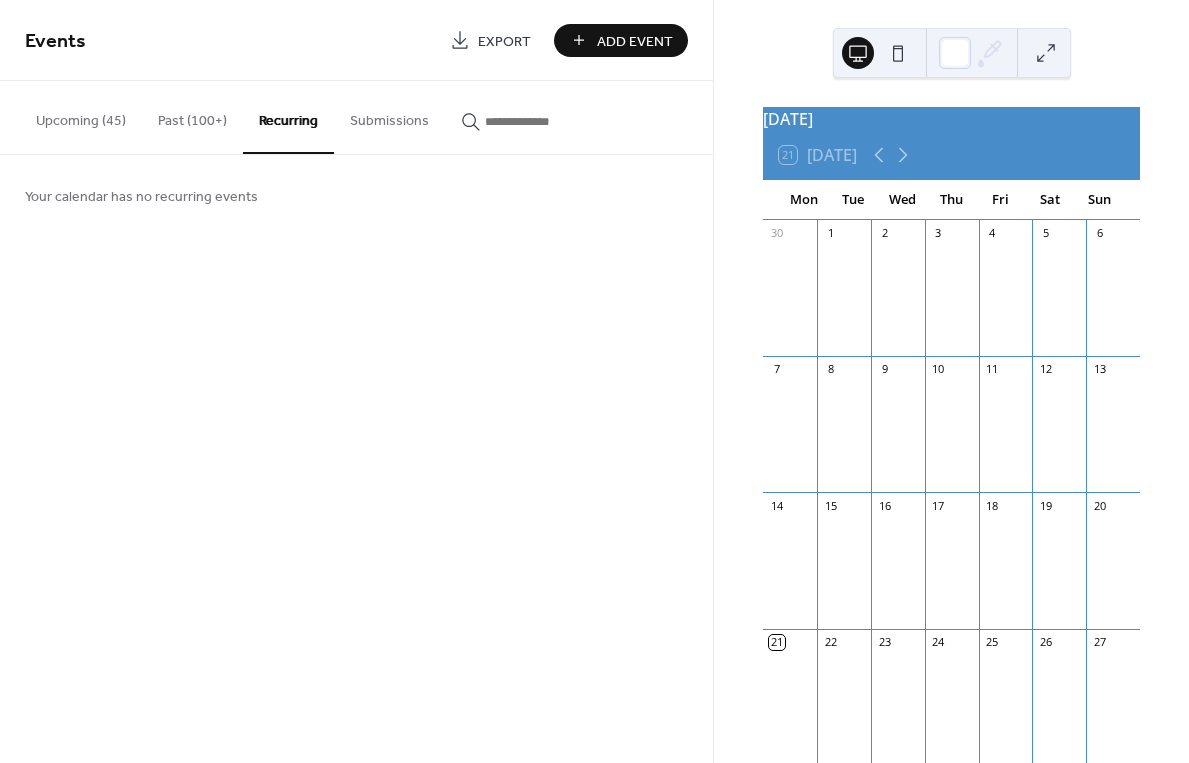 click on "Submissions" at bounding box center [389, 116] 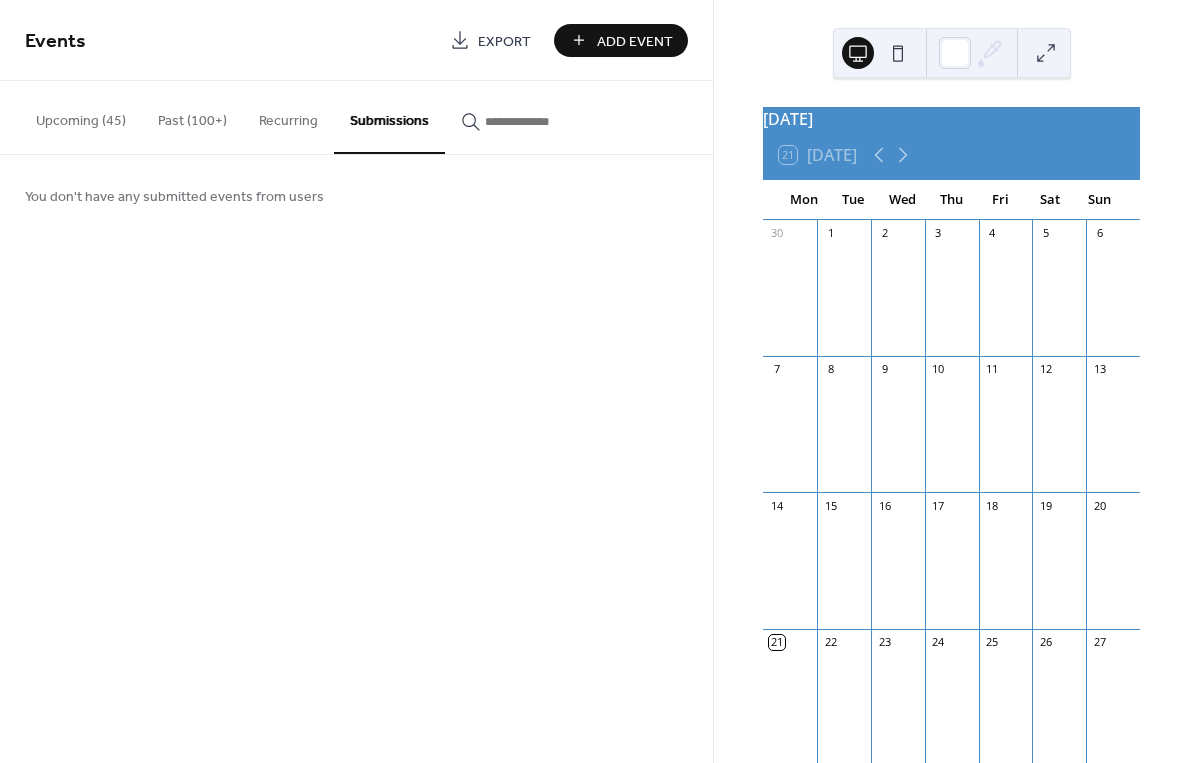 click on "Upcoming (45)" at bounding box center [81, 116] 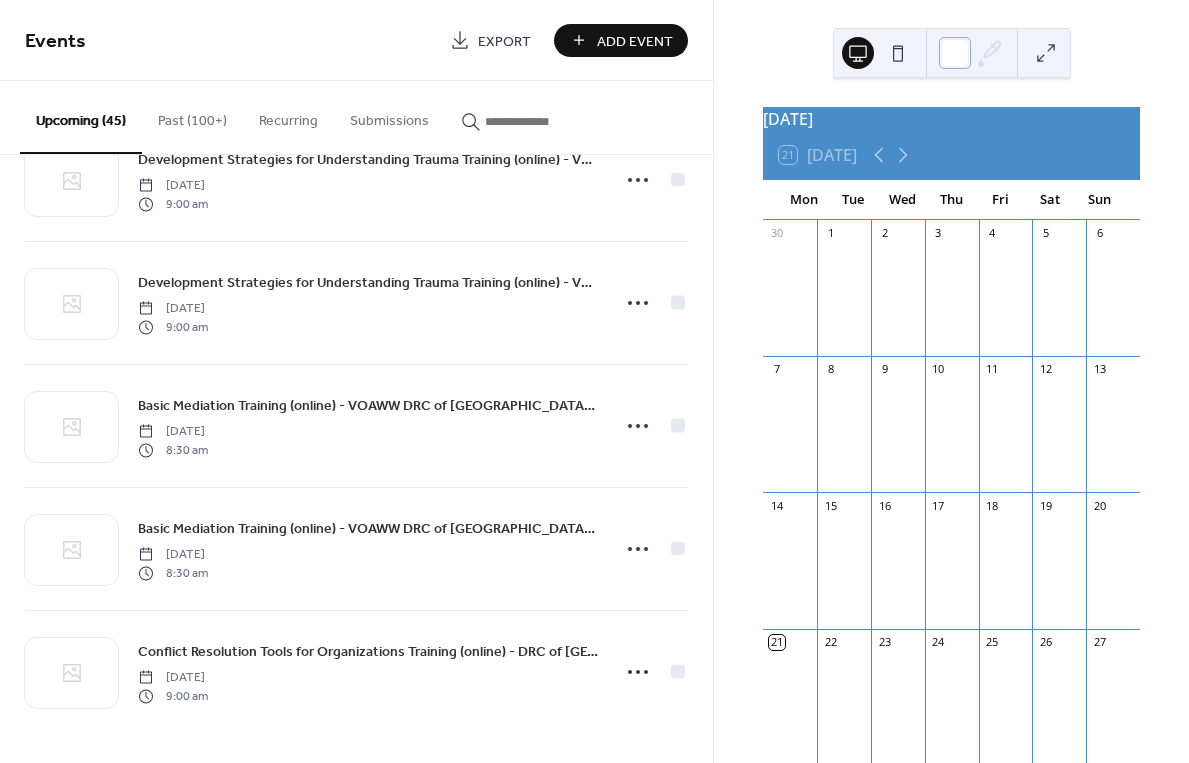 click at bounding box center [955, 53] 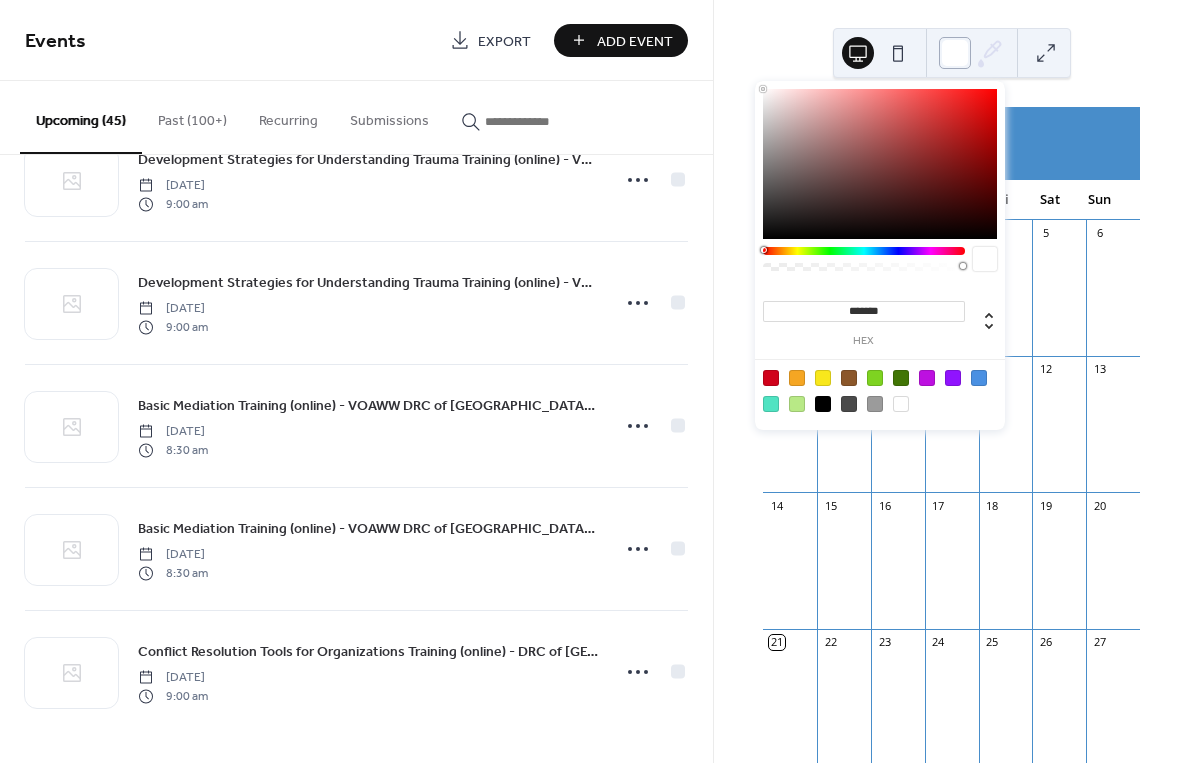 click at bounding box center (955, 53) 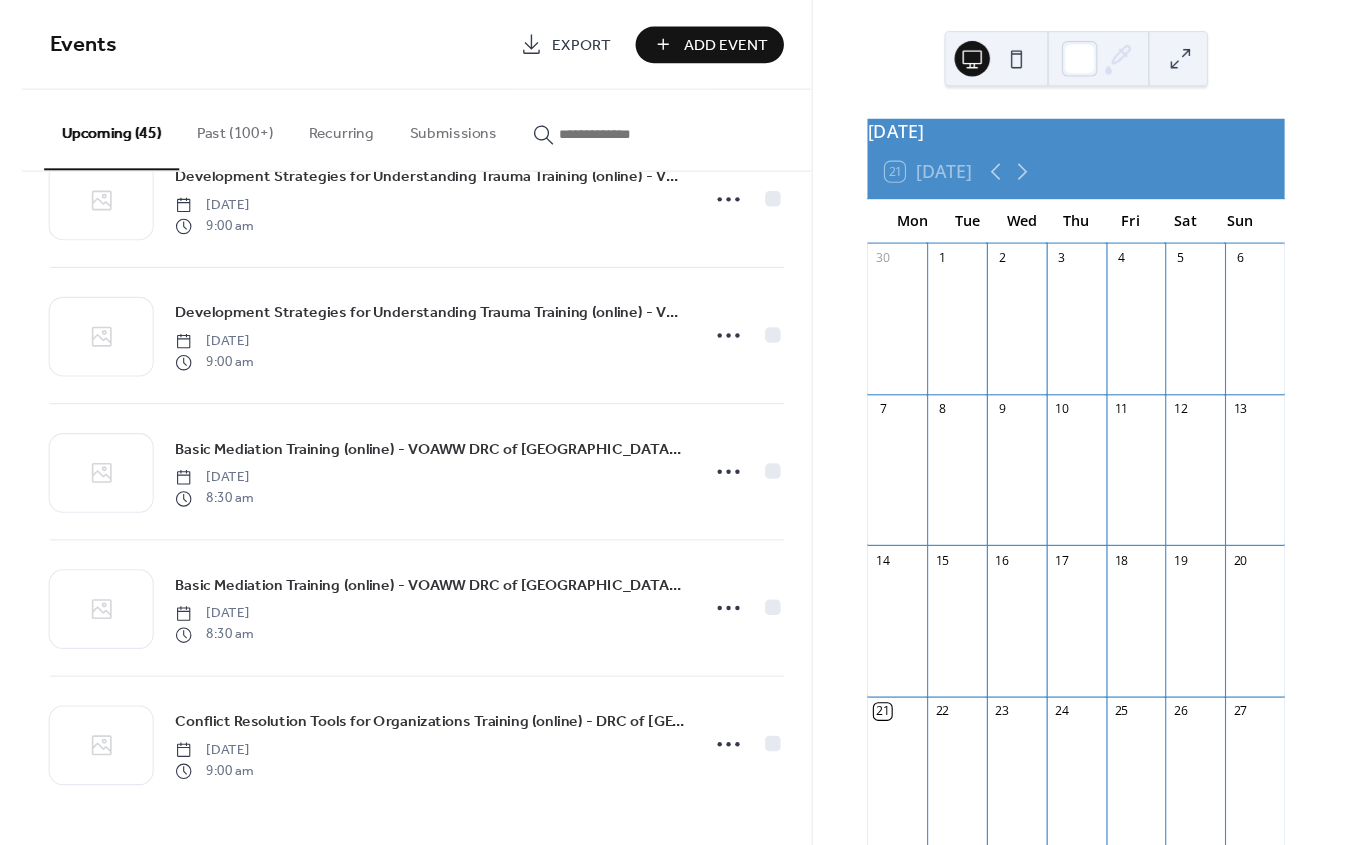 scroll, scrollTop: 3059, scrollLeft: 0, axis: vertical 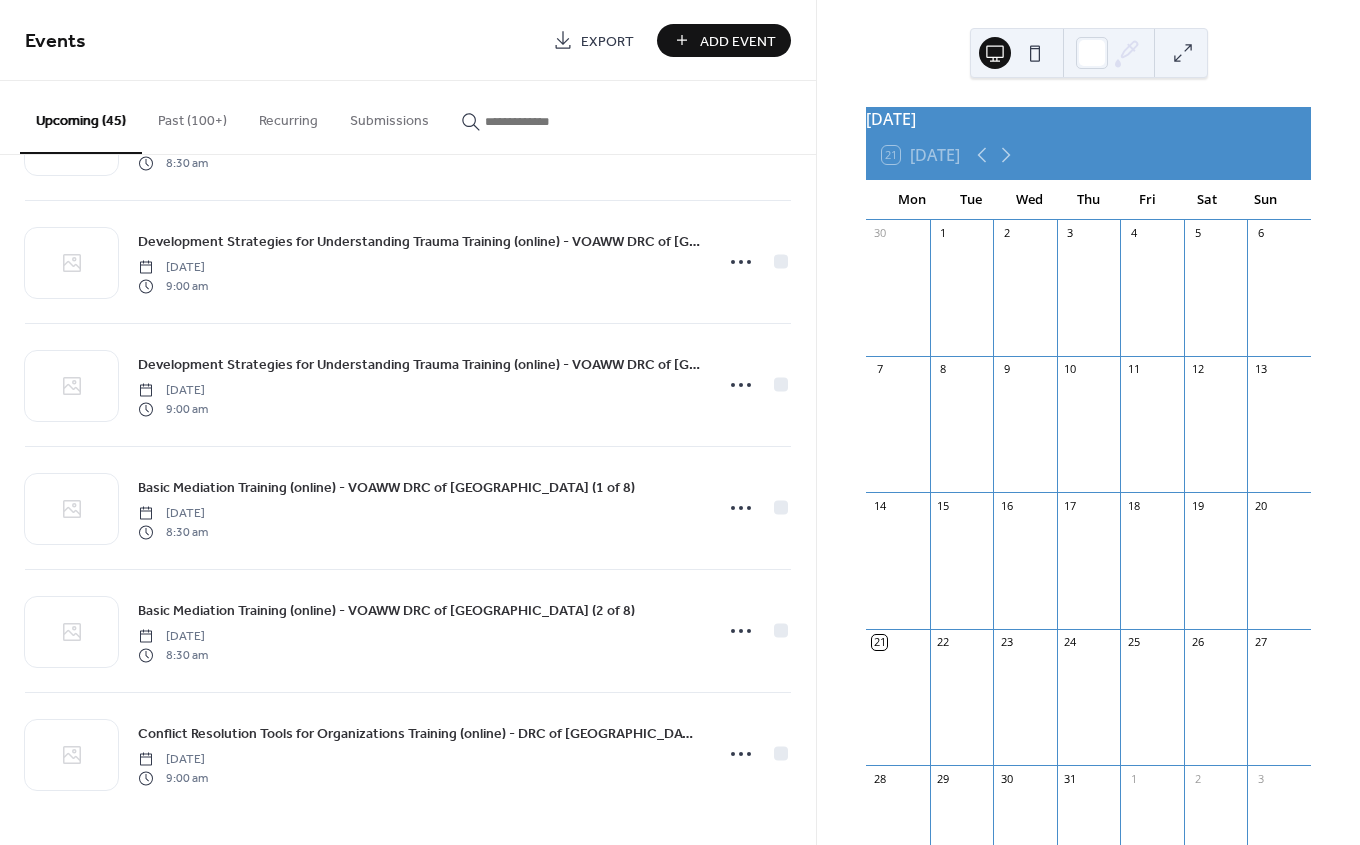 click on "Add Event" at bounding box center [738, 41] 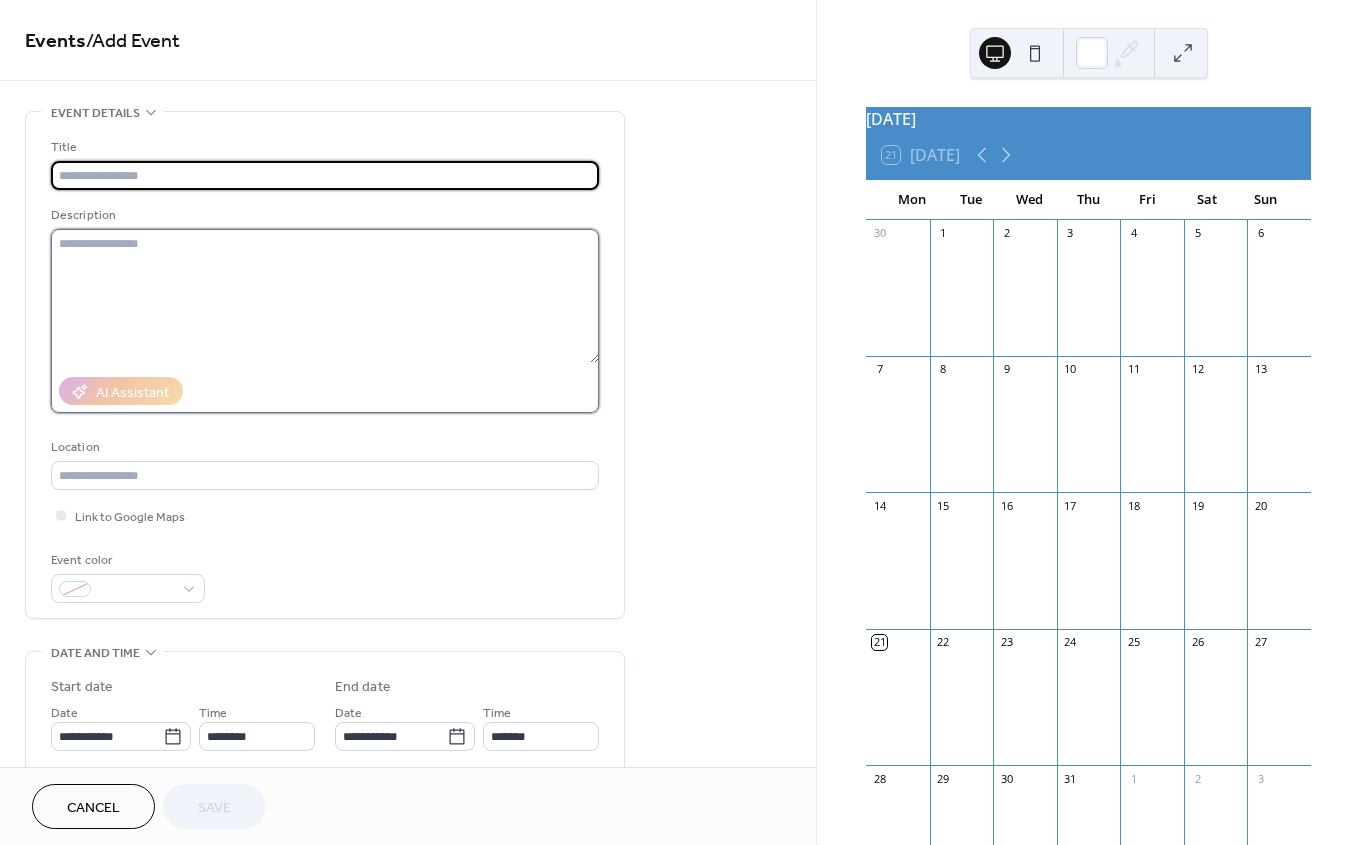 click at bounding box center (325, 296) 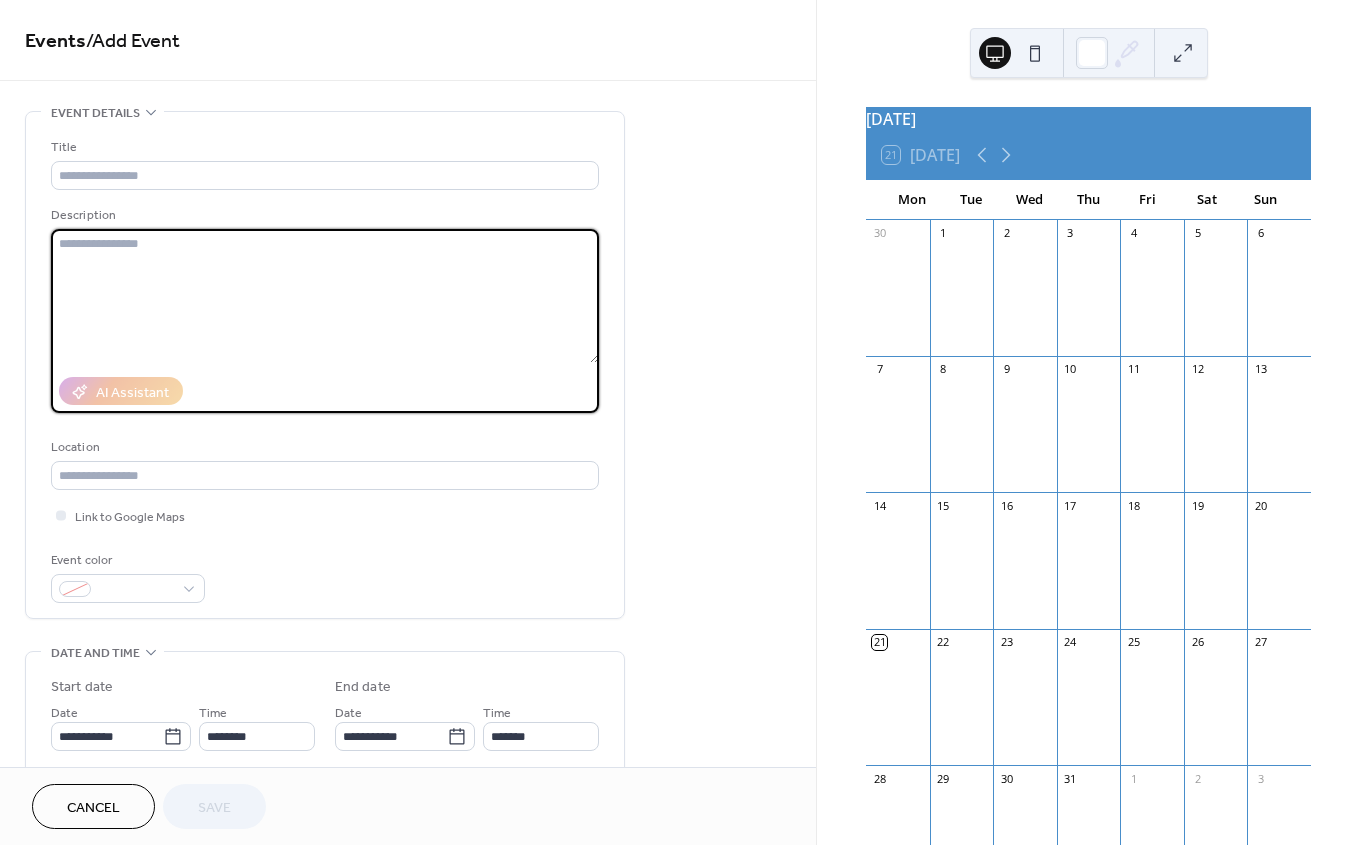paste on "**********" 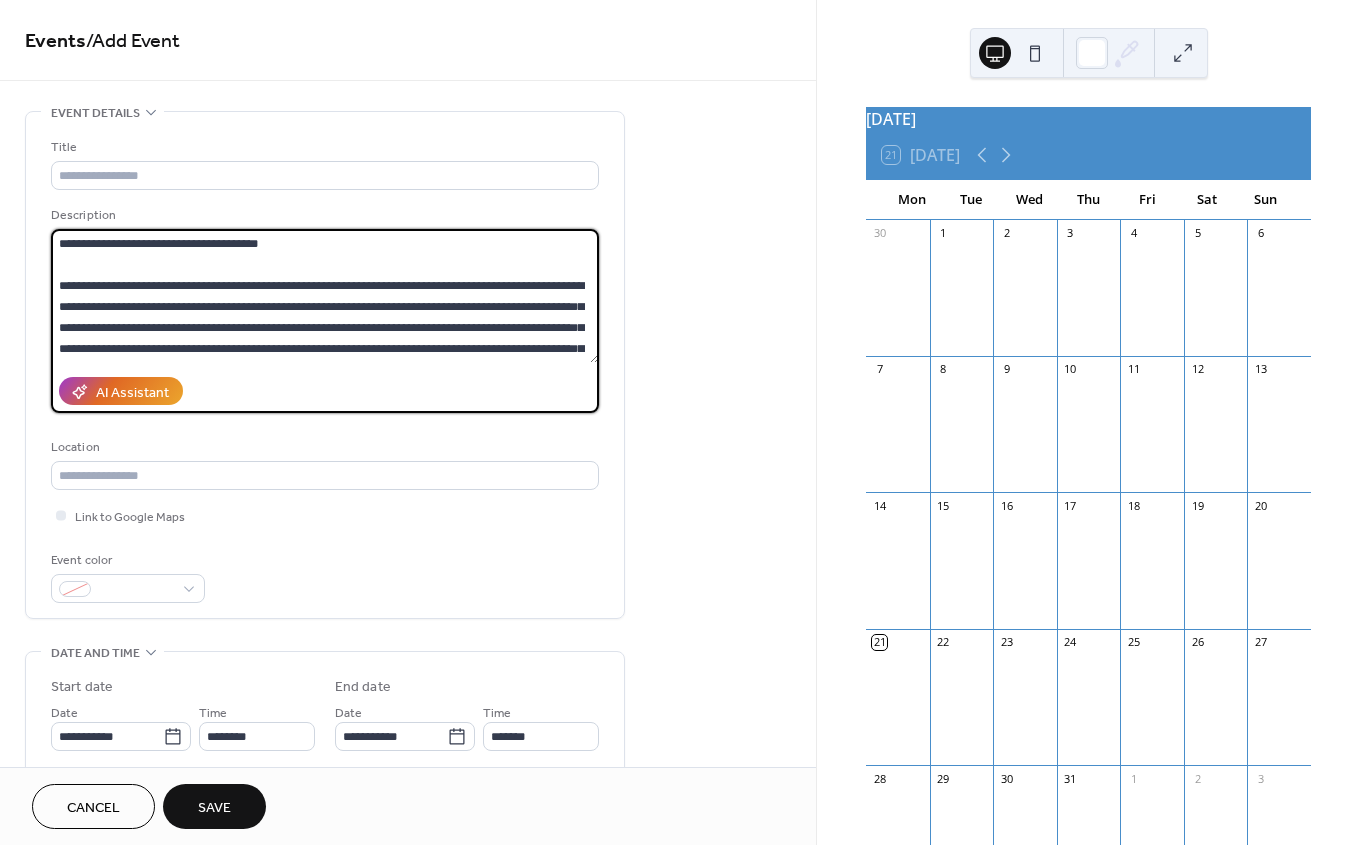 scroll, scrollTop: 0, scrollLeft: 0, axis: both 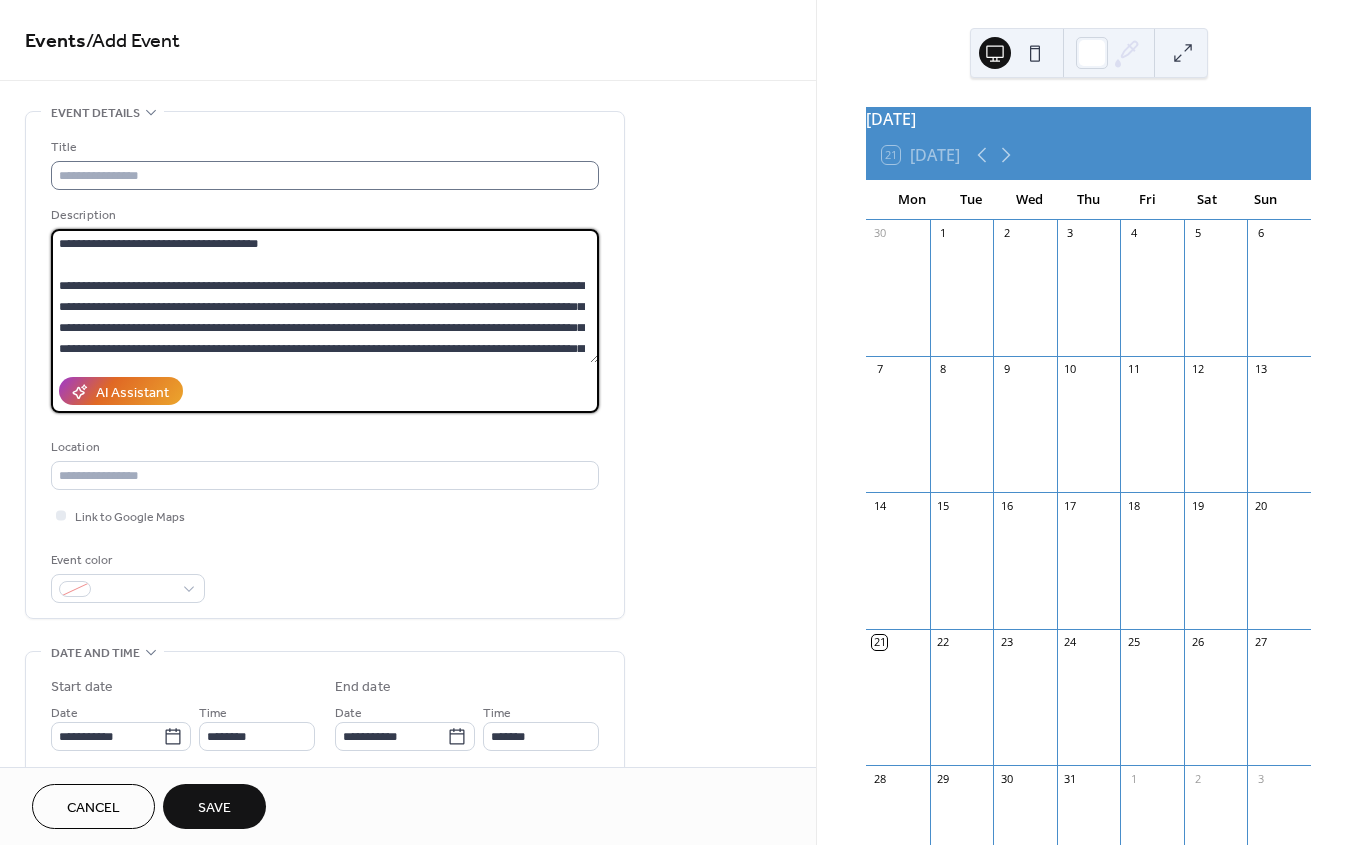 type on "**********" 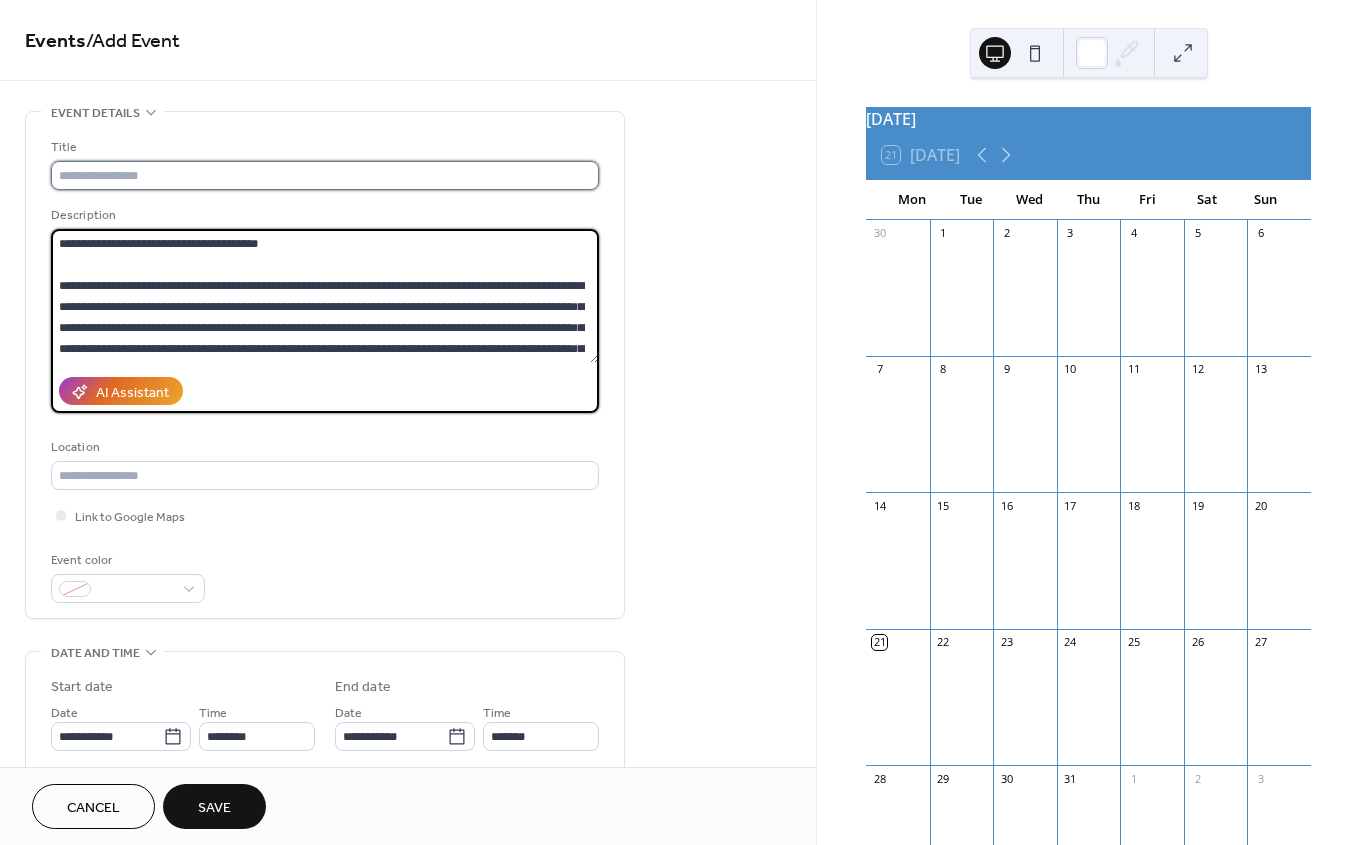 click at bounding box center (325, 175) 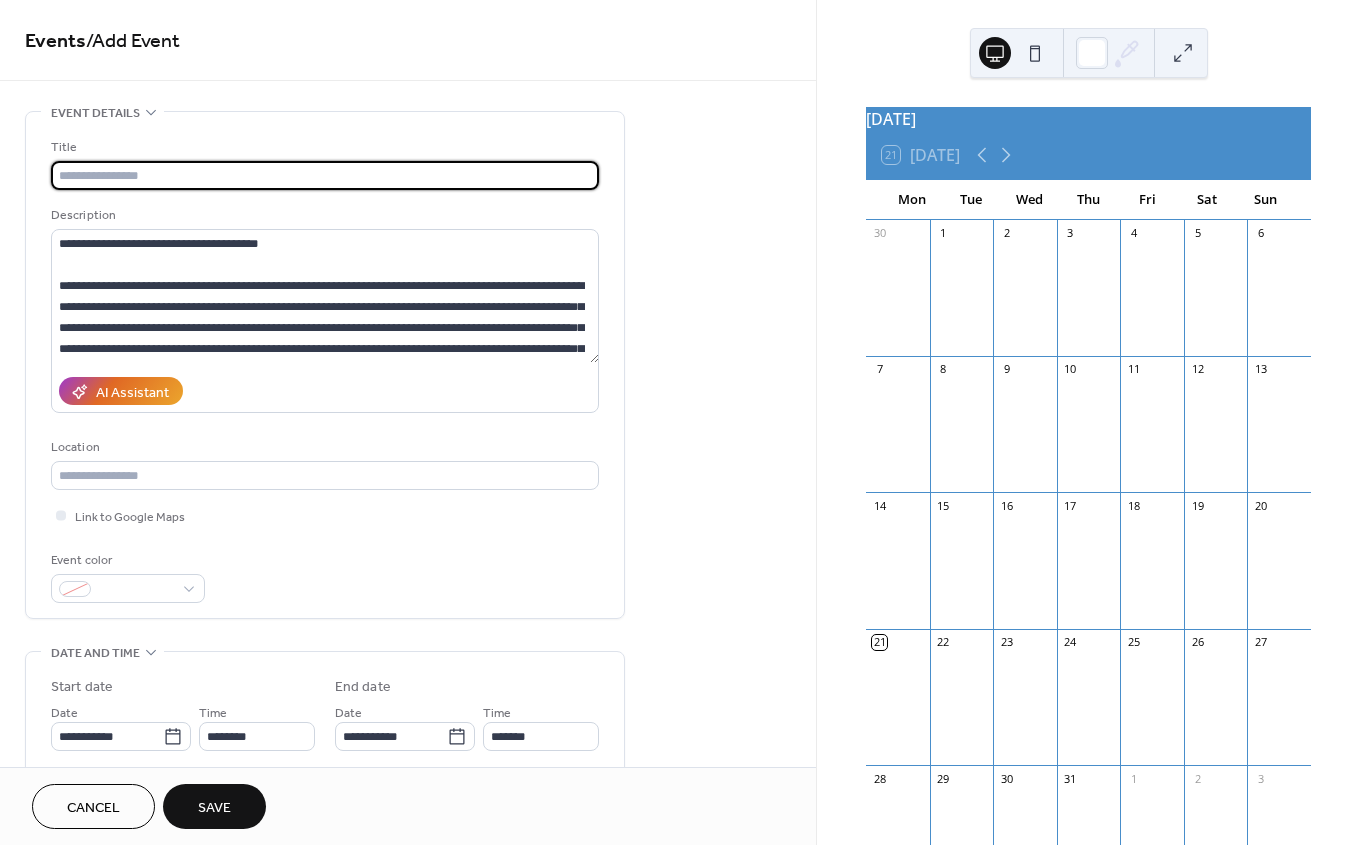paste on "**********" 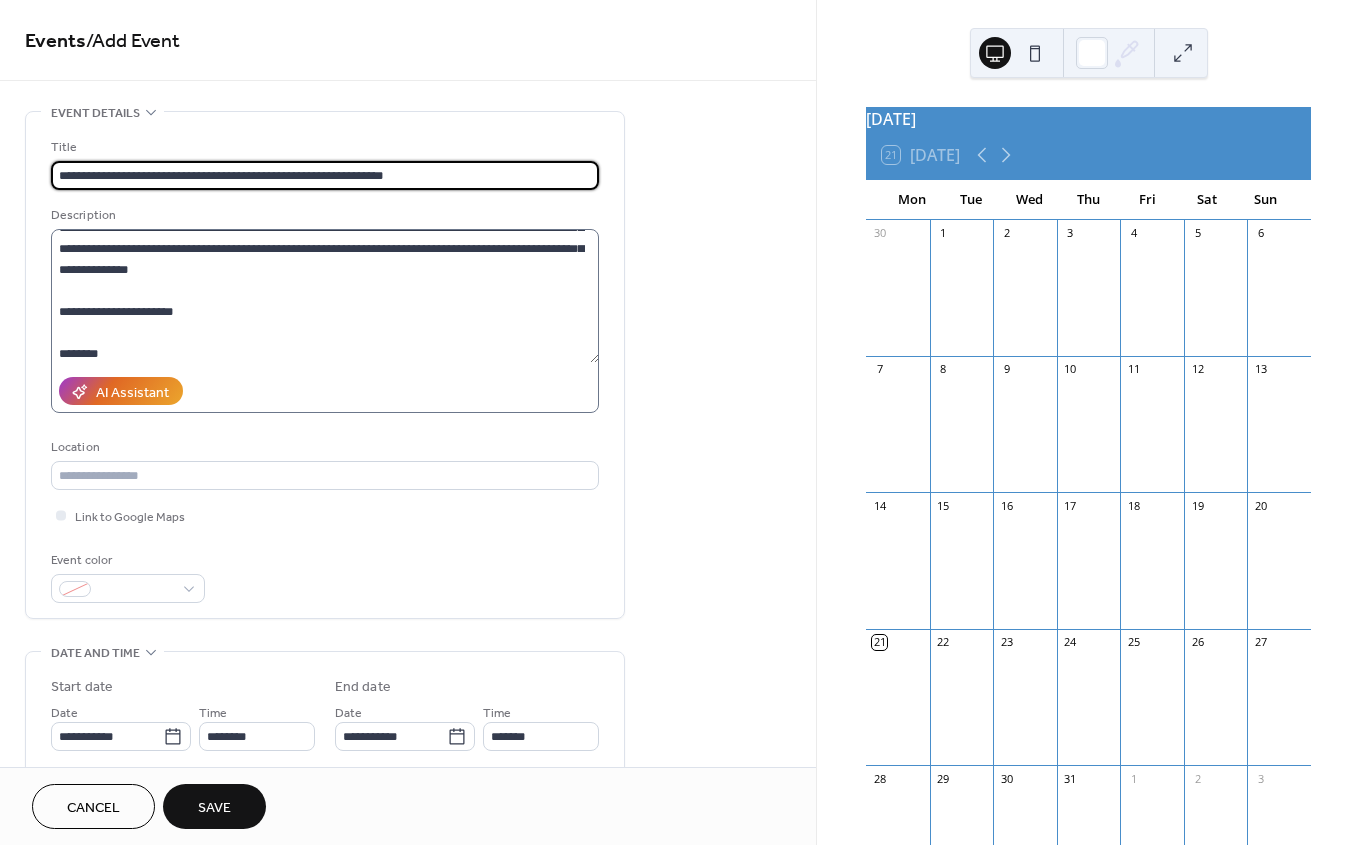 scroll, scrollTop: 74, scrollLeft: 0, axis: vertical 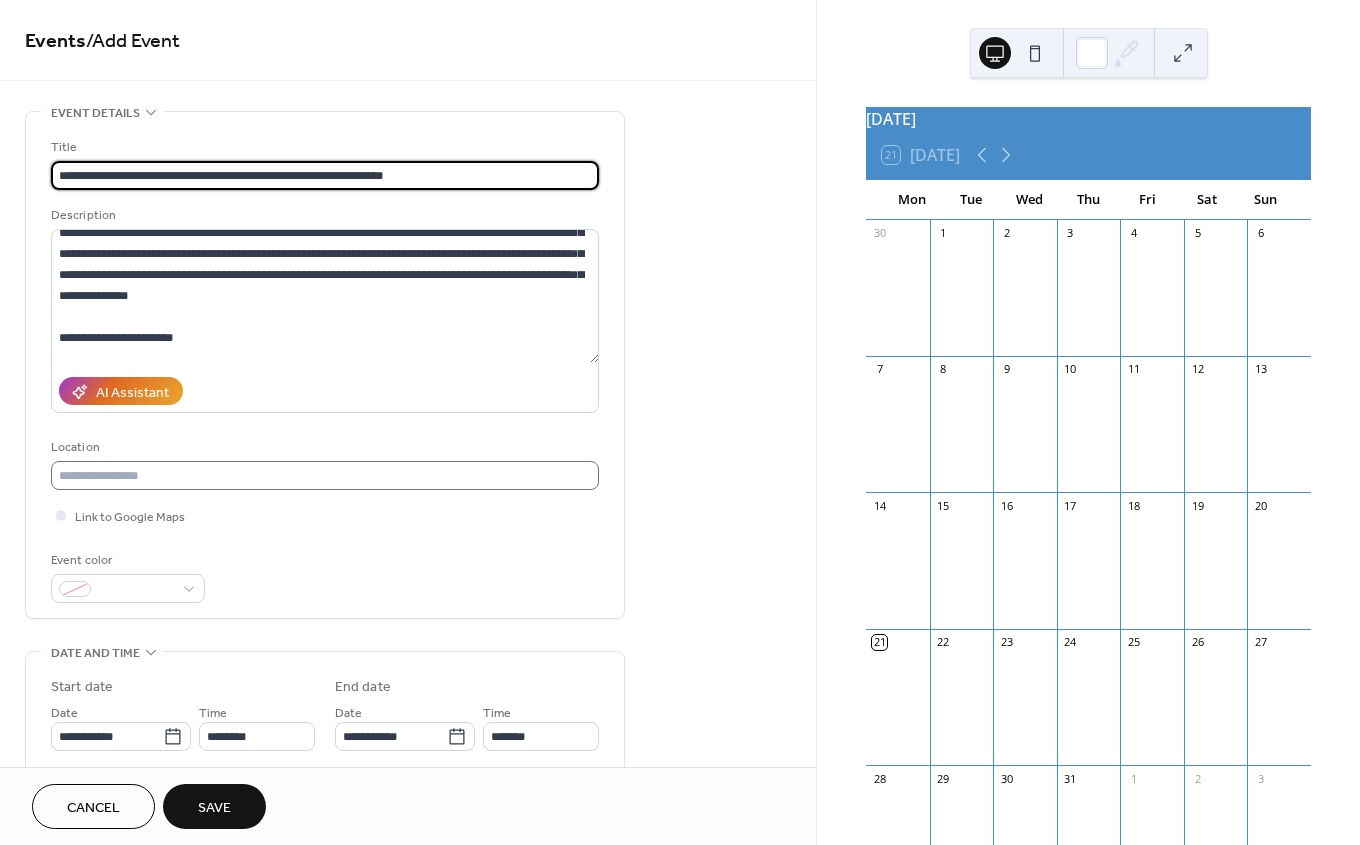 type on "**********" 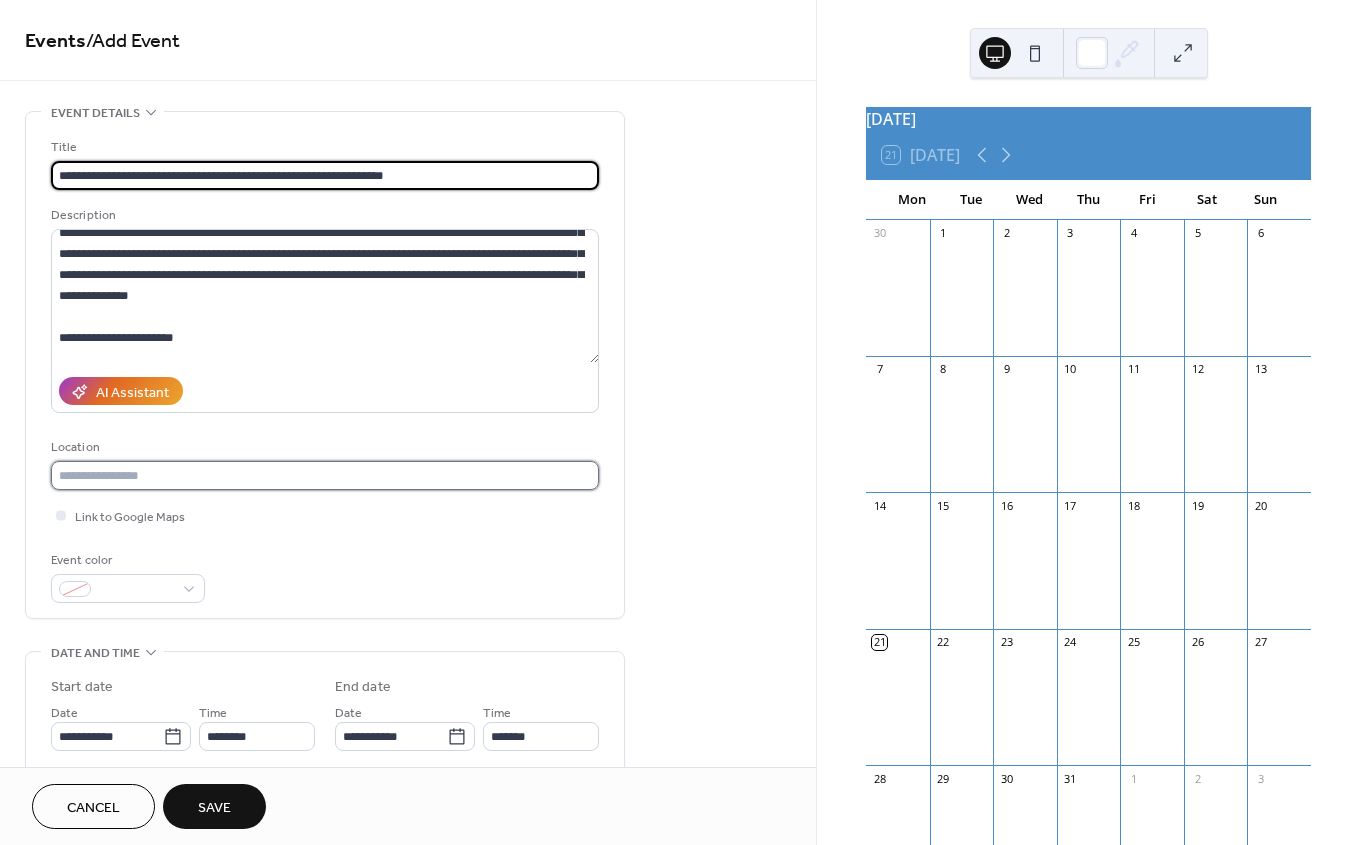 click at bounding box center (325, 475) 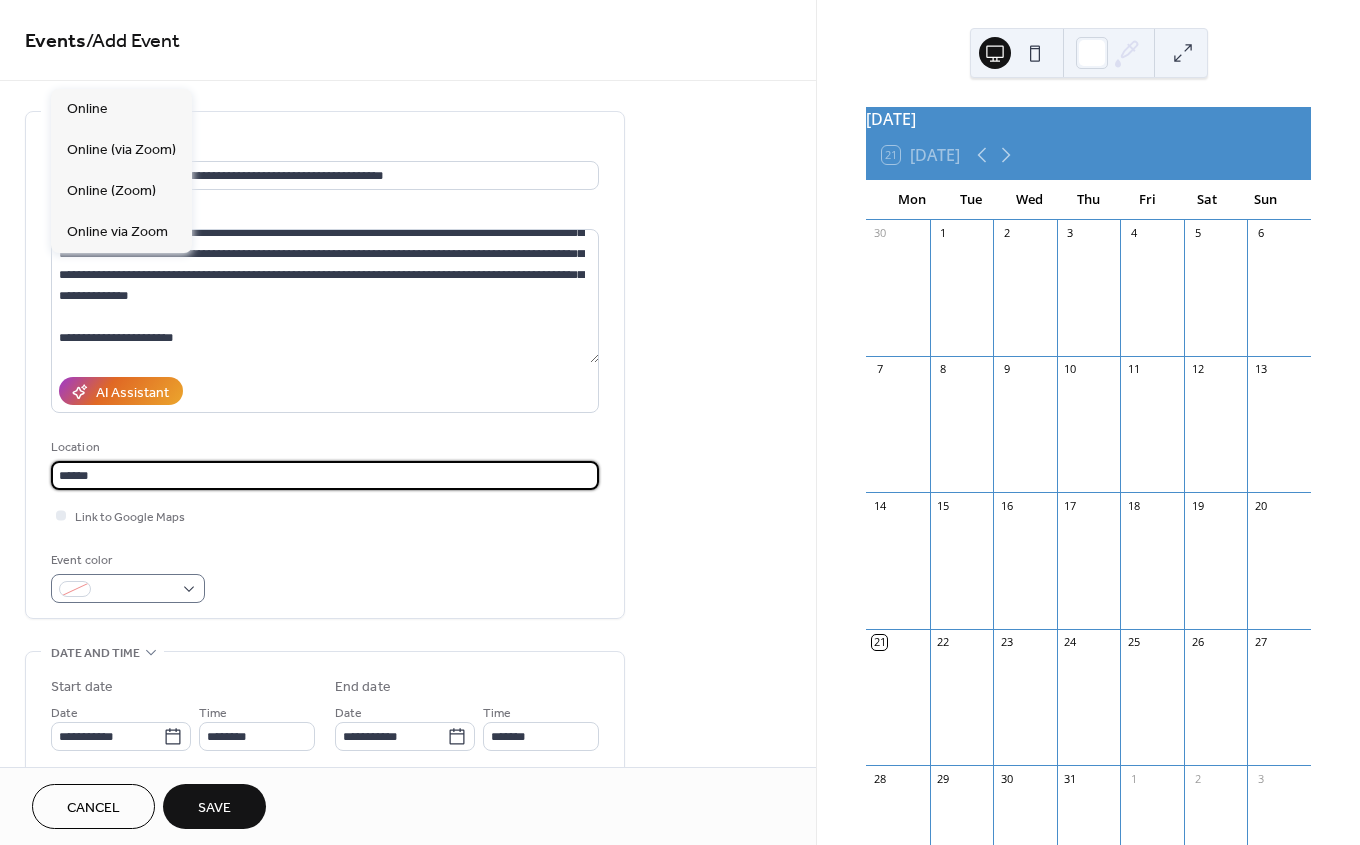 type on "******" 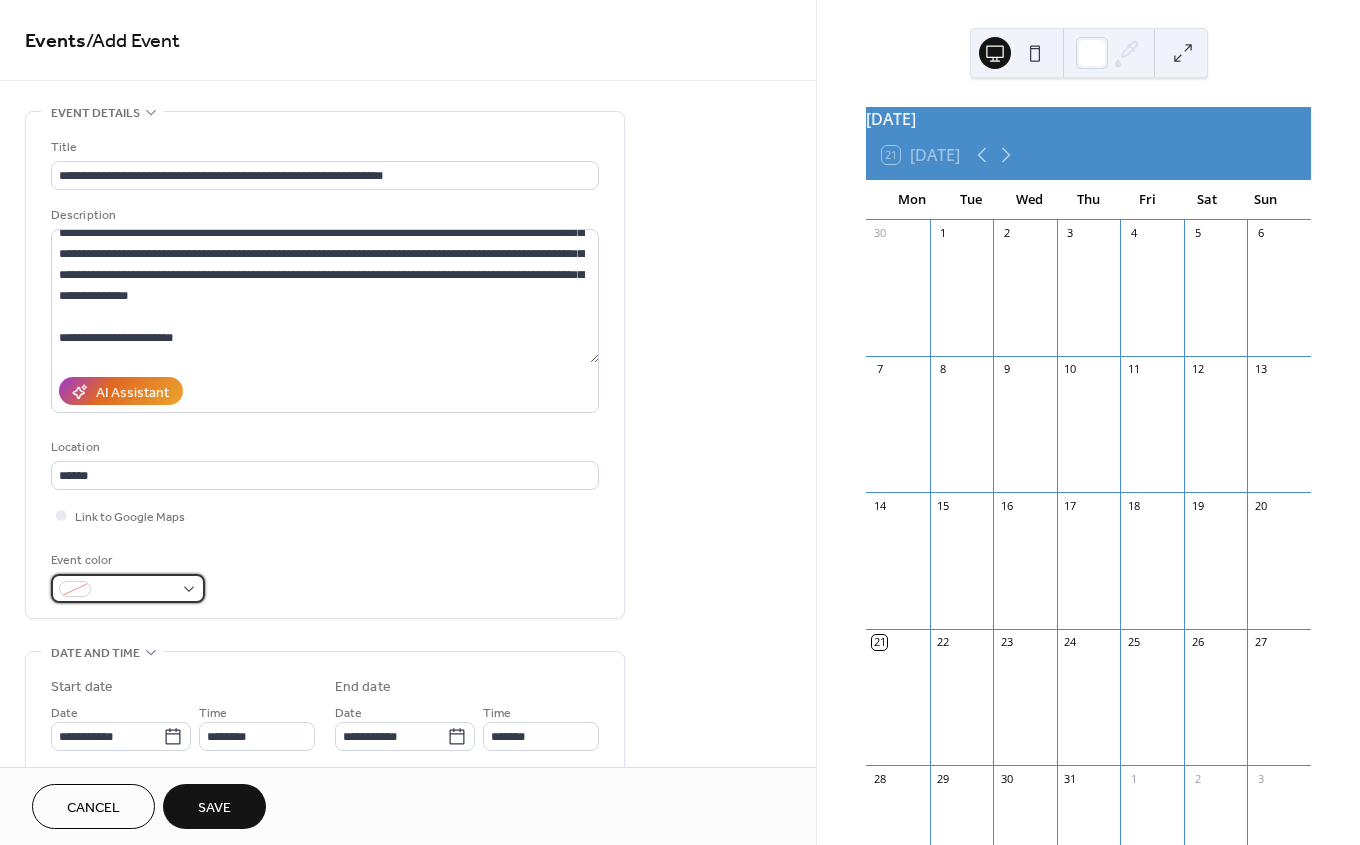 click at bounding box center (136, 590) 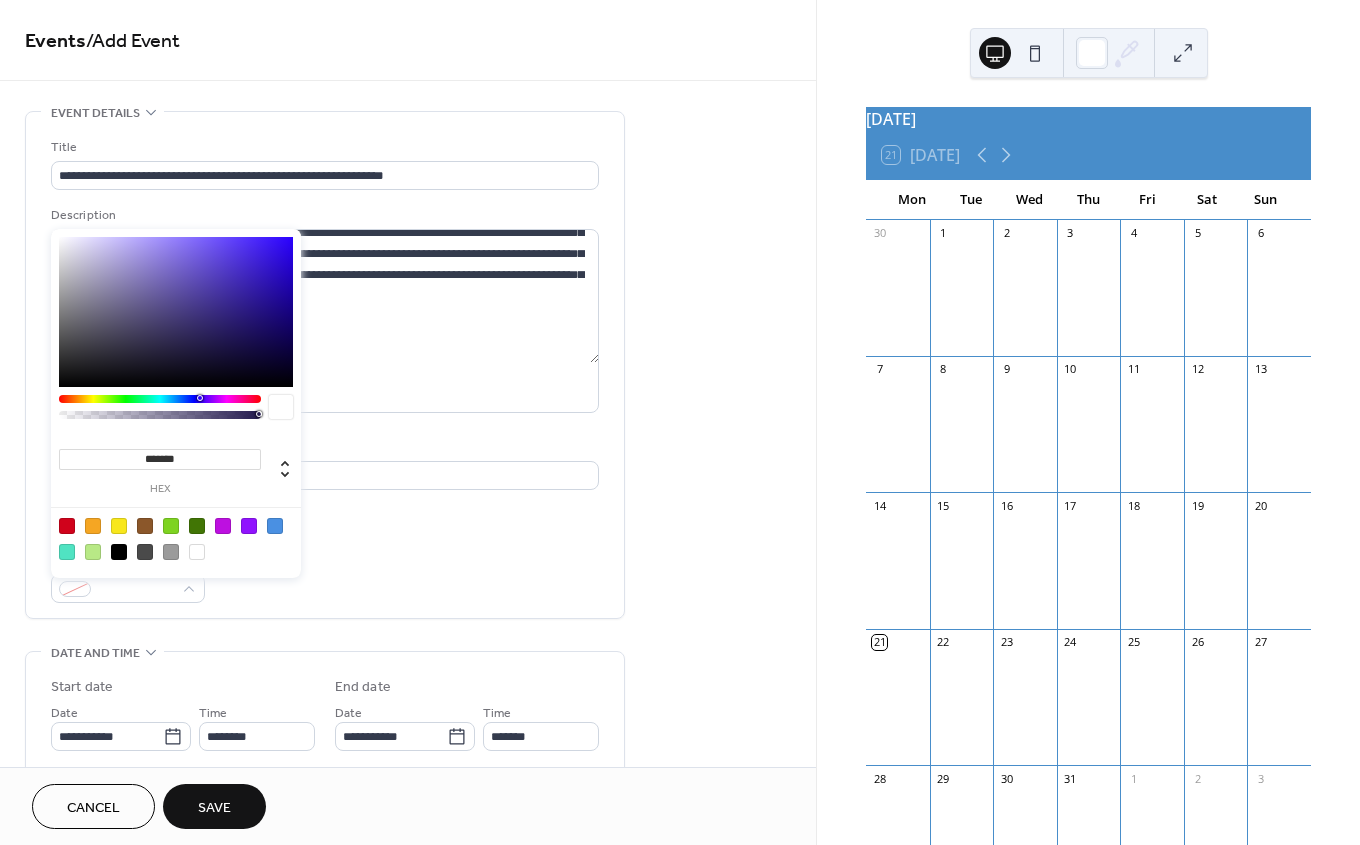 click at bounding box center [171, 526] 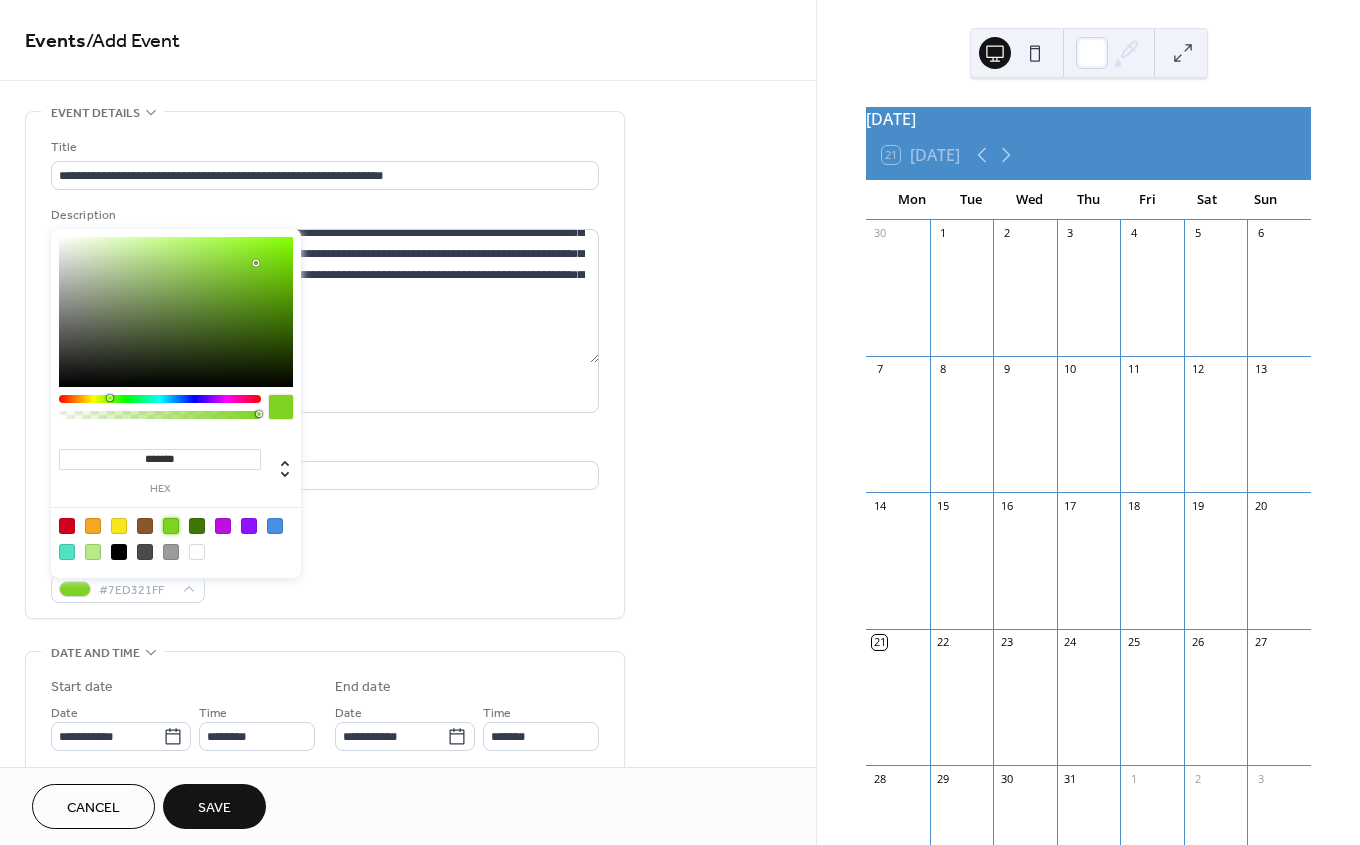 click on "Event color #7ED321FF" at bounding box center (325, 576) 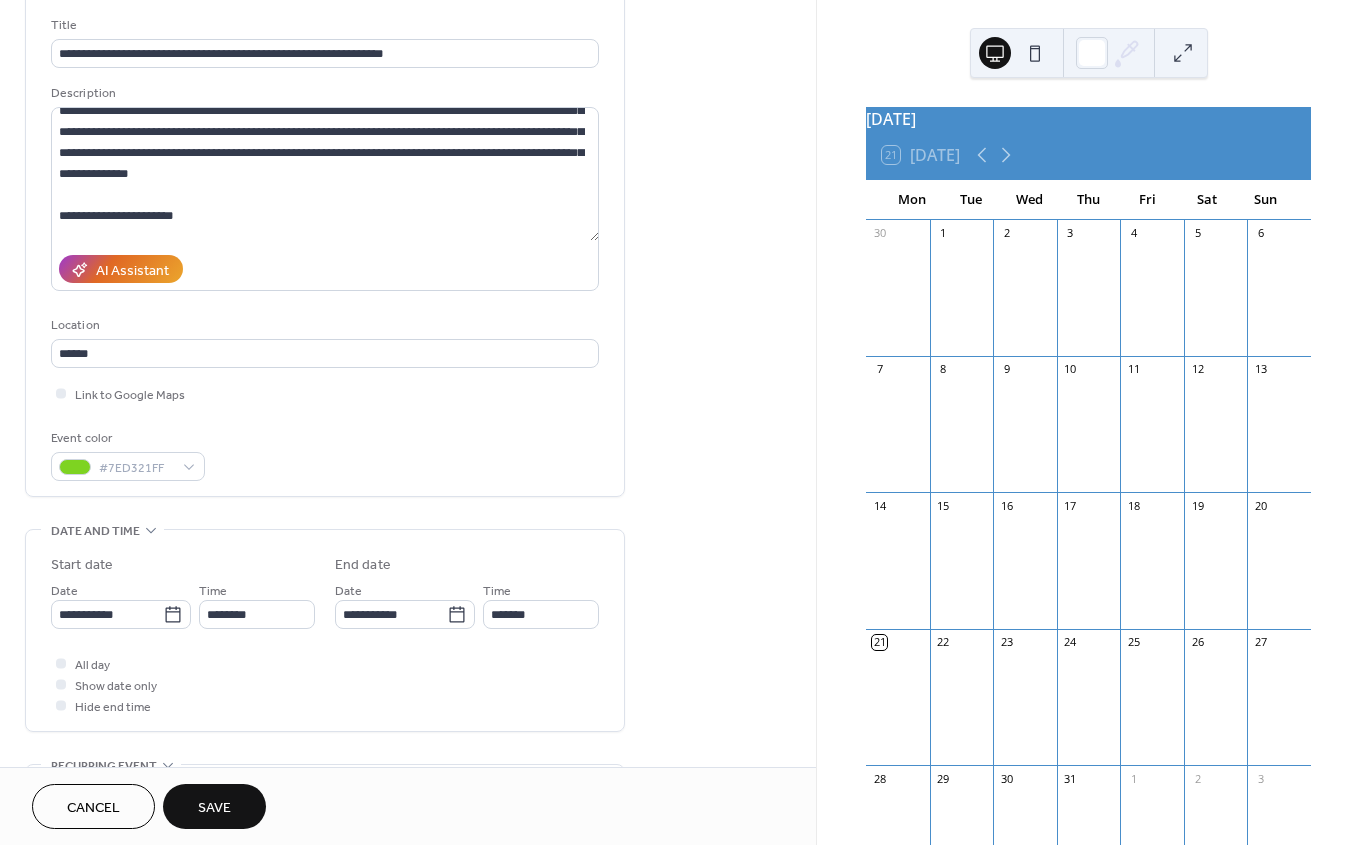 scroll, scrollTop: 123, scrollLeft: 0, axis: vertical 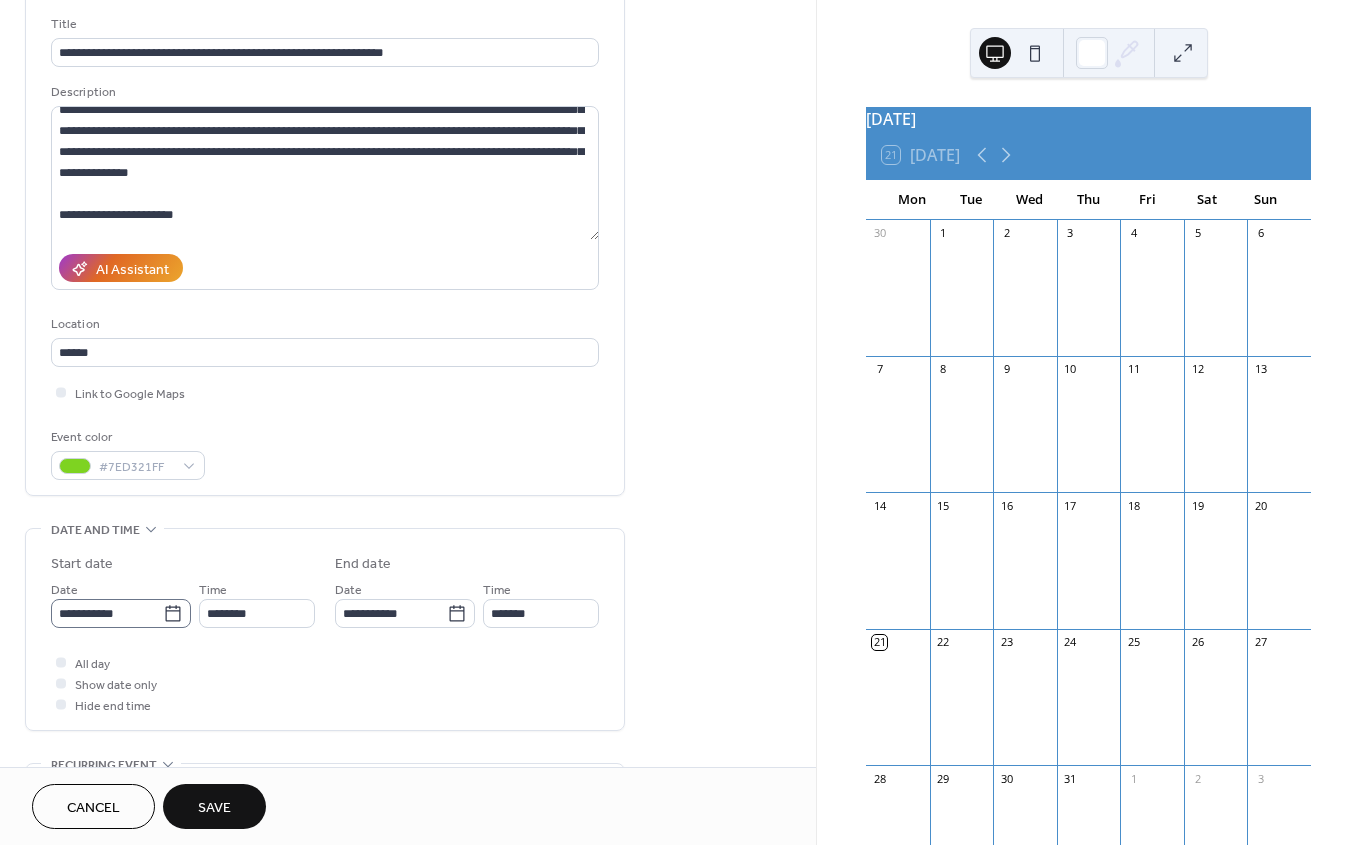 click 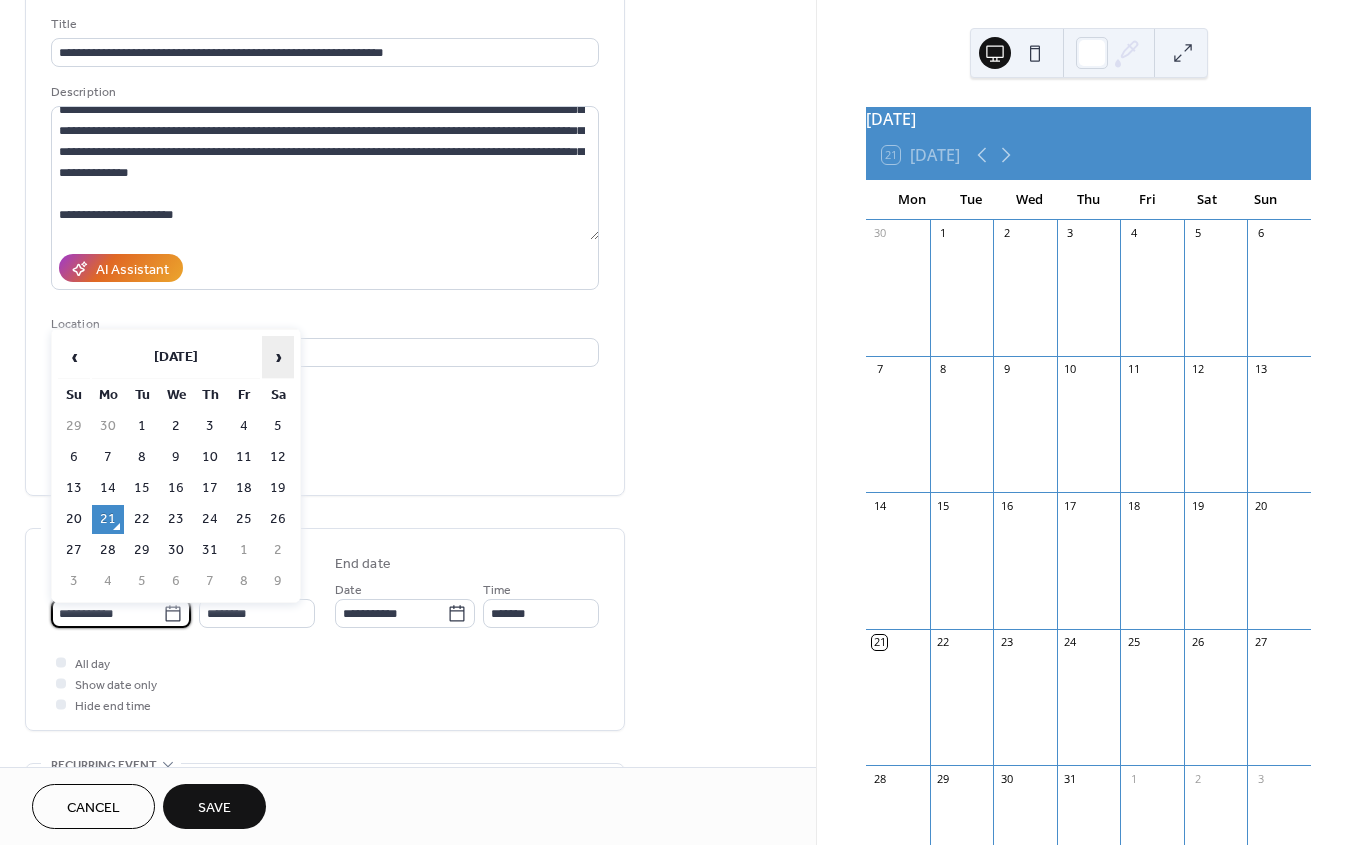 click on "›" at bounding box center (278, 357) 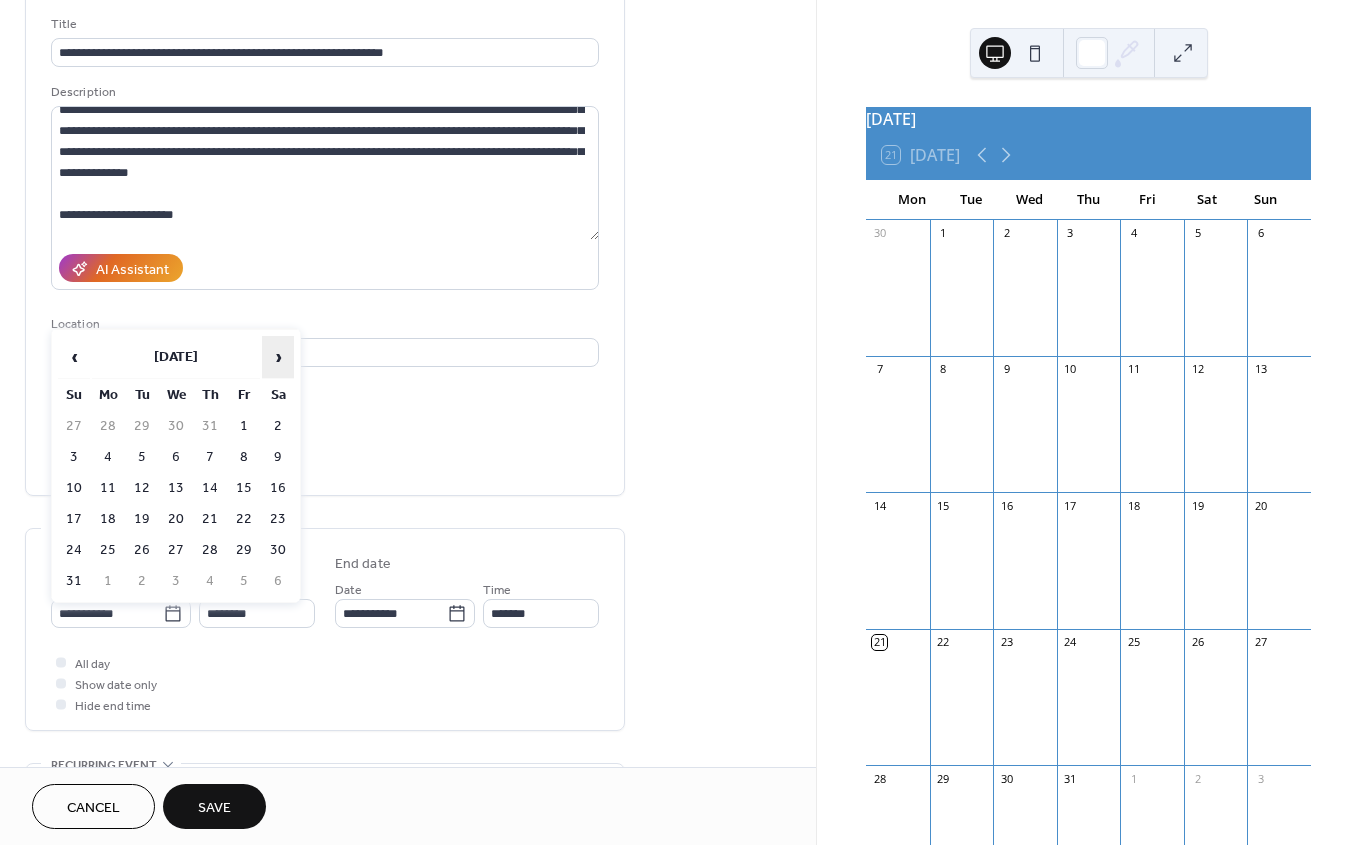 click on "›" at bounding box center (278, 357) 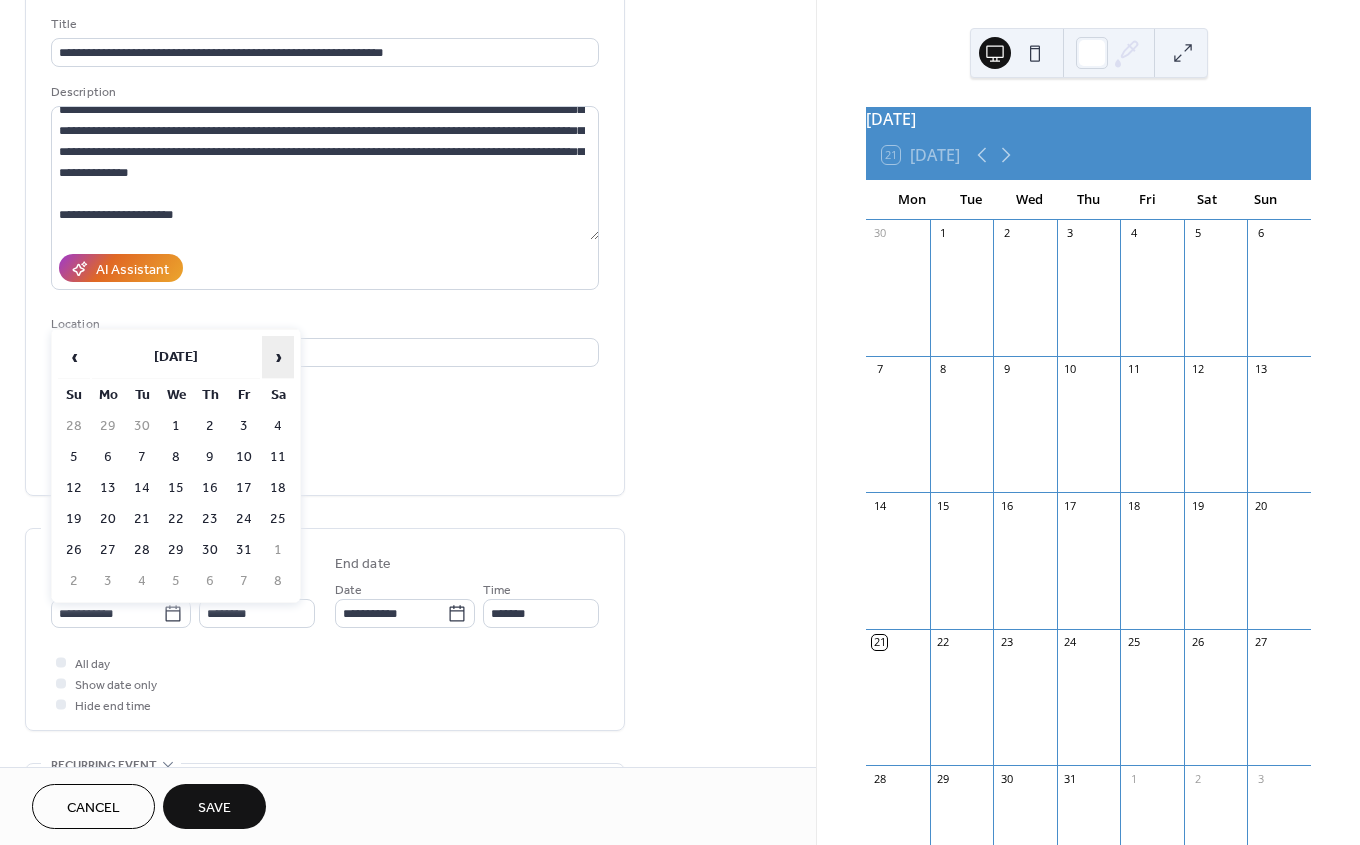 click on "›" at bounding box center [278, 357] 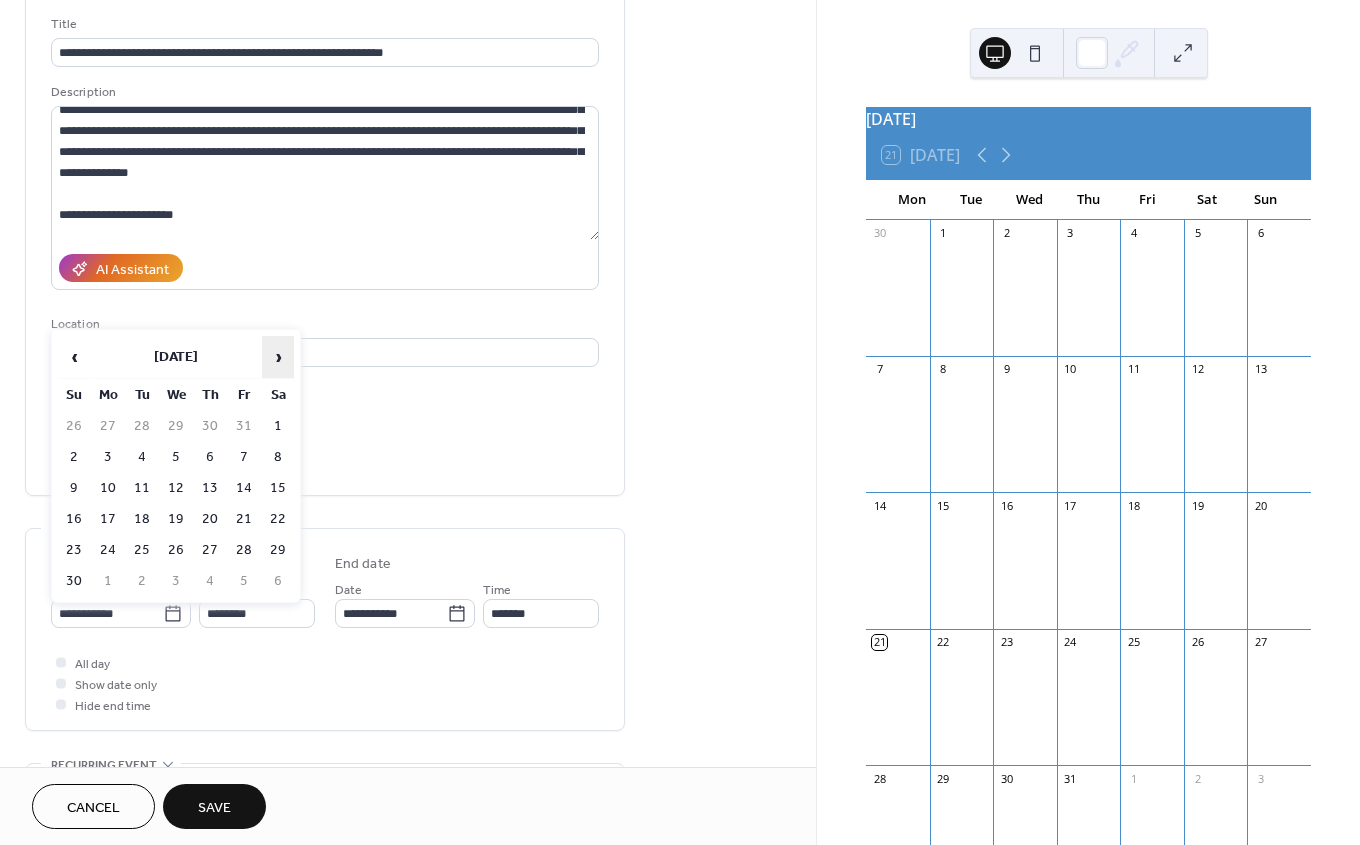 click on "›" at bounding box center [278, 357] 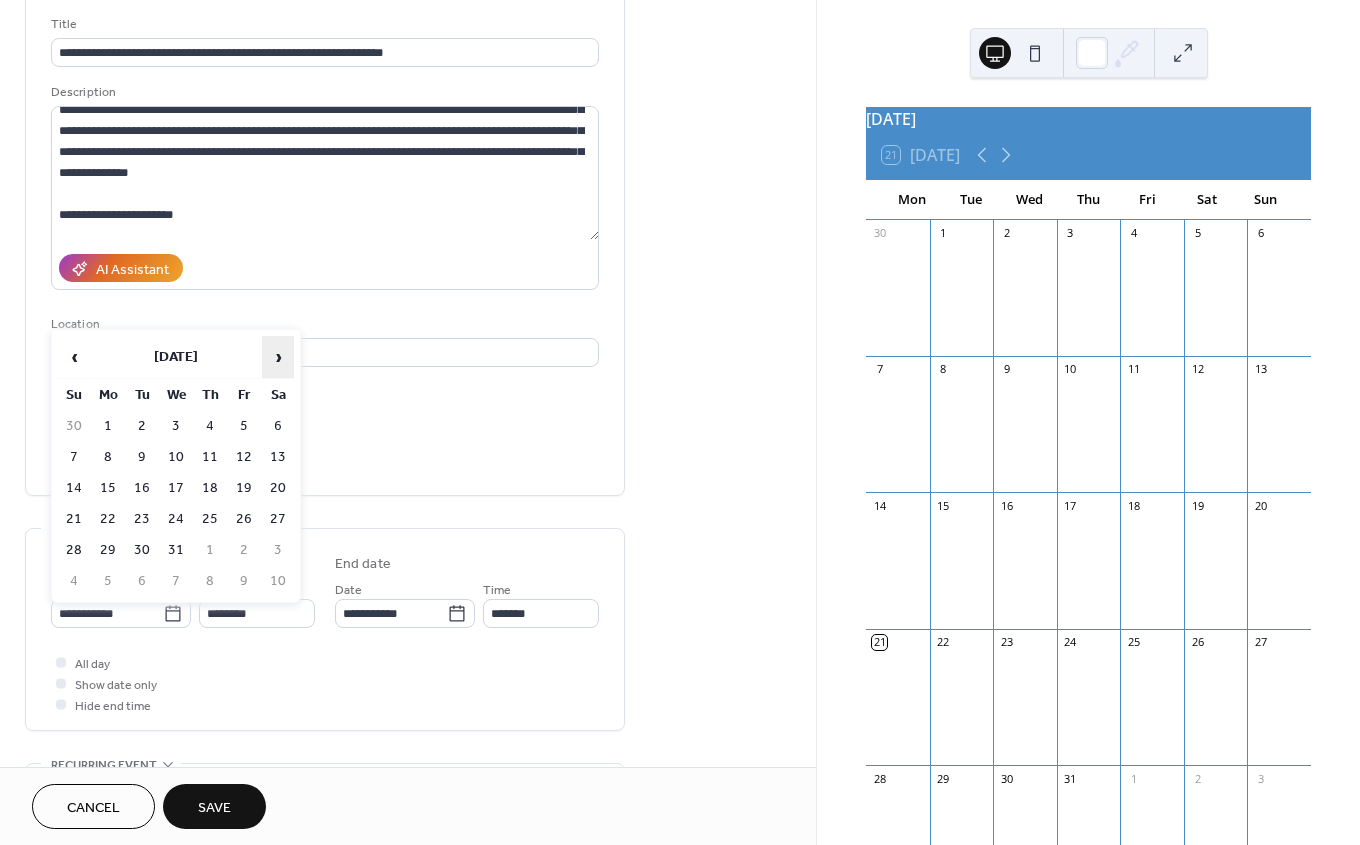 click on "›" at bounding box center [278, 357] 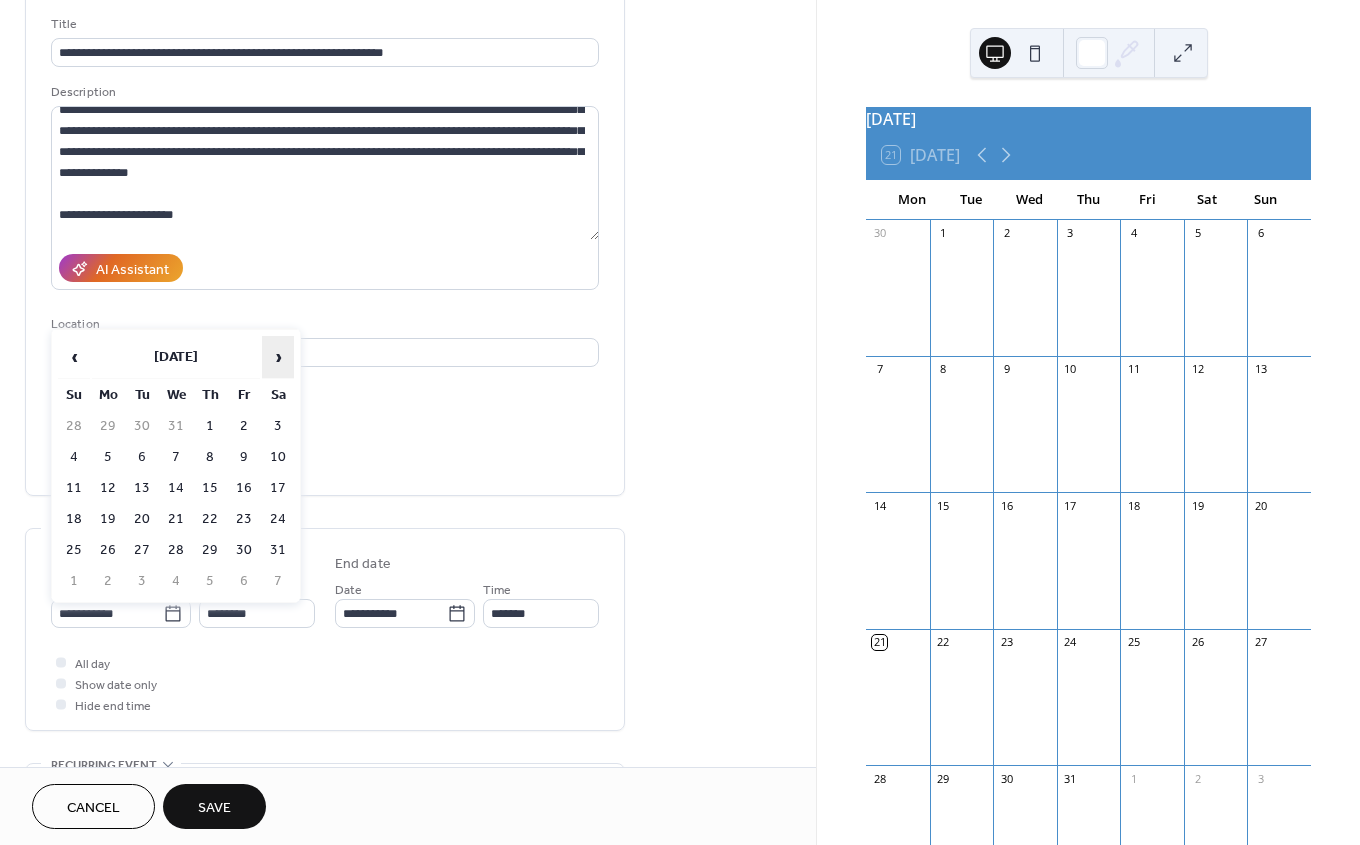 click on "›" at bounding box center (278, 357) 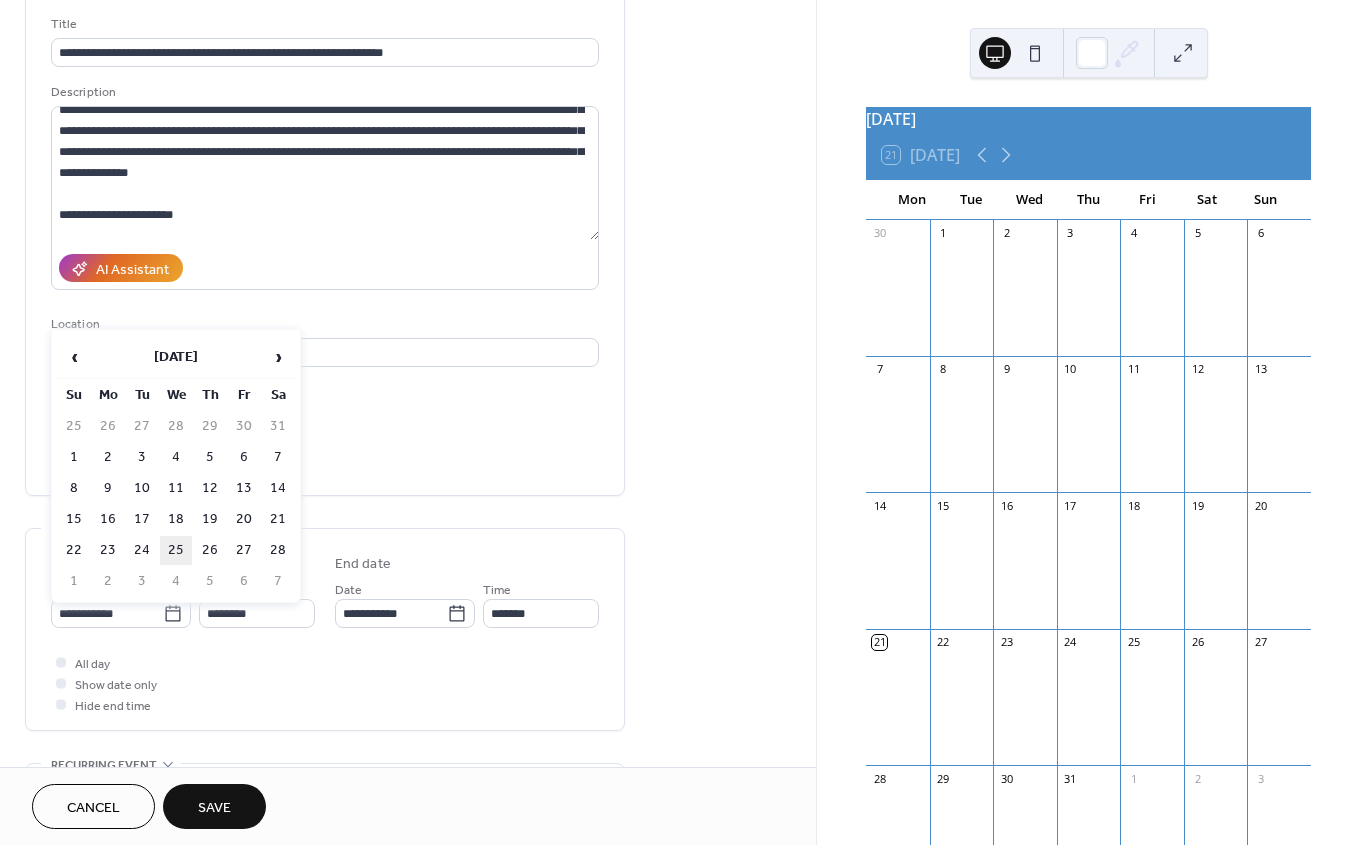 click on "25" at bounding box center (176, 550) 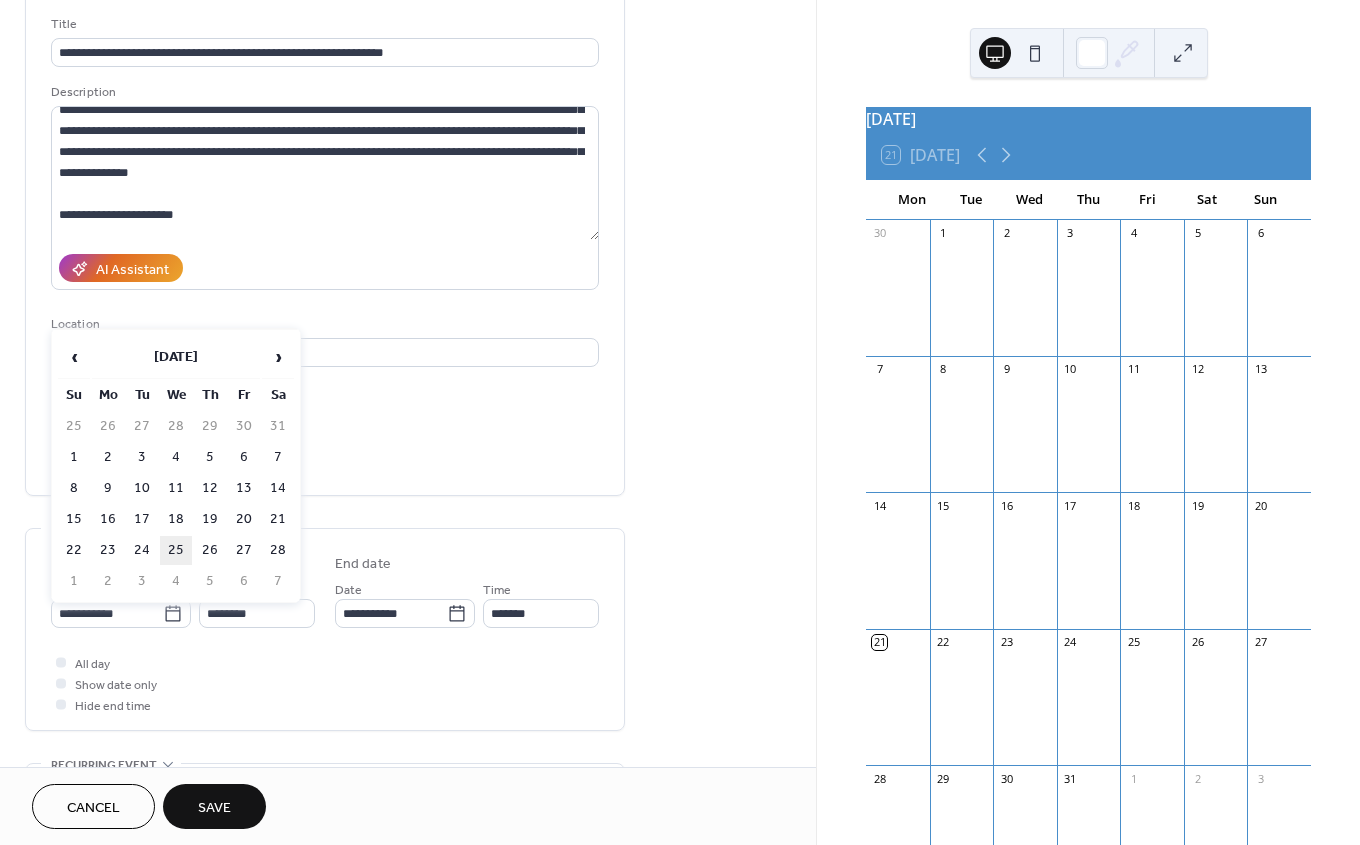 type on "**********" 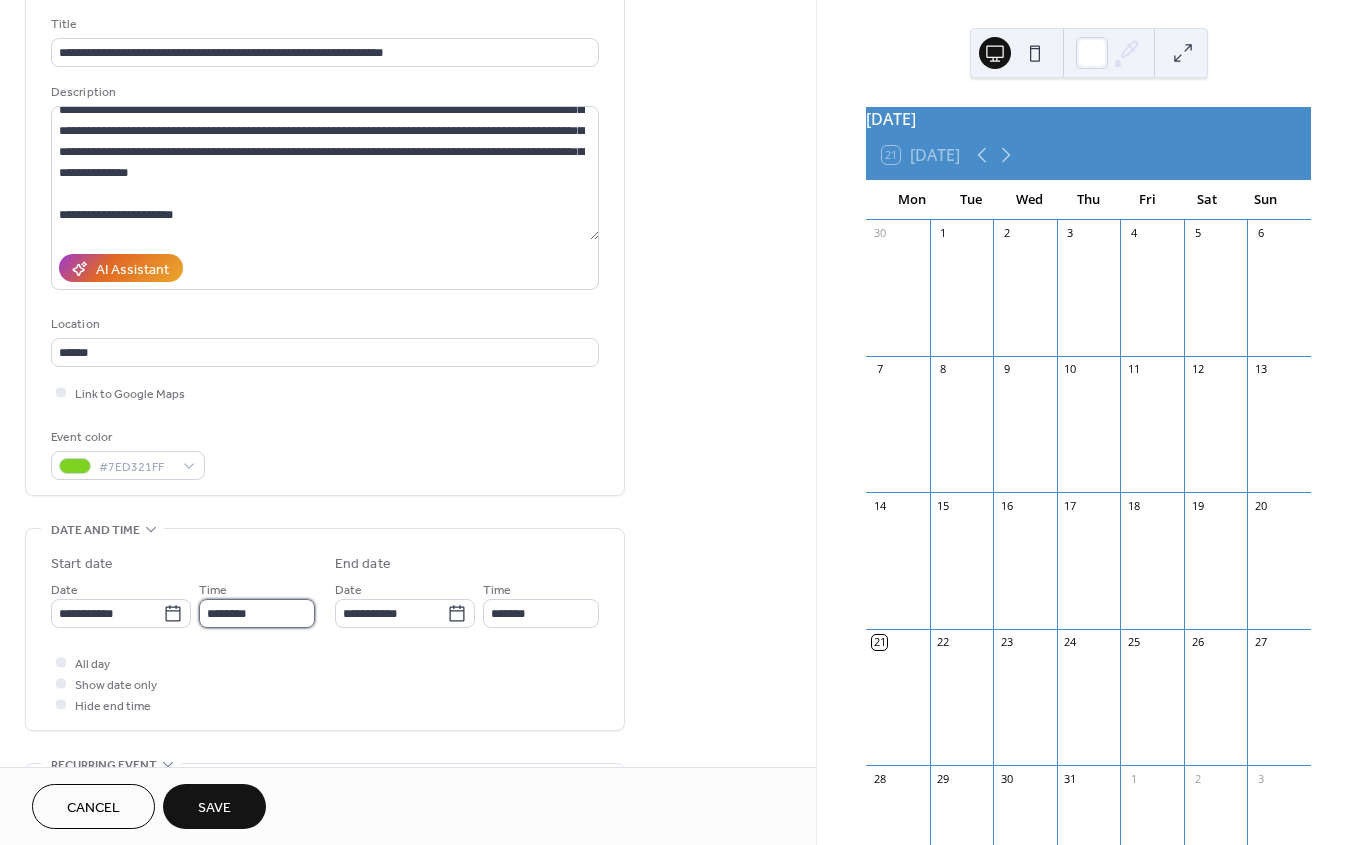 click on "********" at bounding box center [257, 613] 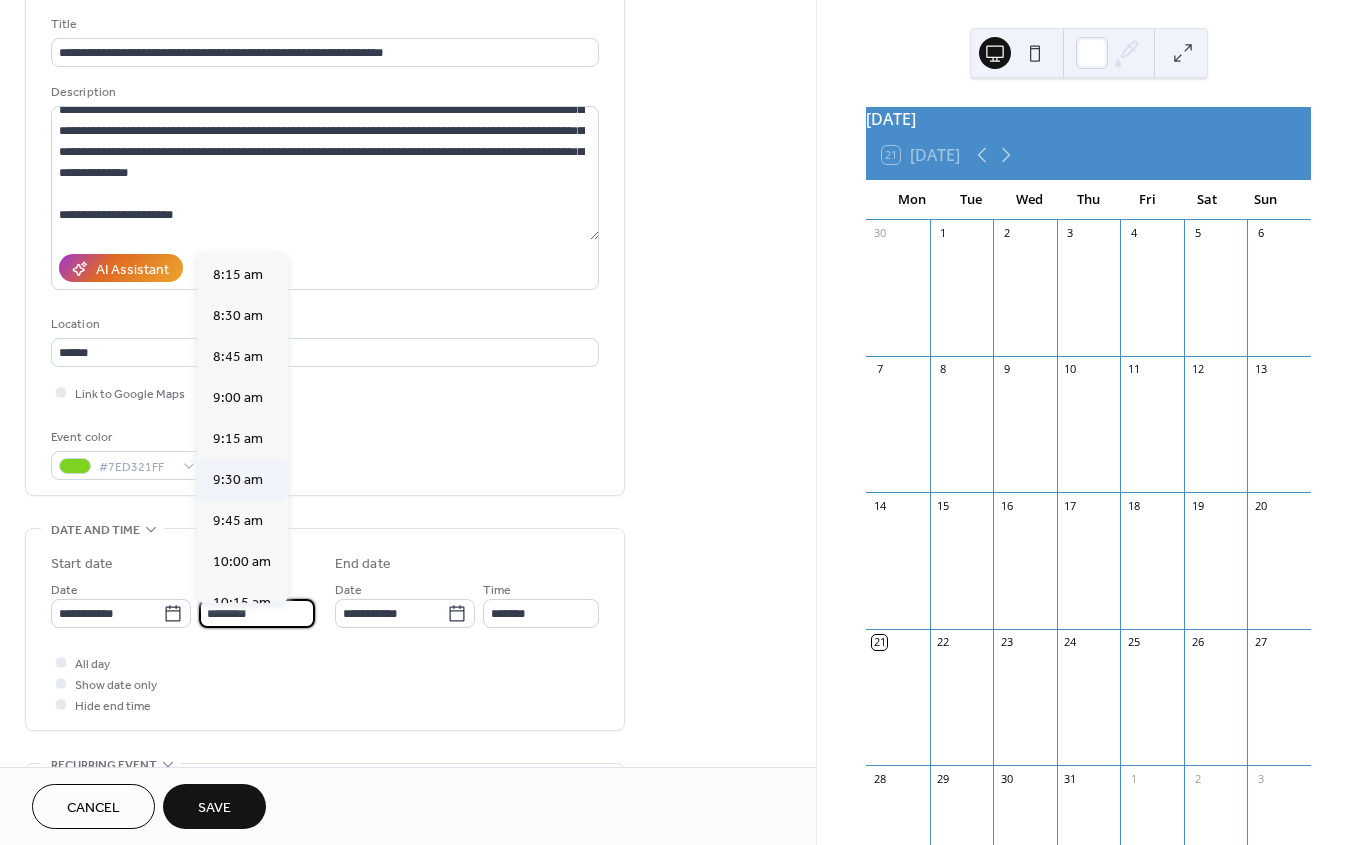 scroll, scrollTop: 1347, scrollLeft: 0, axis: vertical 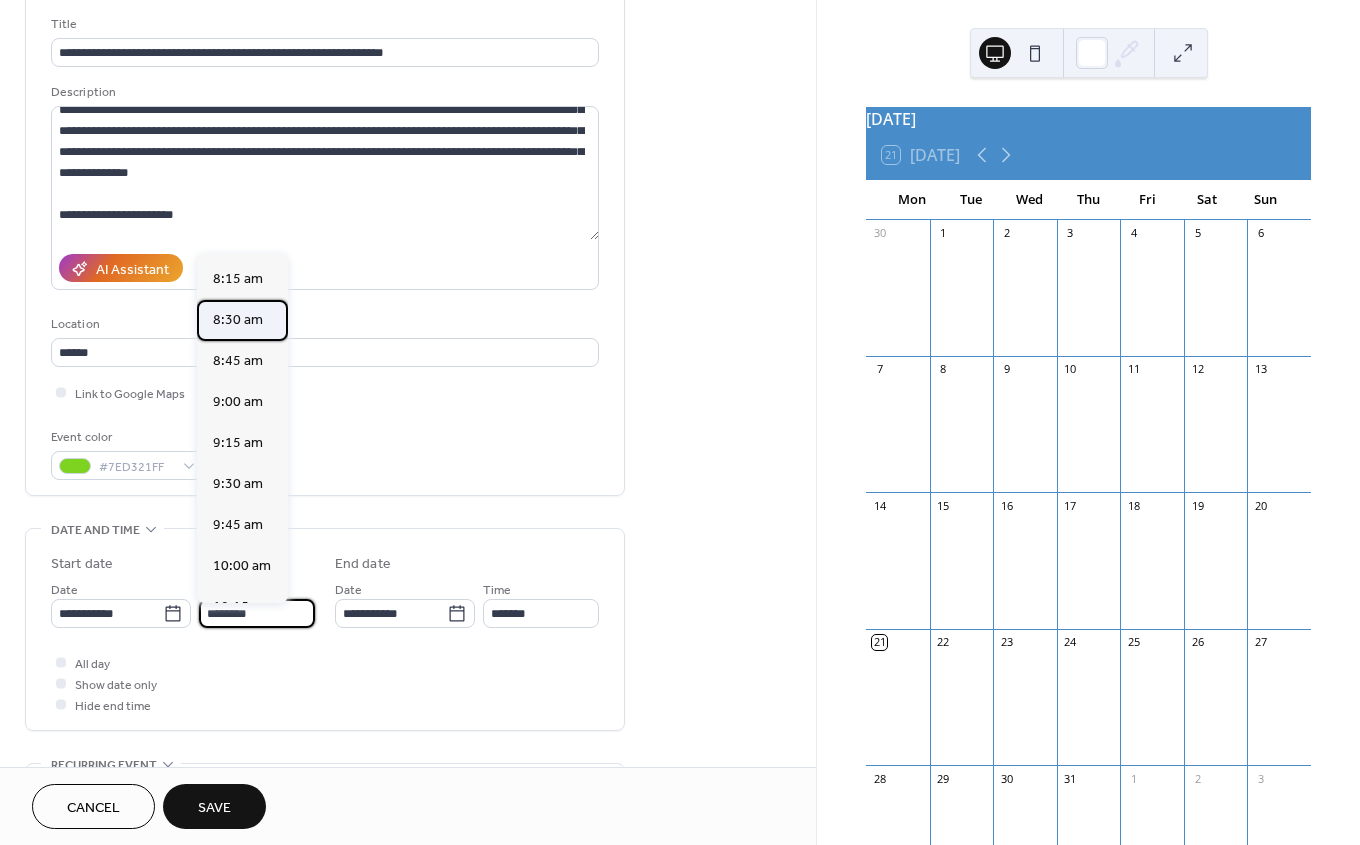 click on "8:30 am" at bounding box center [238, 320] 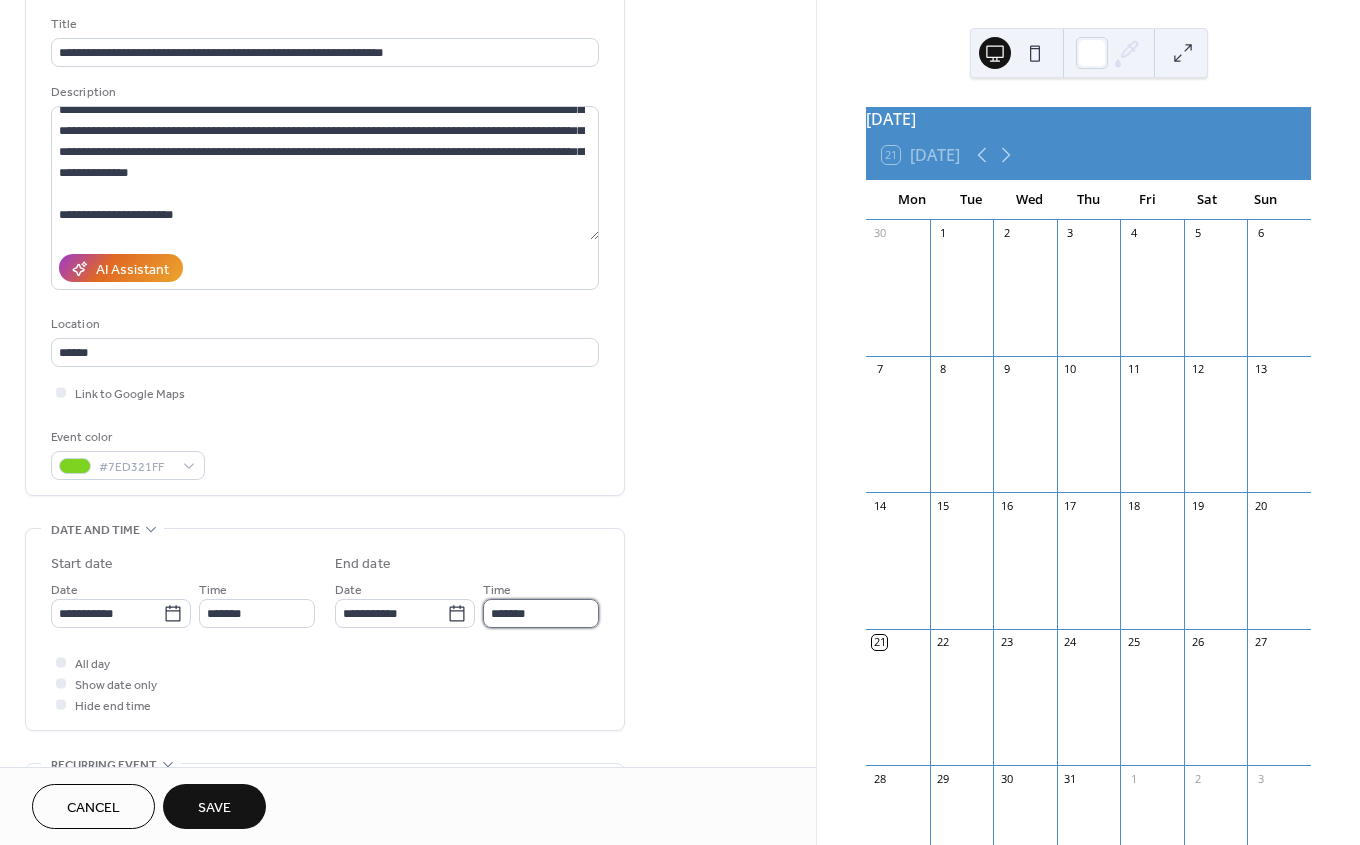 click on "*******" at bounding box center (541, 613) 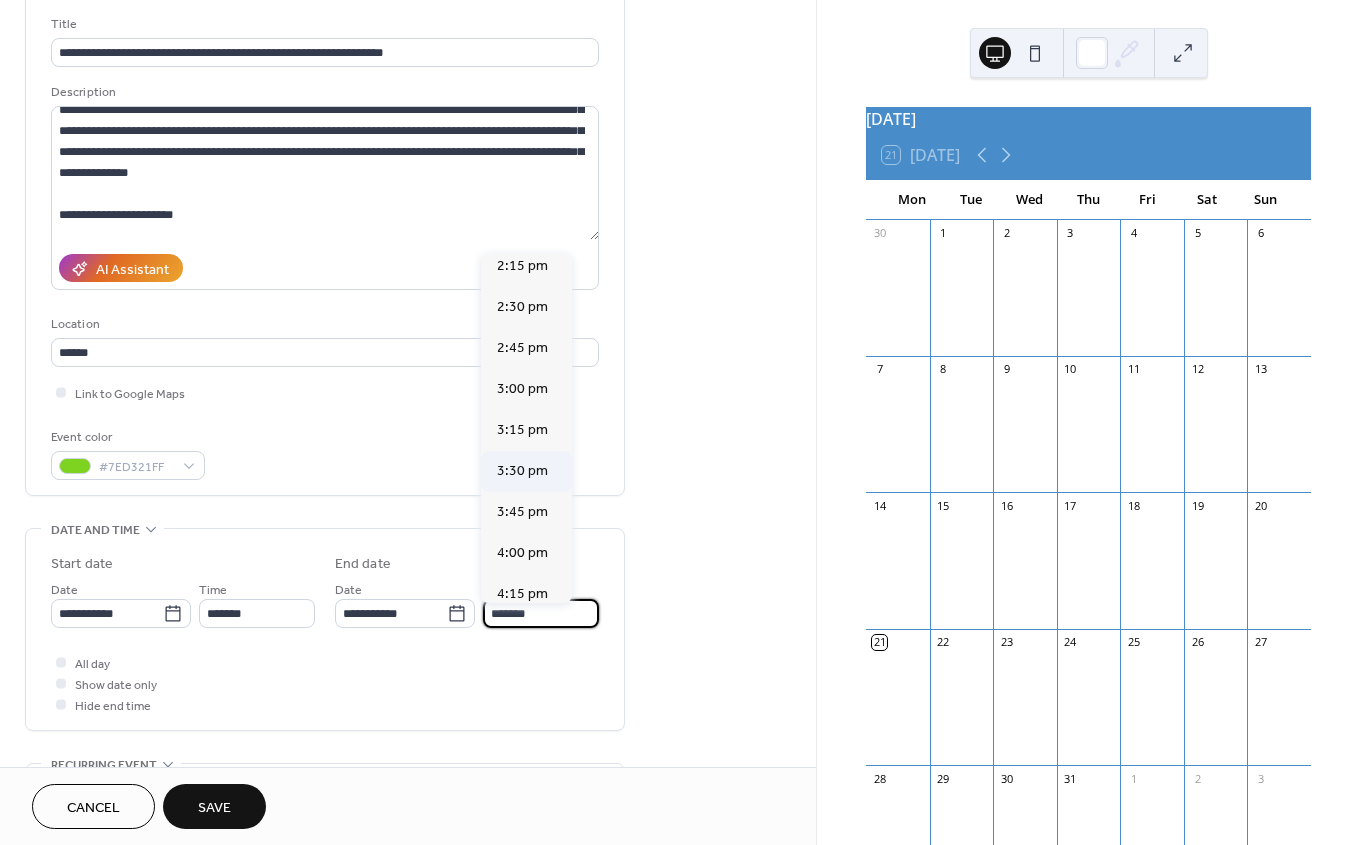 scroll, scrollTop: 913, scrollLeft: 0, axis: vertical 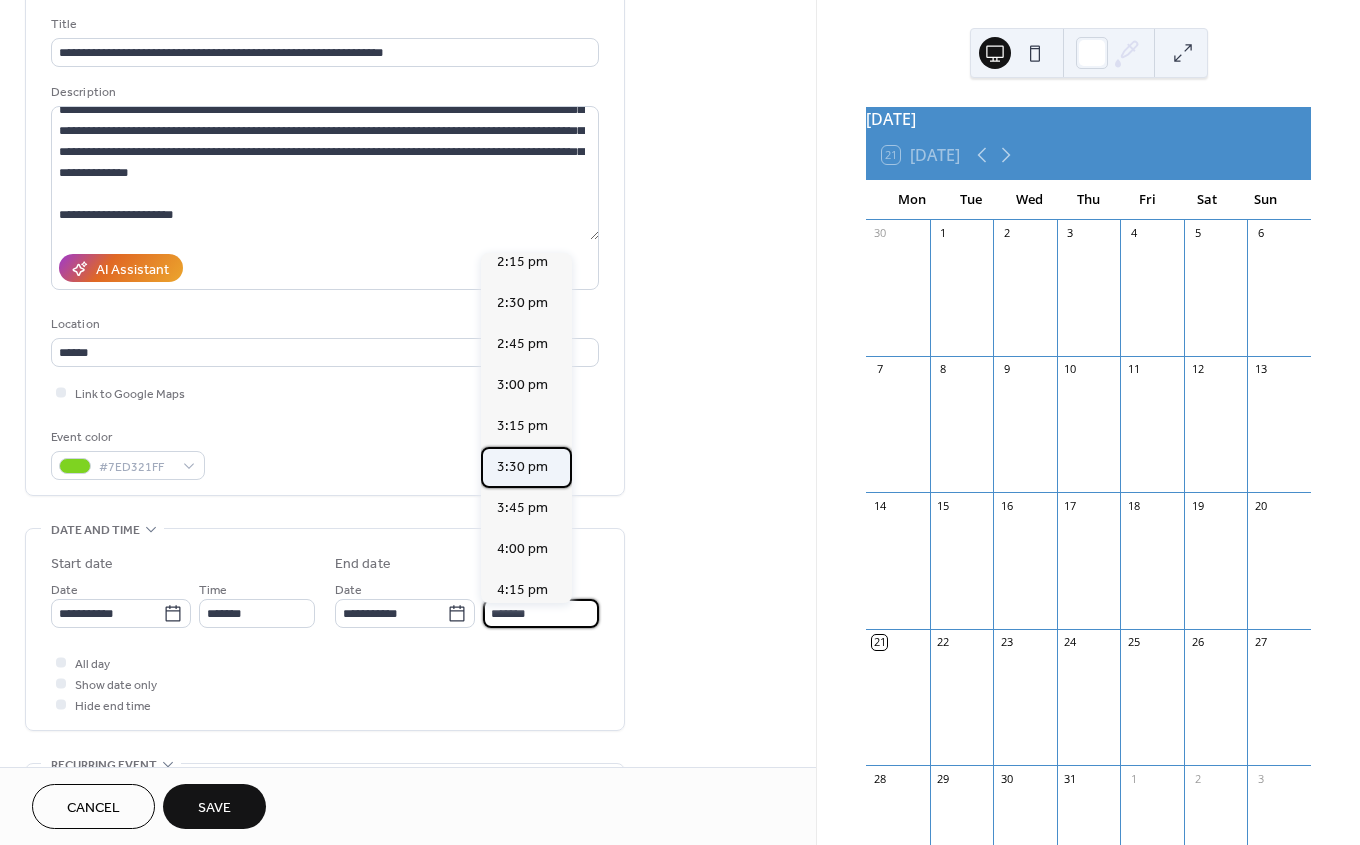 click on "3:30 pm" at bounding box center [522, 467] 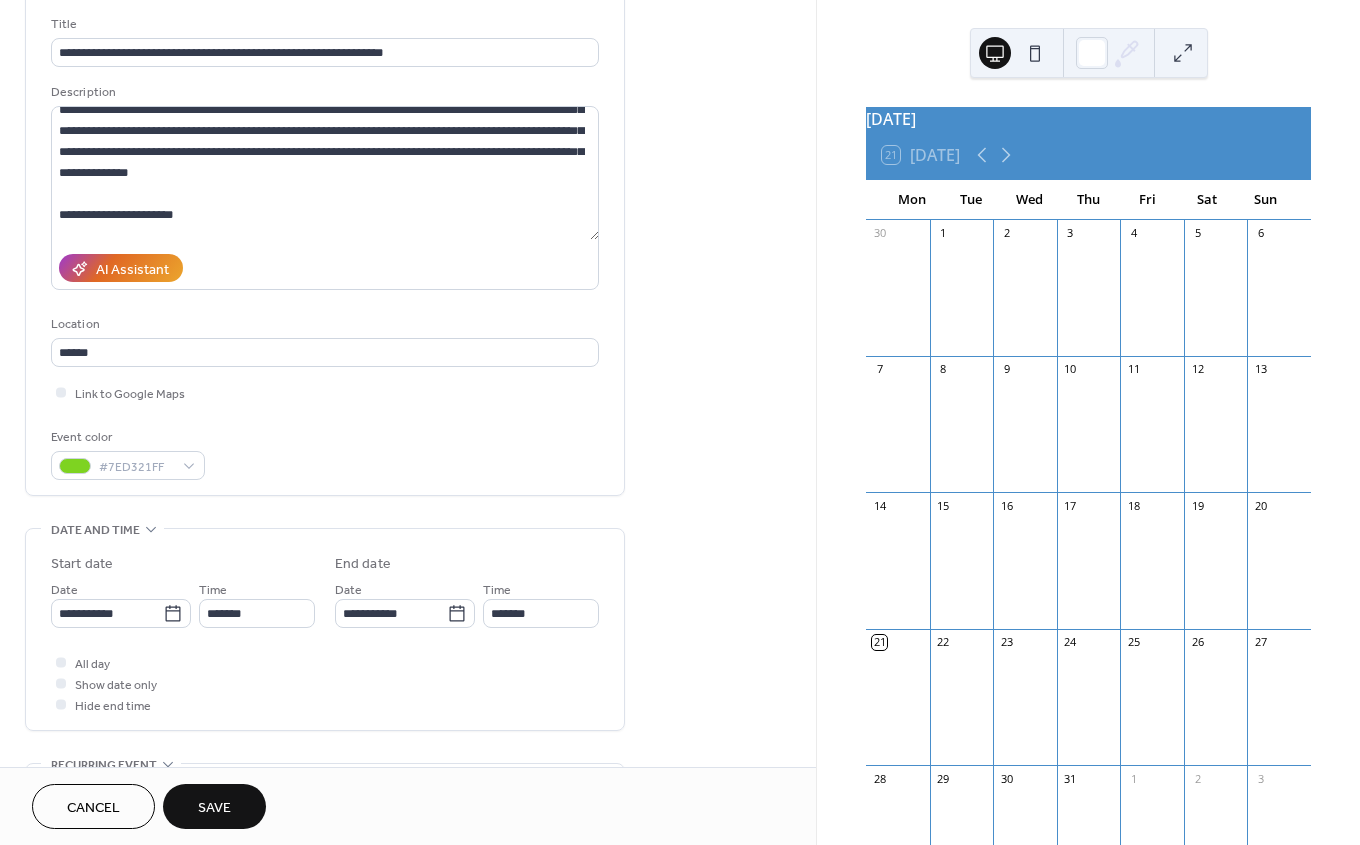 type on "*******" 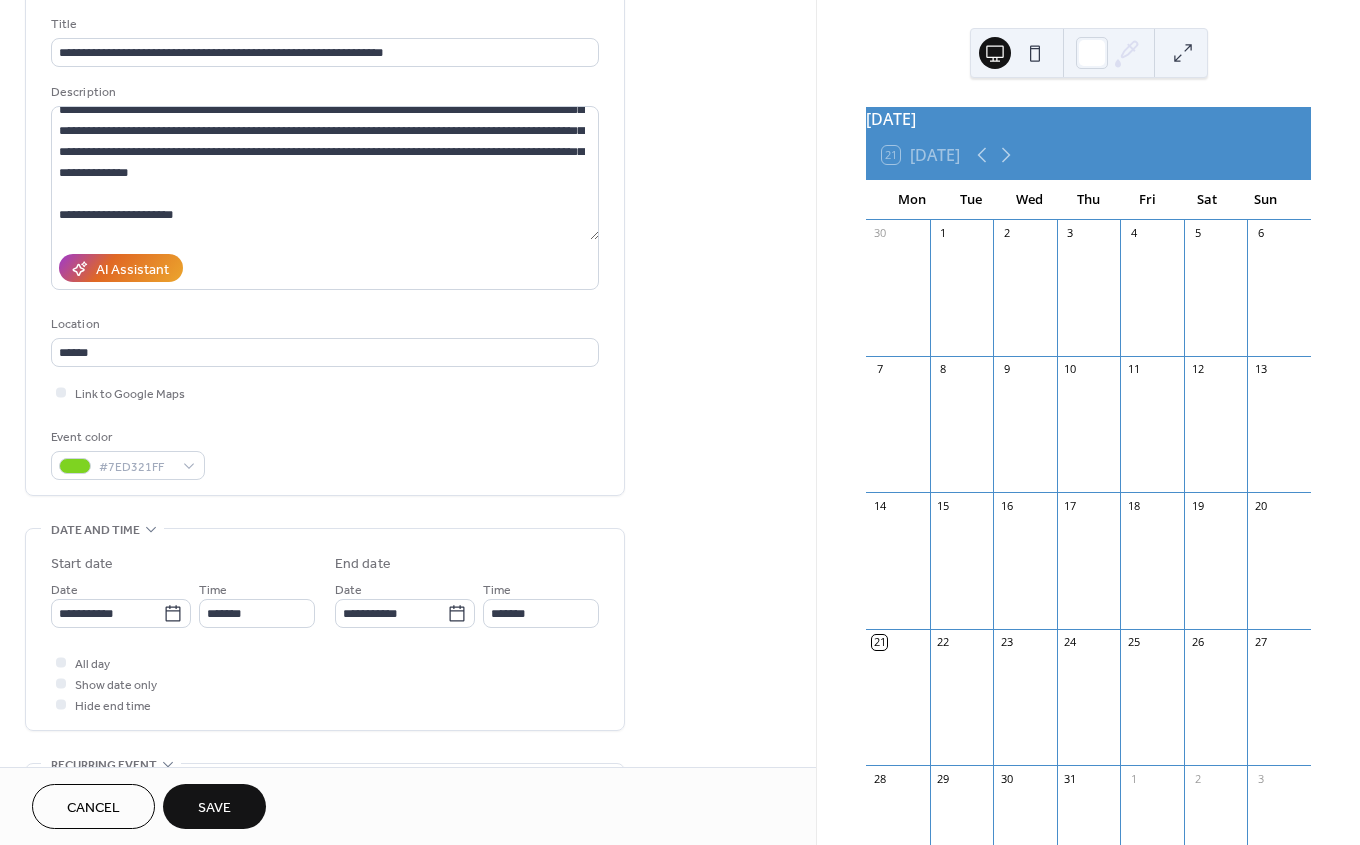 click on "Event color #7ED321FF" at bounding box center [325, 453] 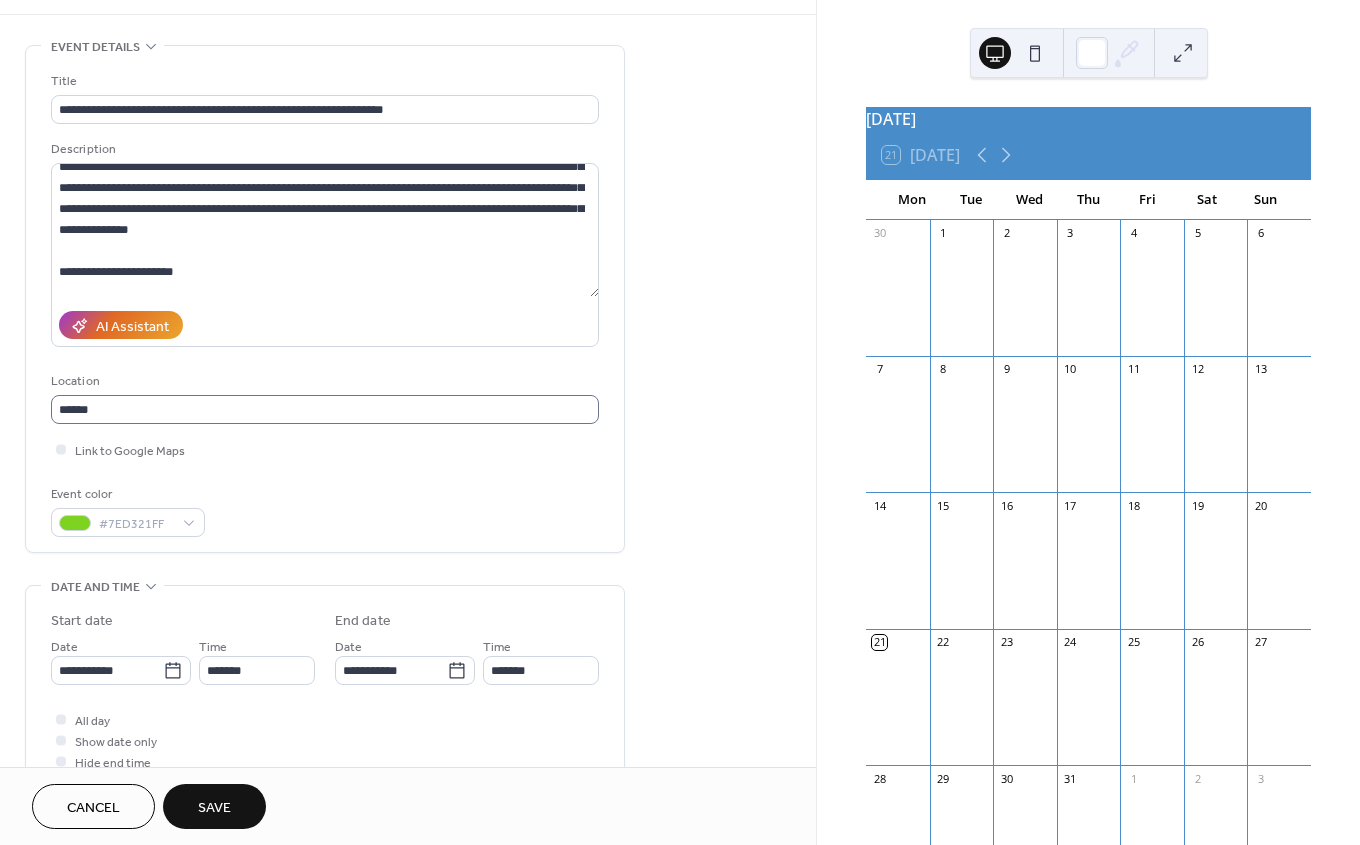 scroll, scrollTop: 72, scrollLeft: 0, axis: vertical 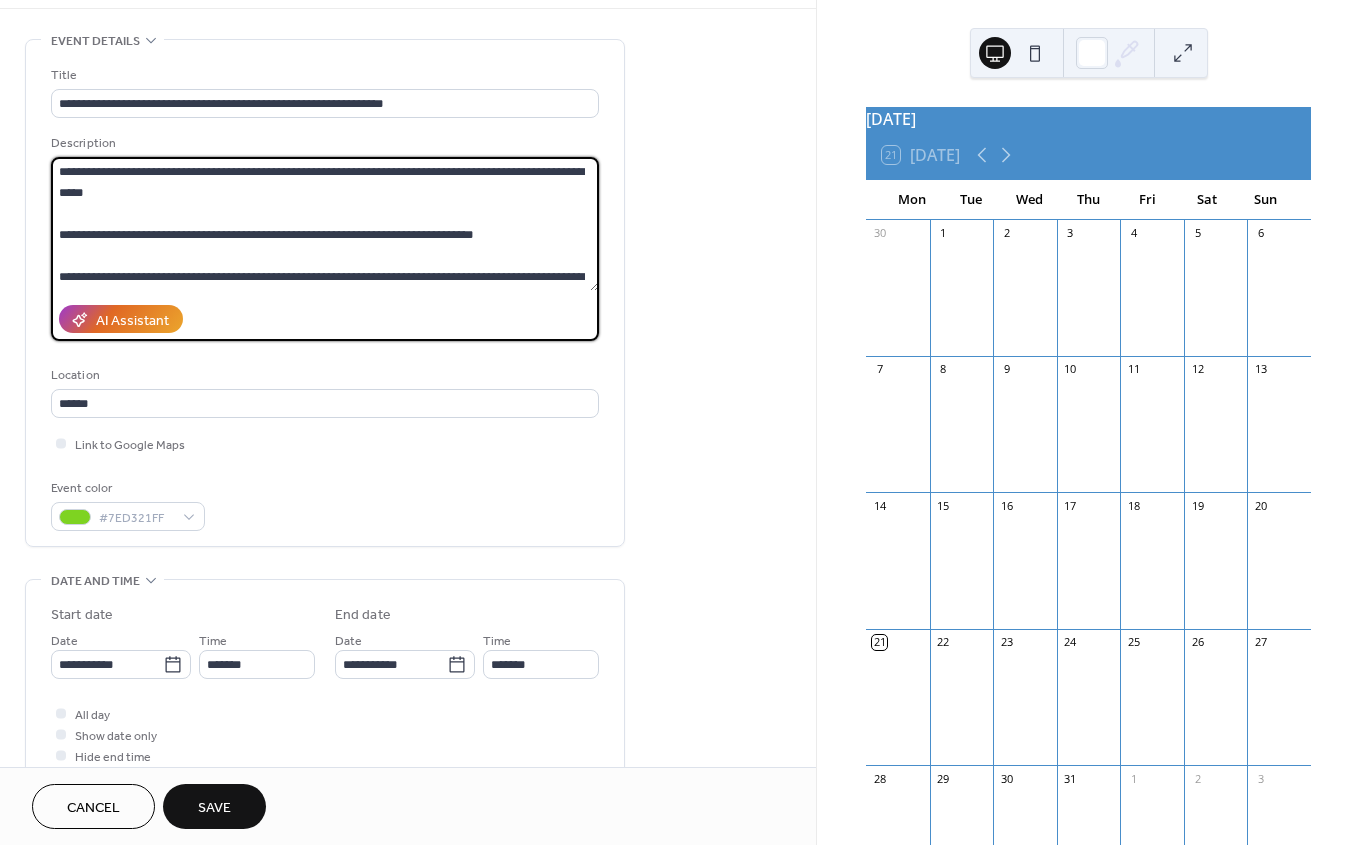 drag, startPoint x: 489, startPoint y: 237, endPoint x: 295, endPoint y: 231, distance: 194.09276 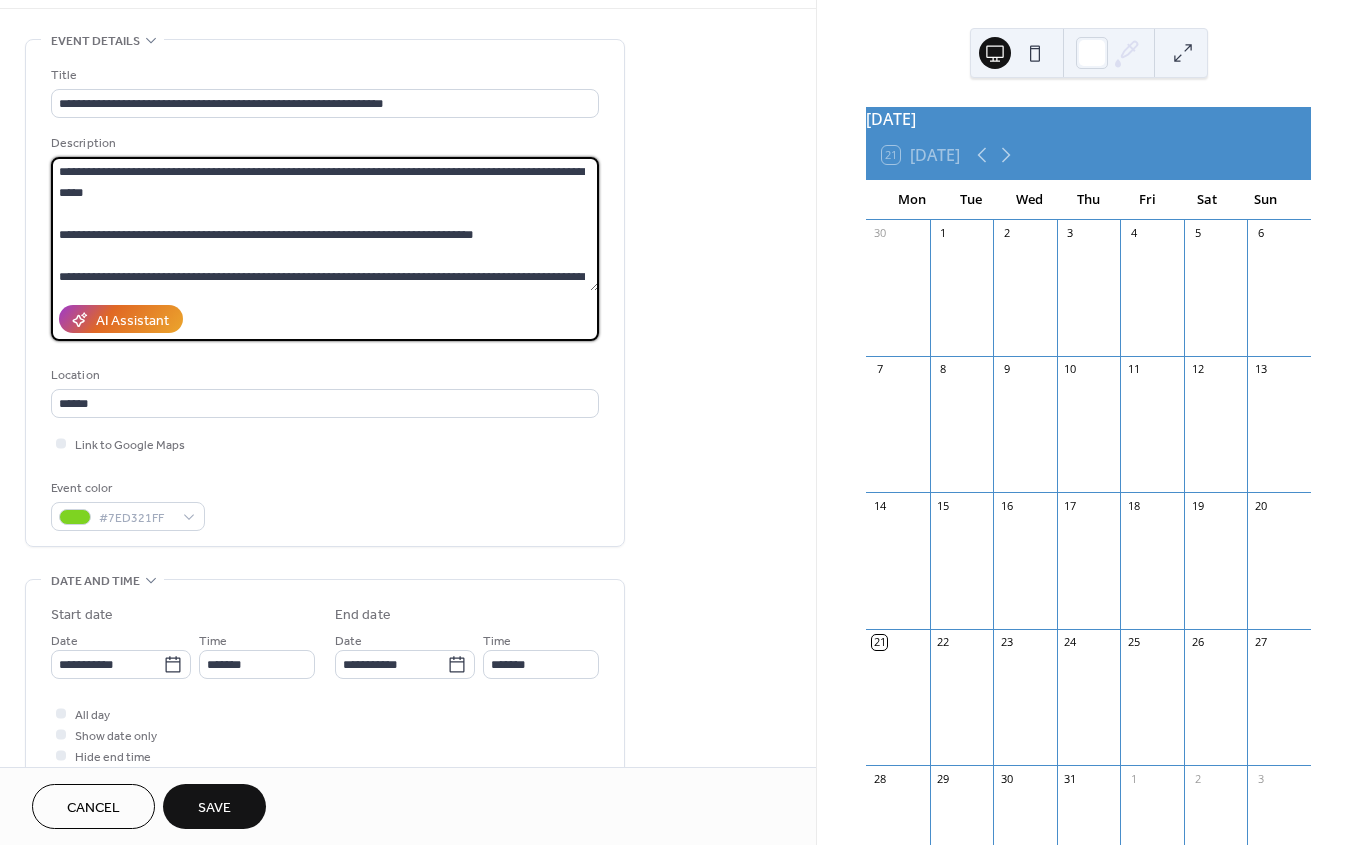 click at bounding box center (325, 224) 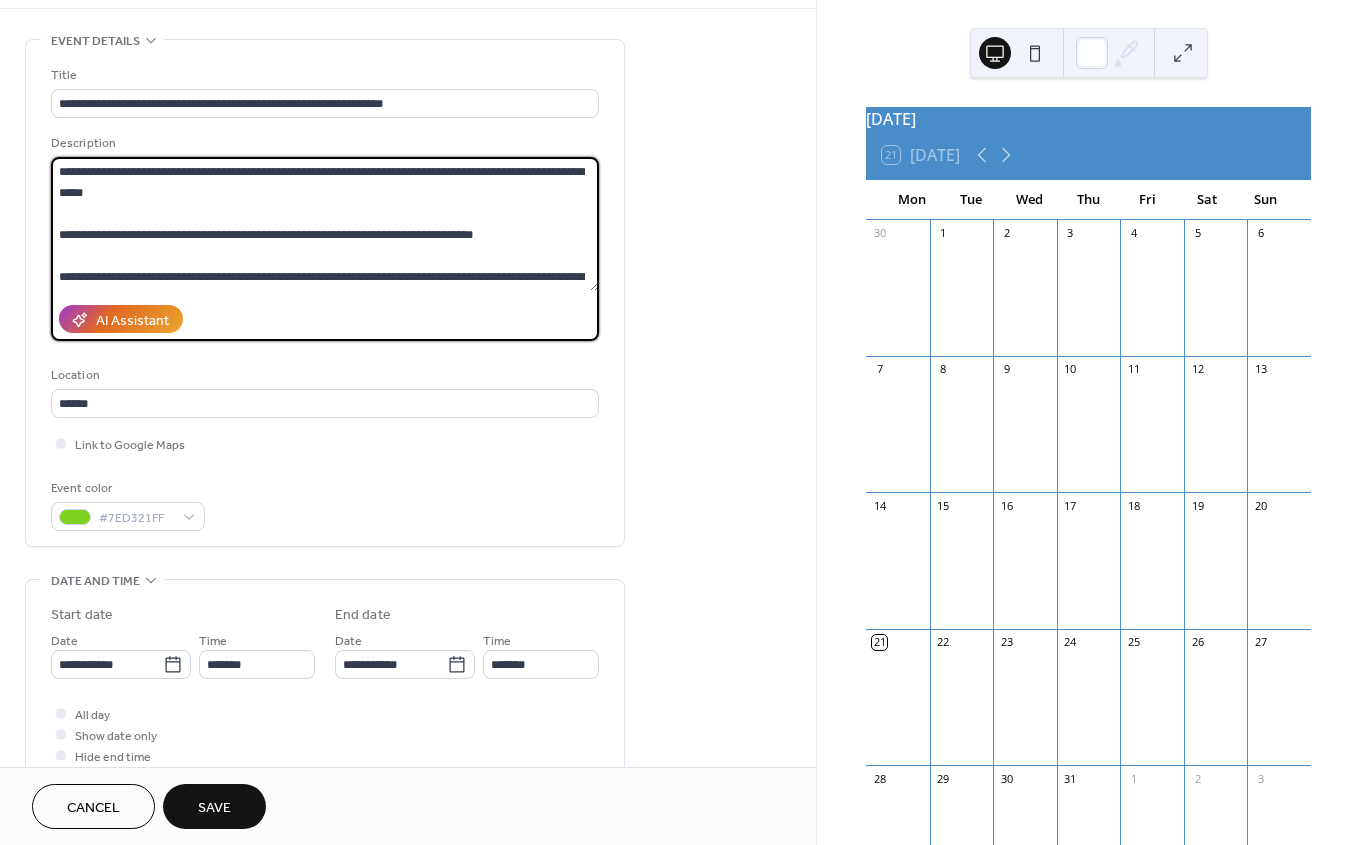 click on "AI Assistant" at bounding box center (325, 319) 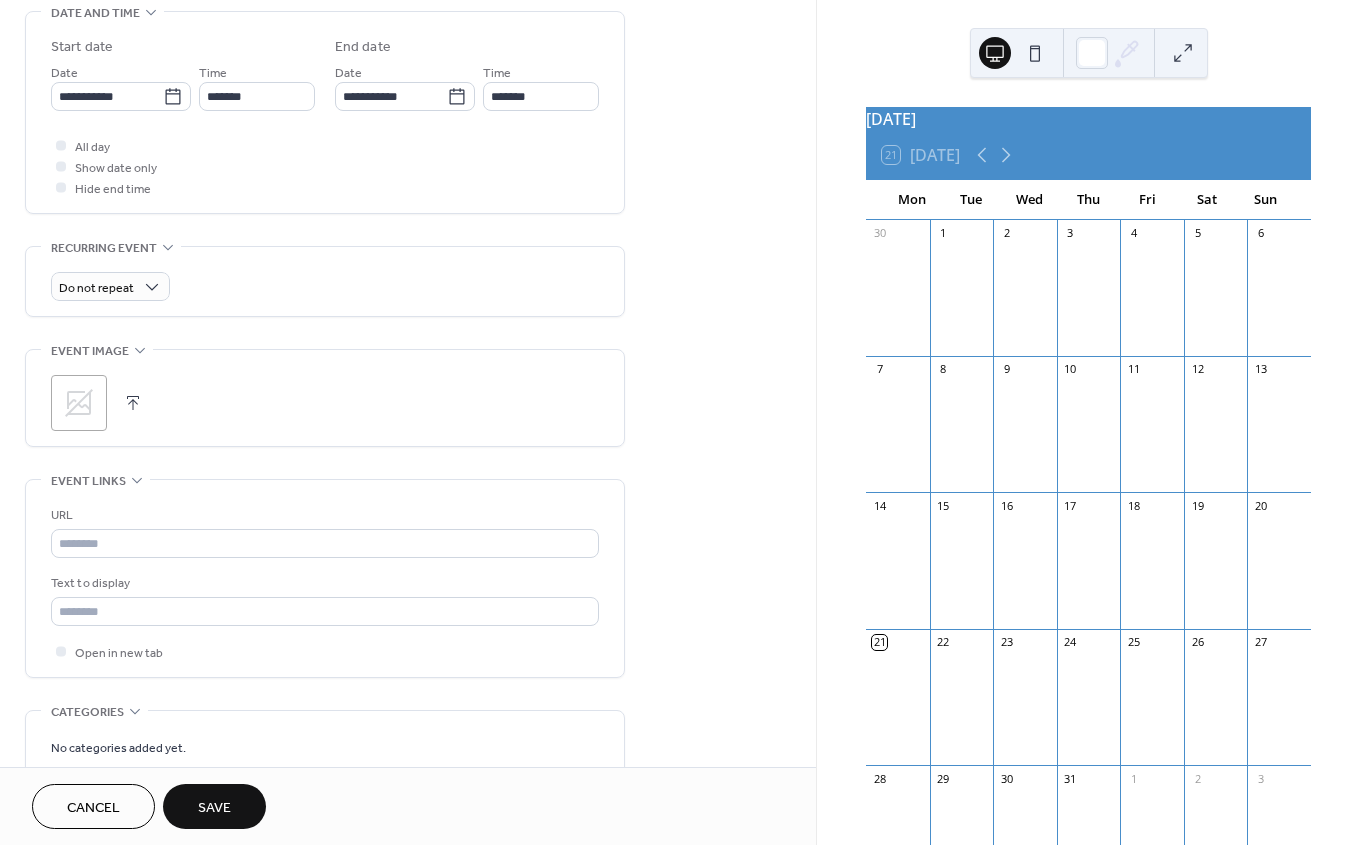 scroll, scrollTop: 655, scrollLeft: 0, axis: vertical 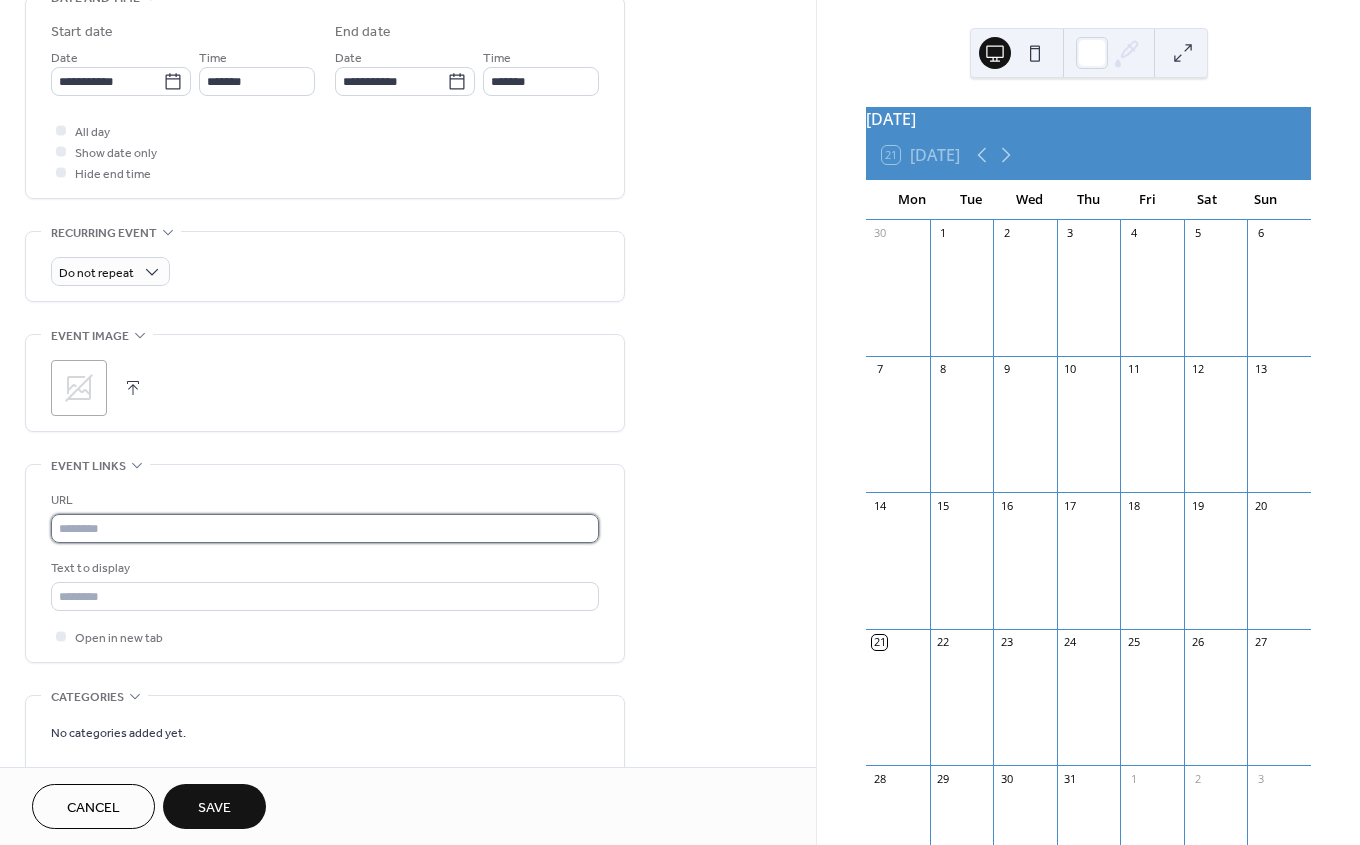 click at bounding box center [325, 528] 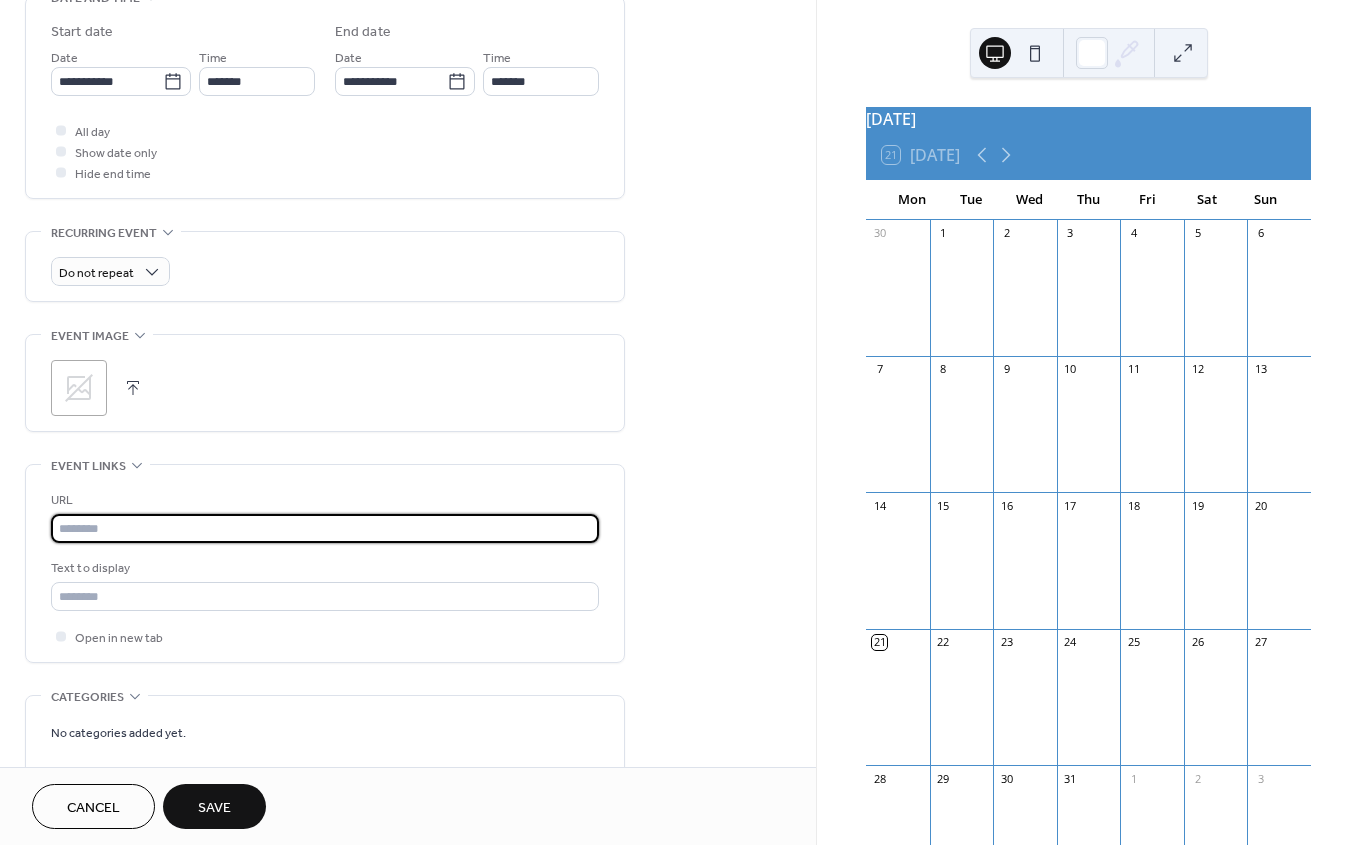paste on "**********" 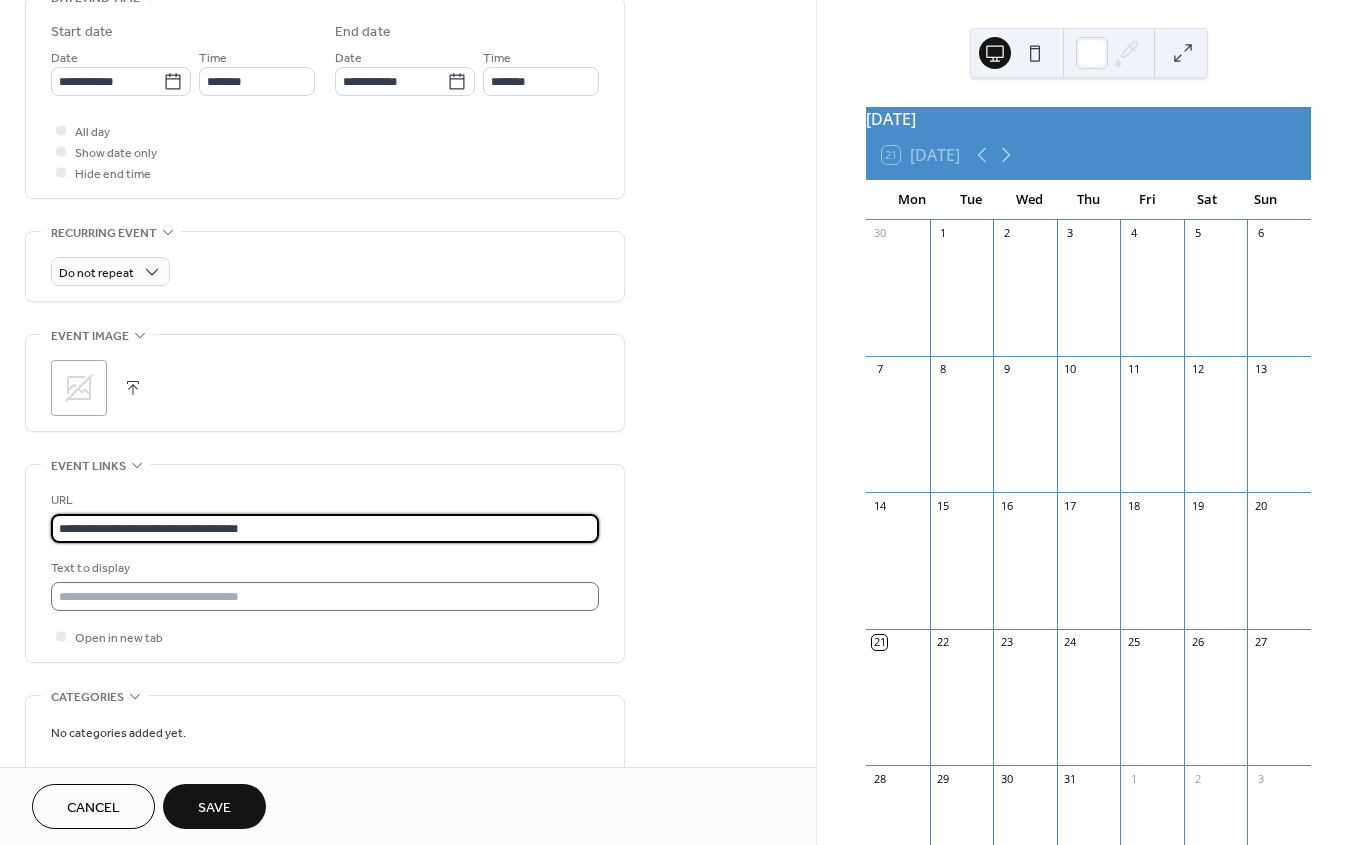 type on "**********" 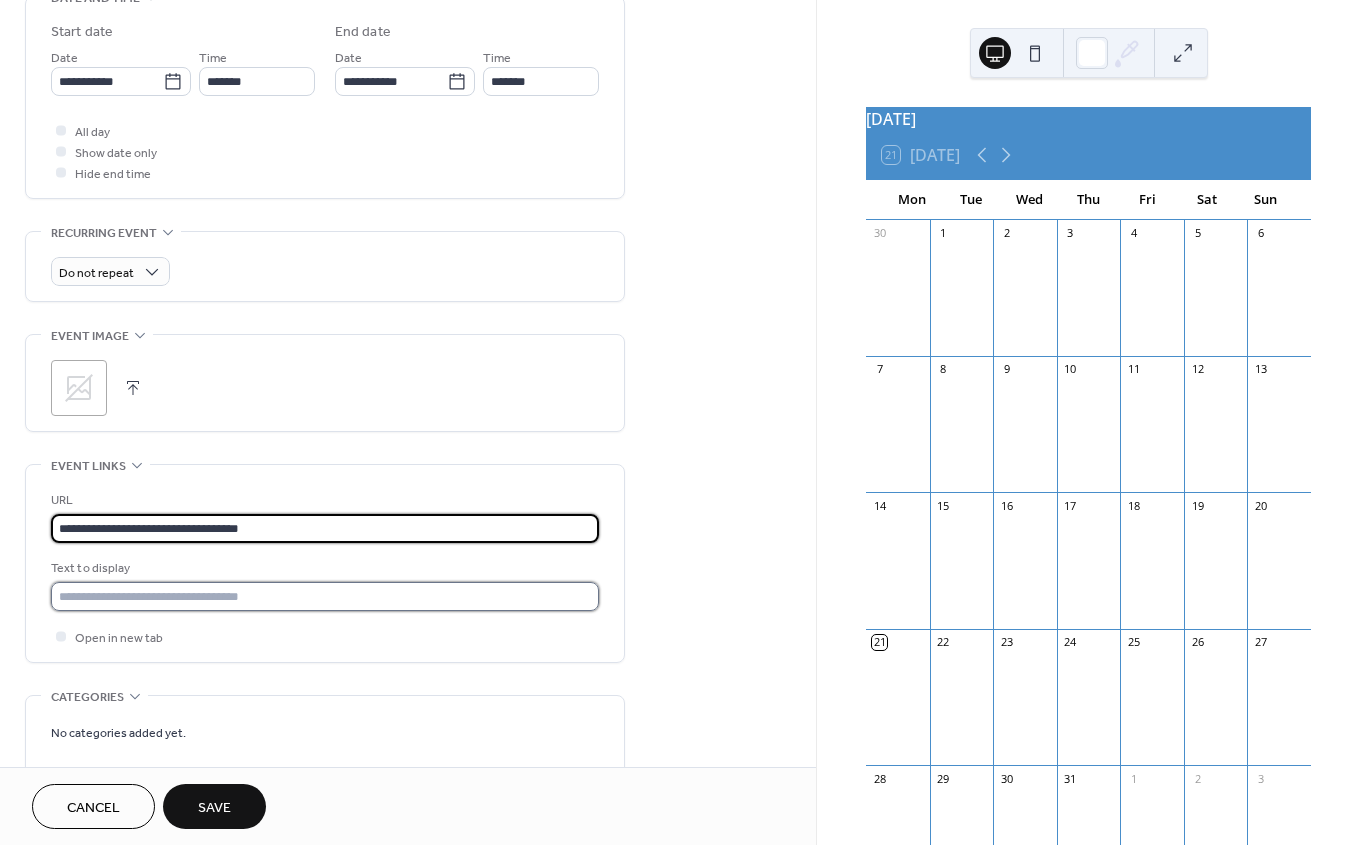 click at bounding box center [325, 596] 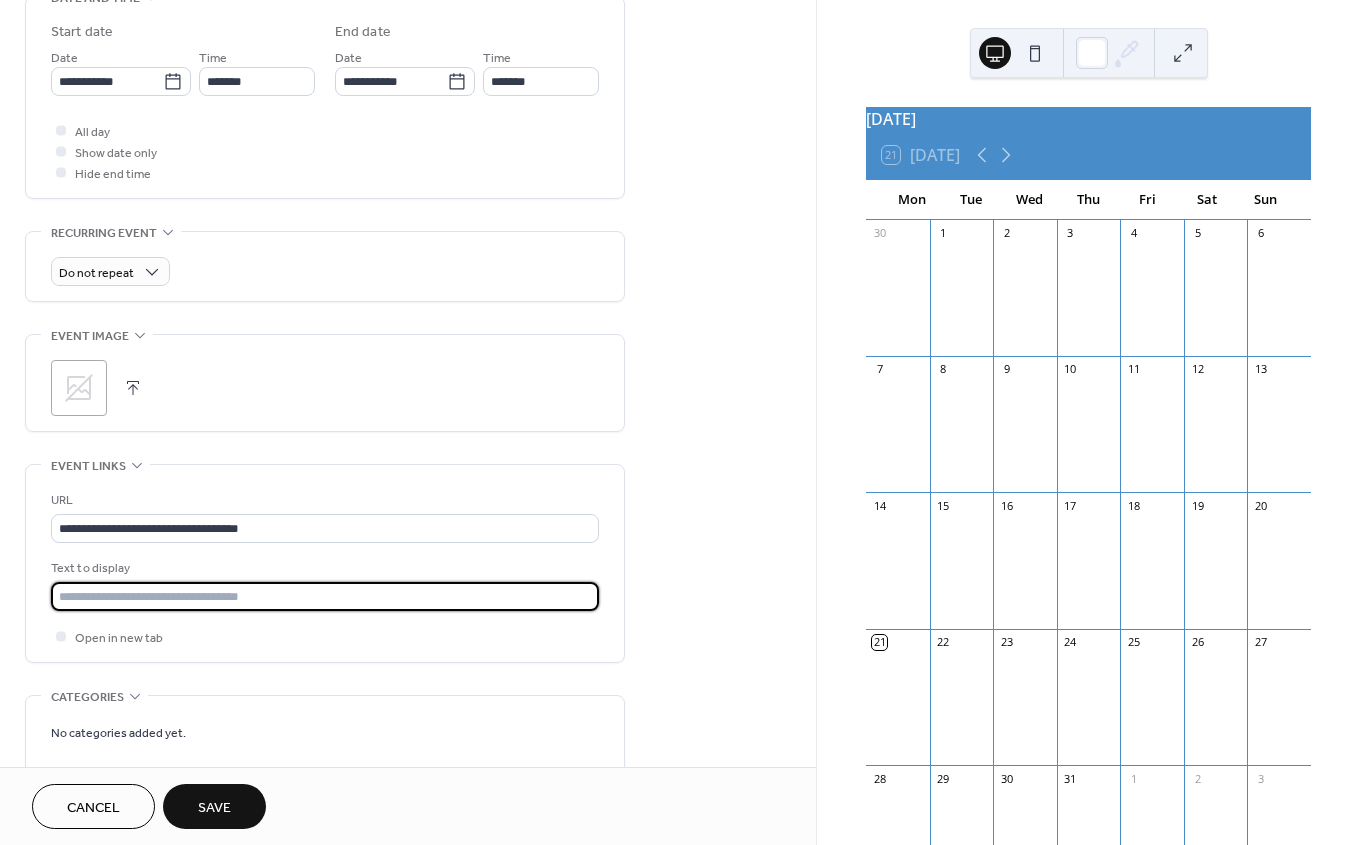 paste on "**********" 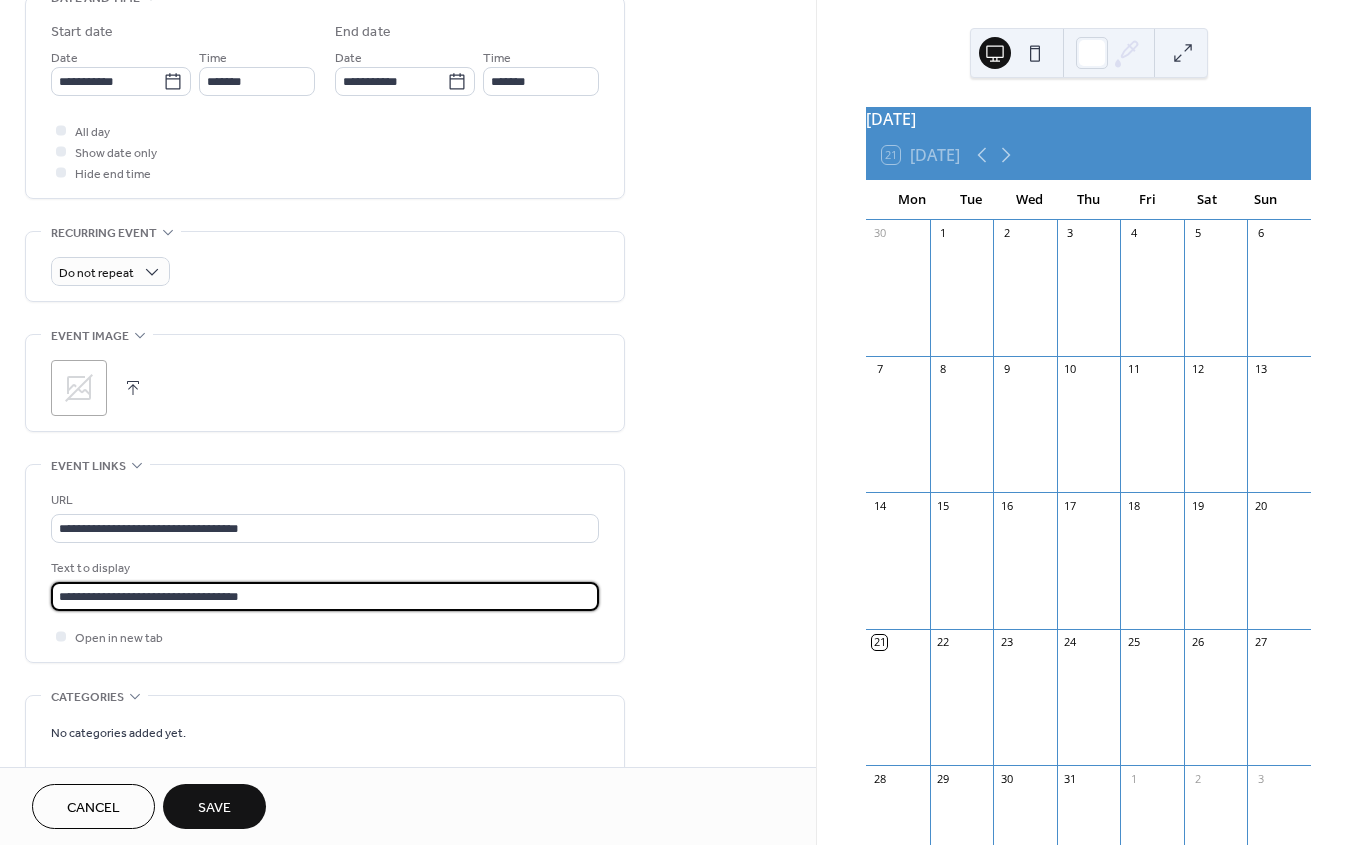 type on "**********" 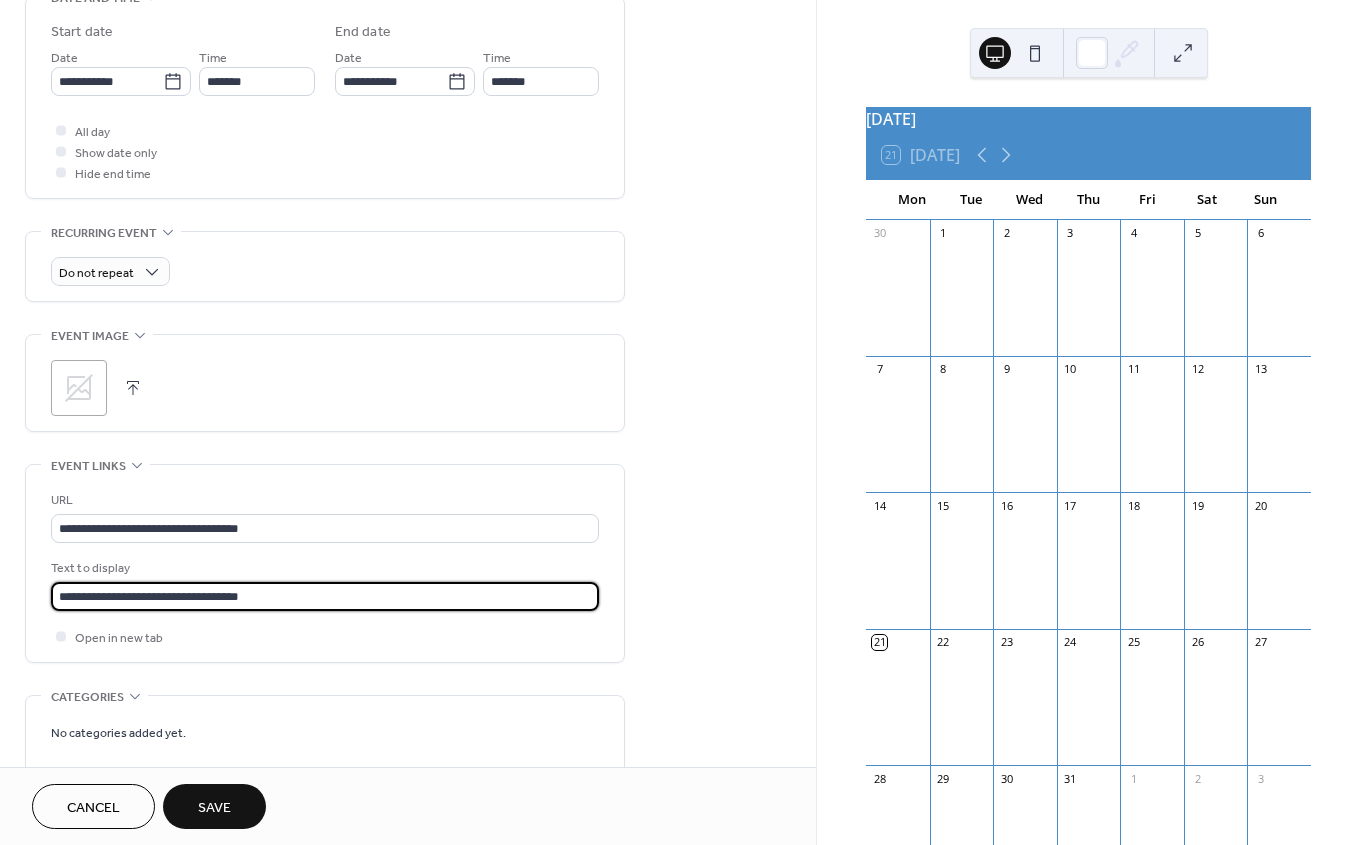 click on ";" at bounding box center [325, 388] 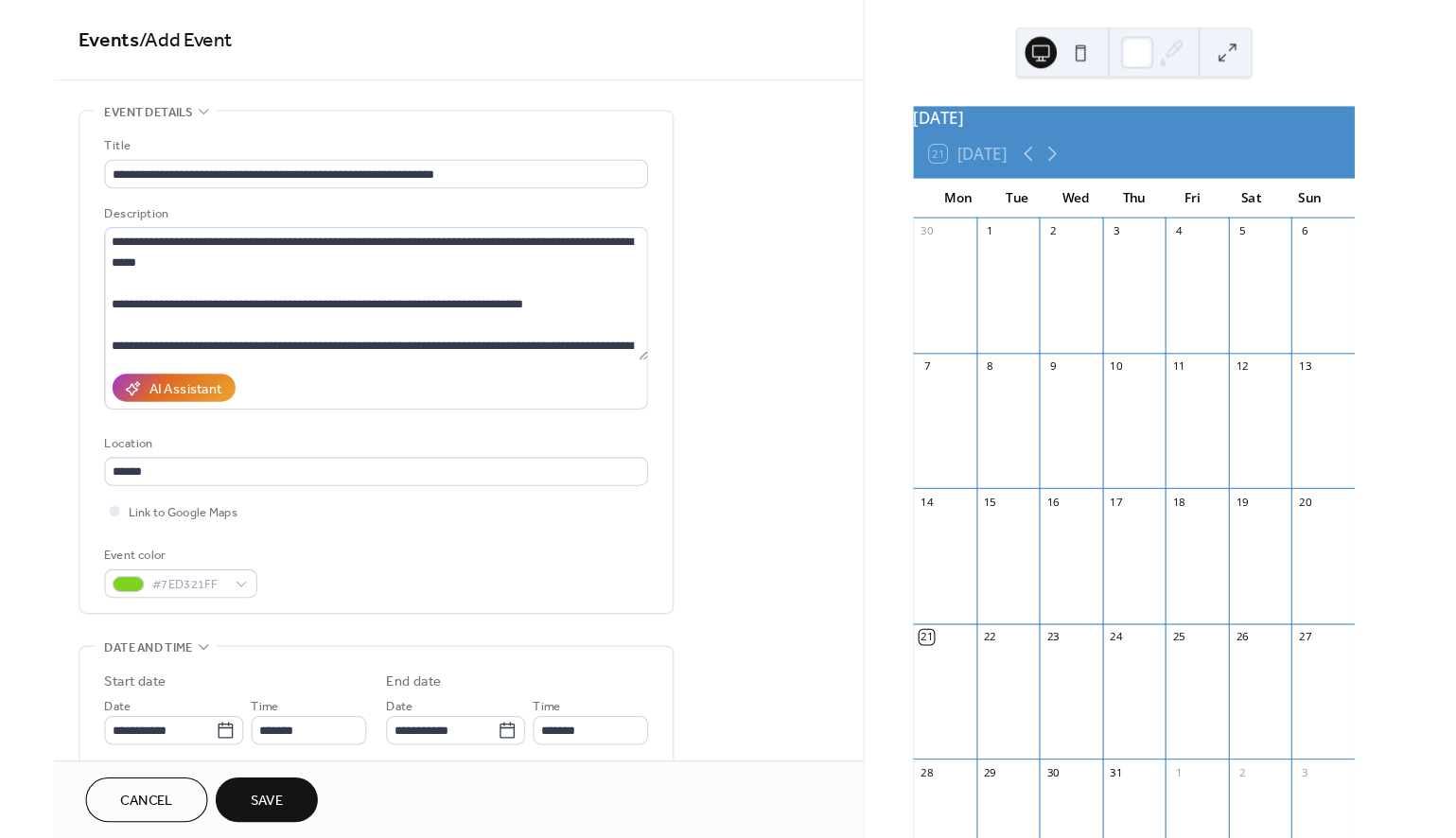 scroll, scrollTop: 0, scrollLeft: 0, axis: both 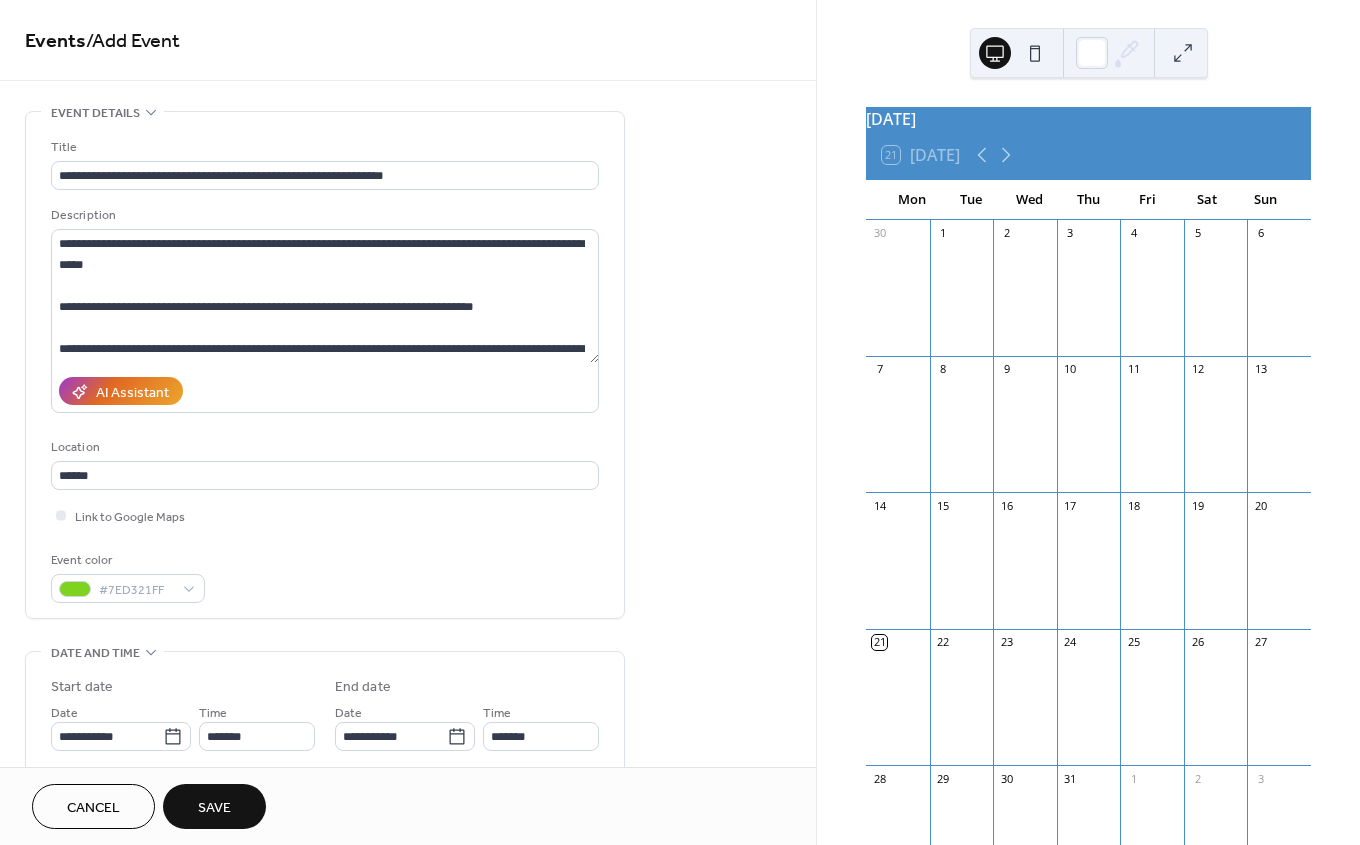 click on "Save" at bounding box center [214, 808] 